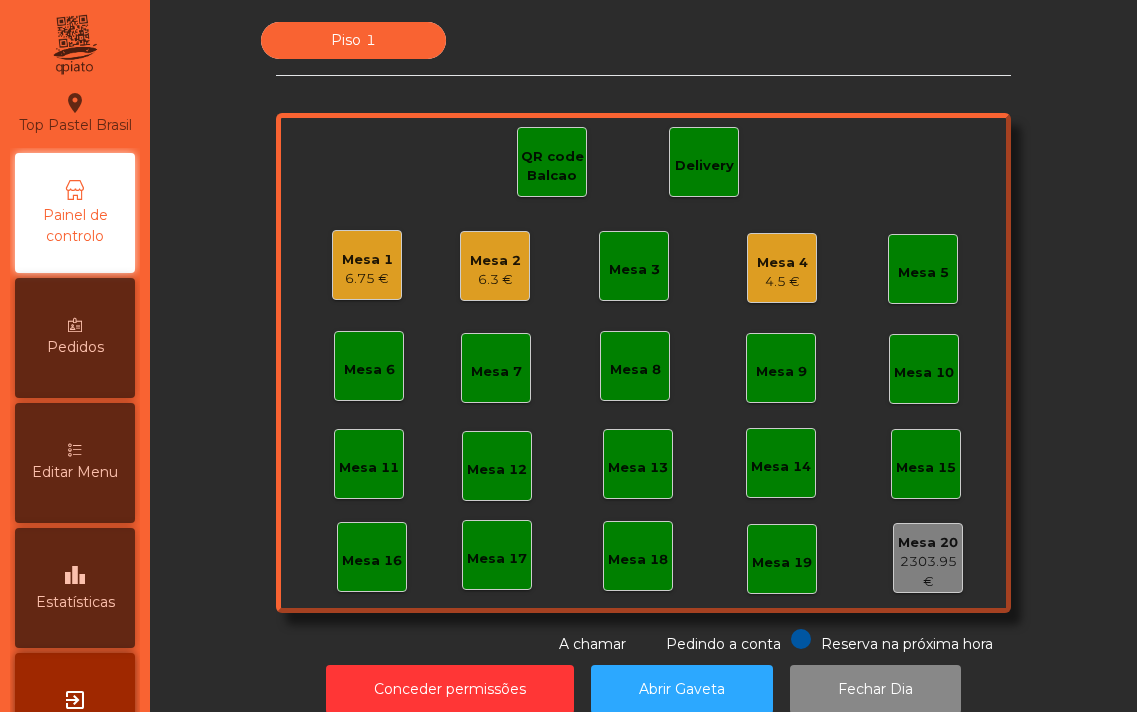 scroll, scrollTop: 0, scrollLeft: 0, axis: both 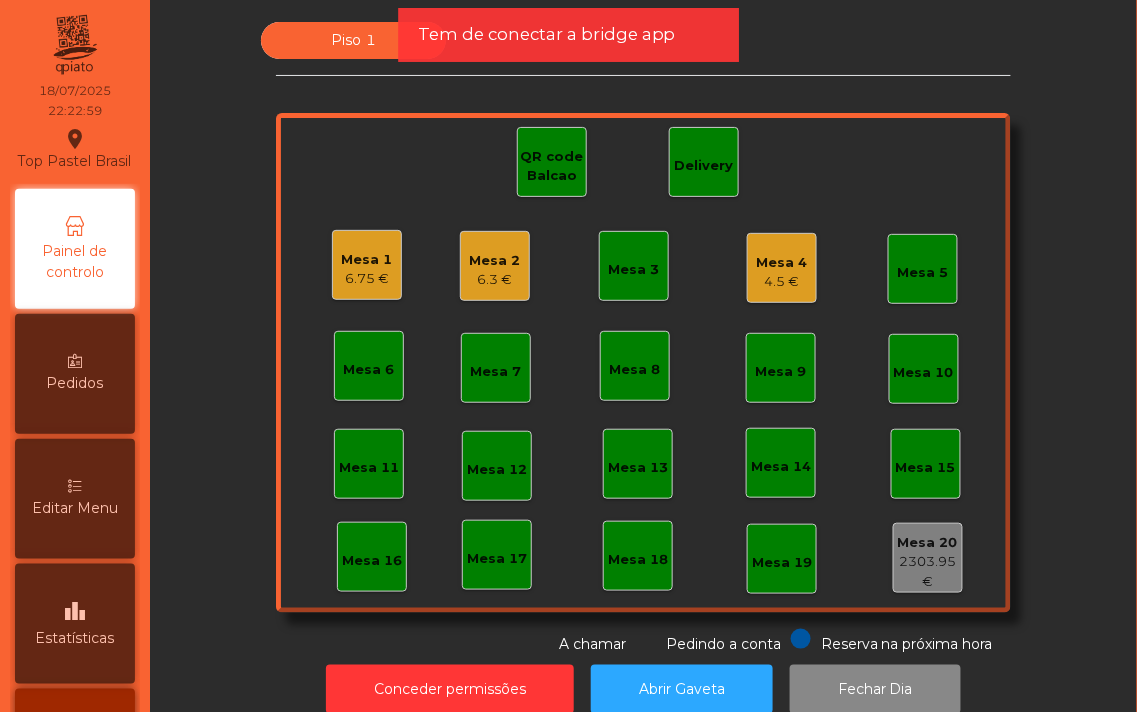click on "Piso 1   Mesa 1   6.75 €   Mesa 2   6.3 €   Mesa 3   Mesa 4   4.5 €   Mesa 5   Mesa 6   Mesa 7   Mesa 8   Mesa 9   Mesa 10   Mesa 11   Mesa 12   Mesa 13   Mesa 14   Mesa 15   Mesa 16   Mesa 17   Mesa 18   Mesa 19   Mesa 20   2303.95 €   QR code Balcao   Delivery  Reserva na próxima hora Pedindo a conta A chamar" 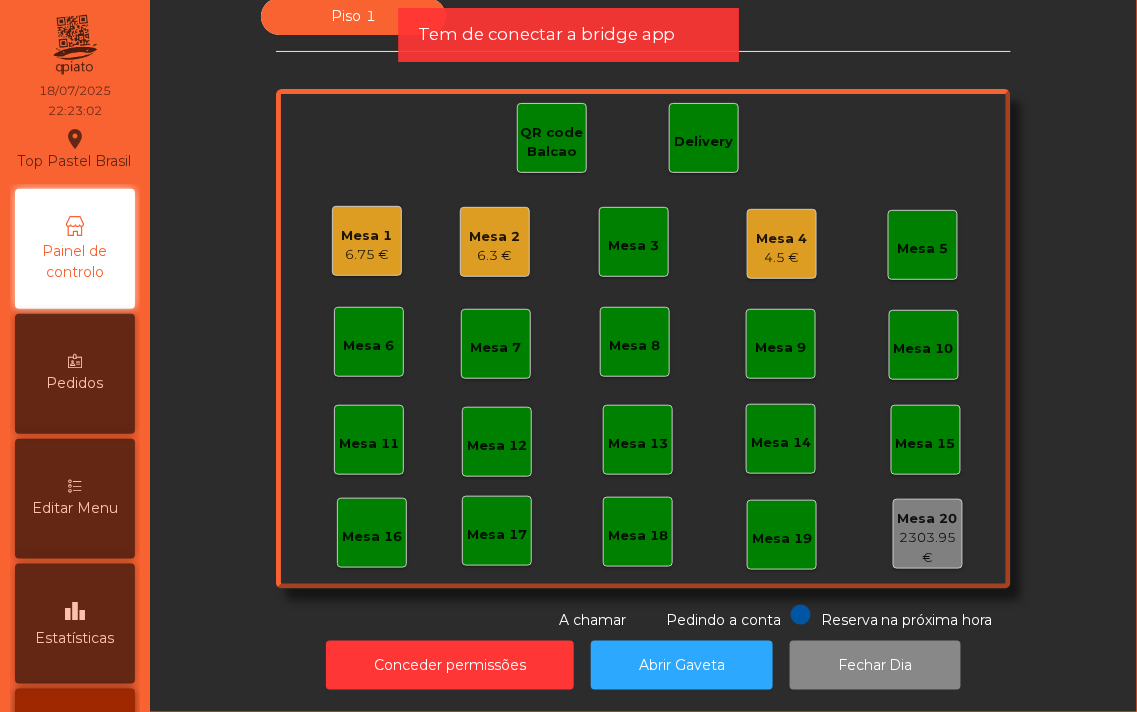 scroll, scrollTop: 0, scrollLeft: 0, axis: both 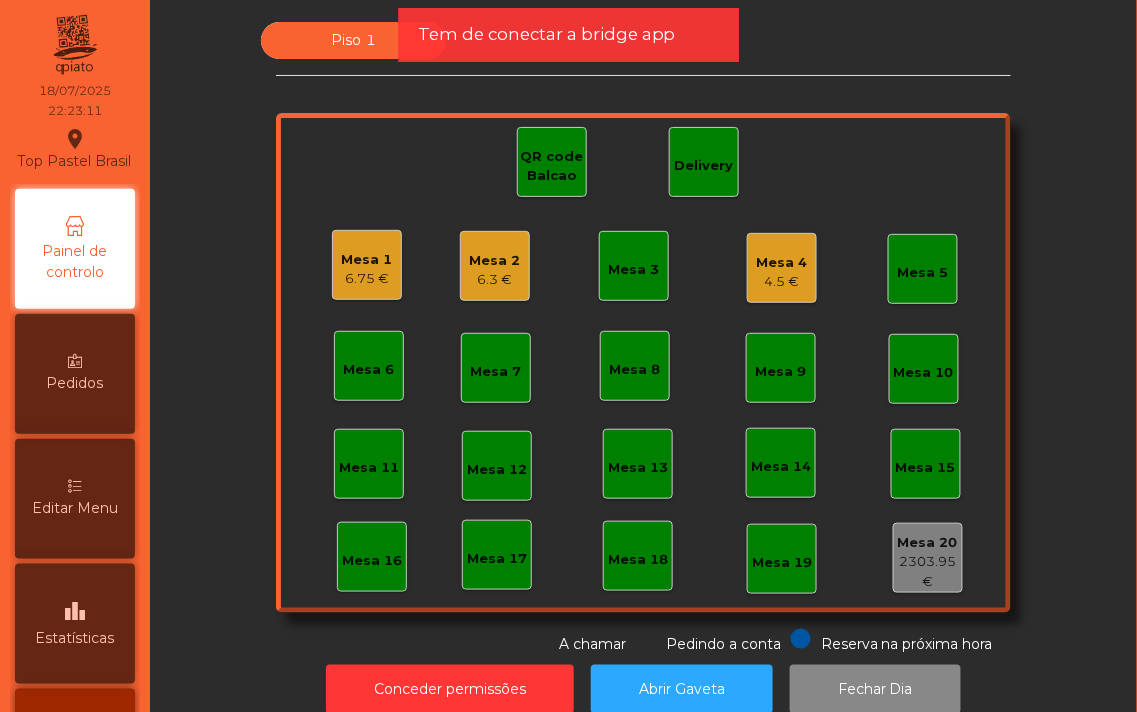 click on "6.3 €" 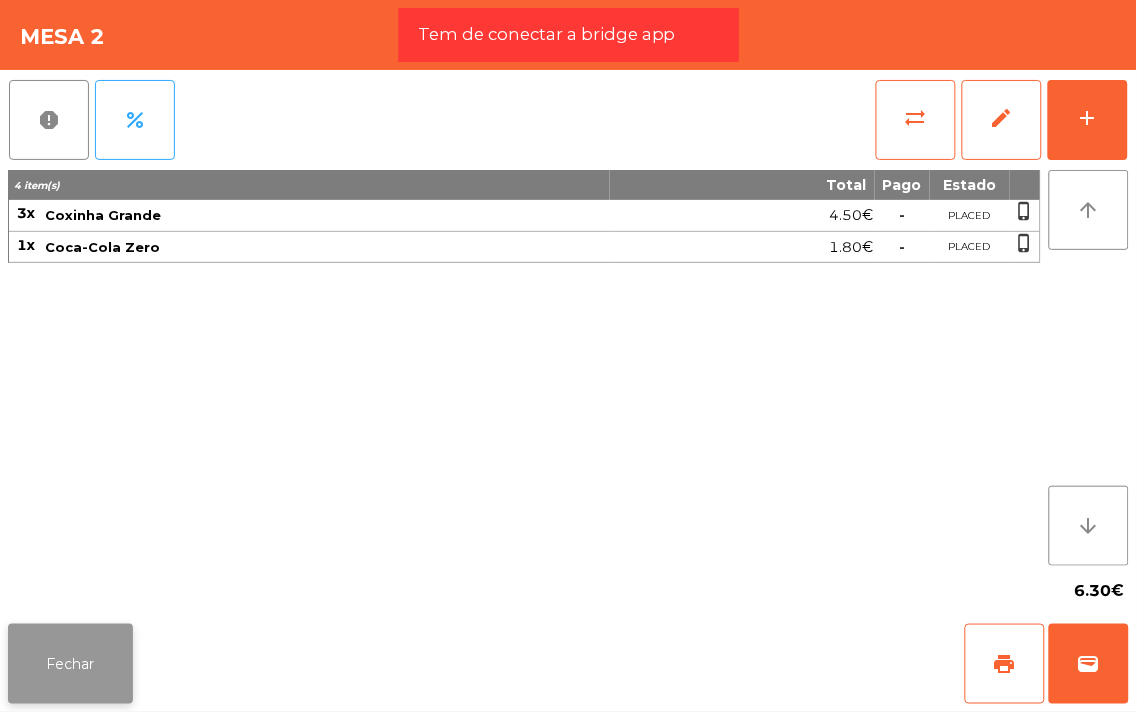 click on "Fechar" 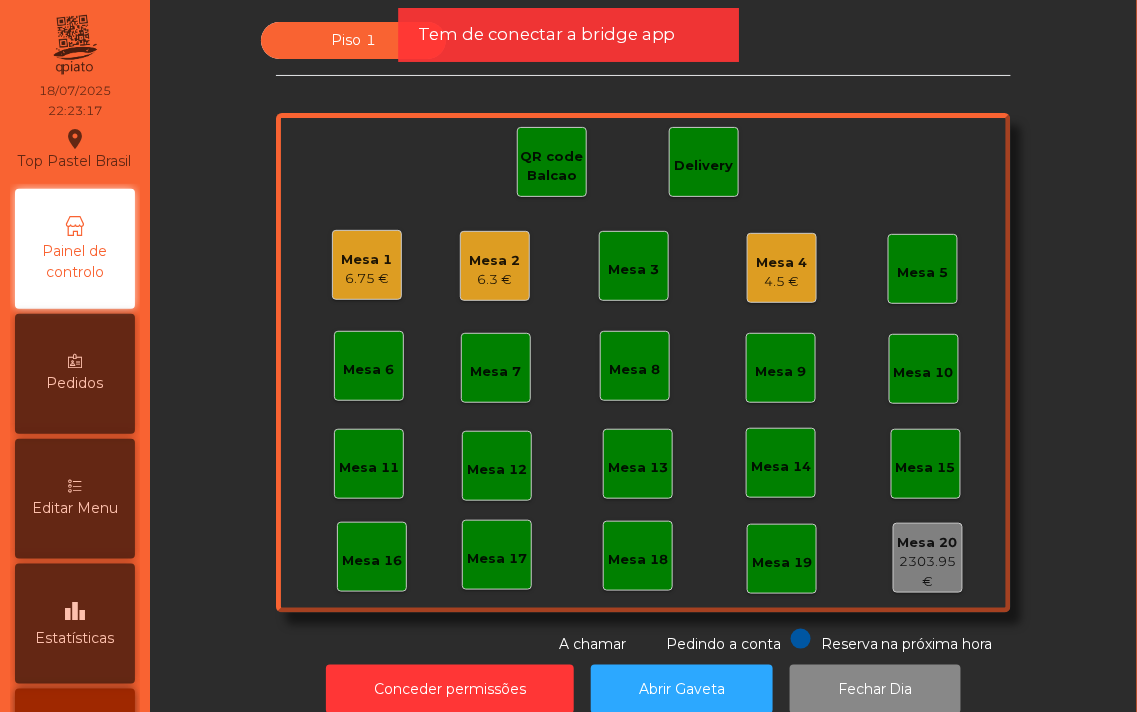 click on "Mesa 6" 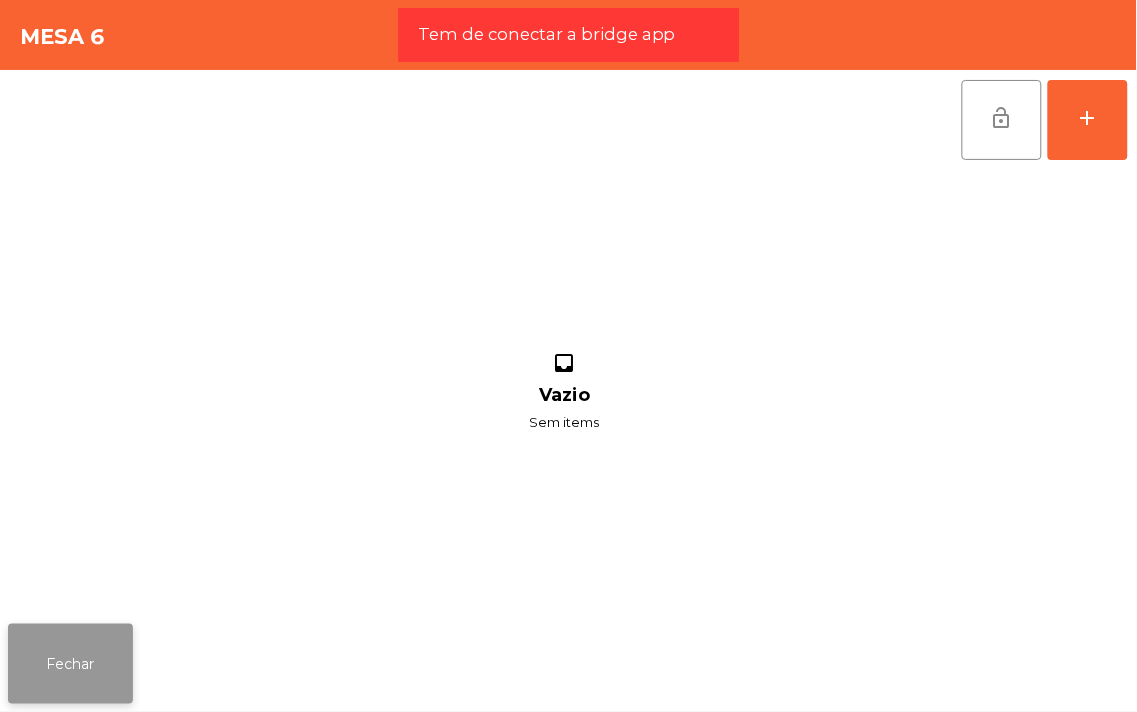 click on "Fechar" 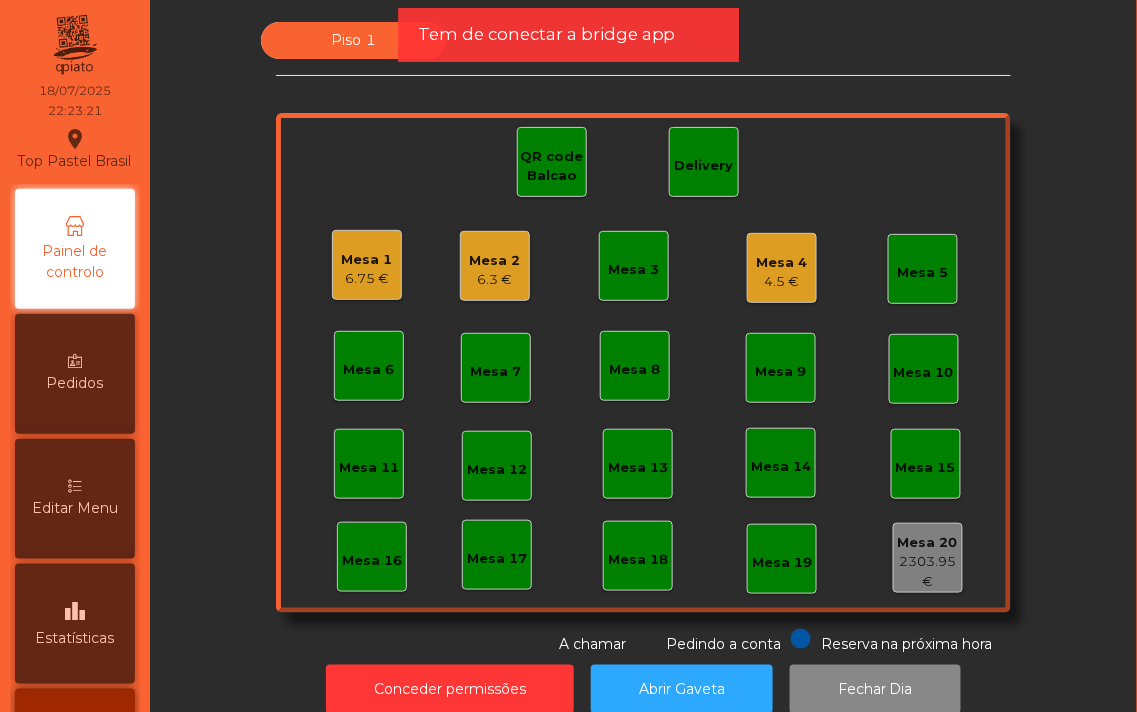 click on "Mesa 6" 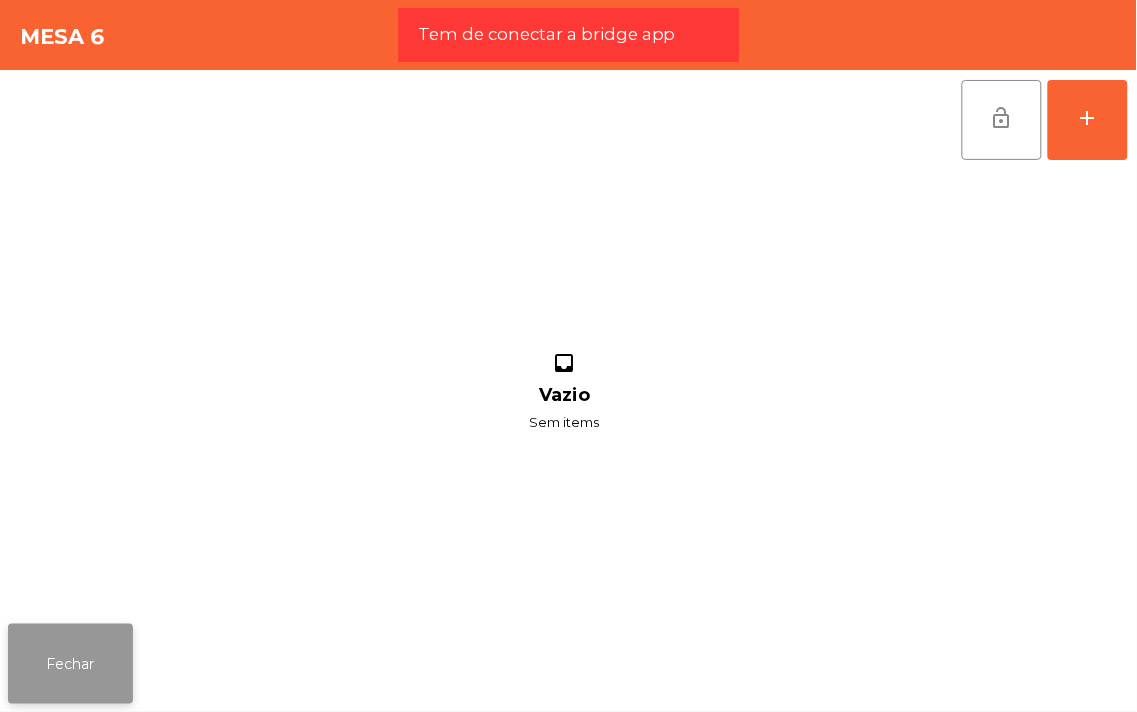 click on "Fechar" 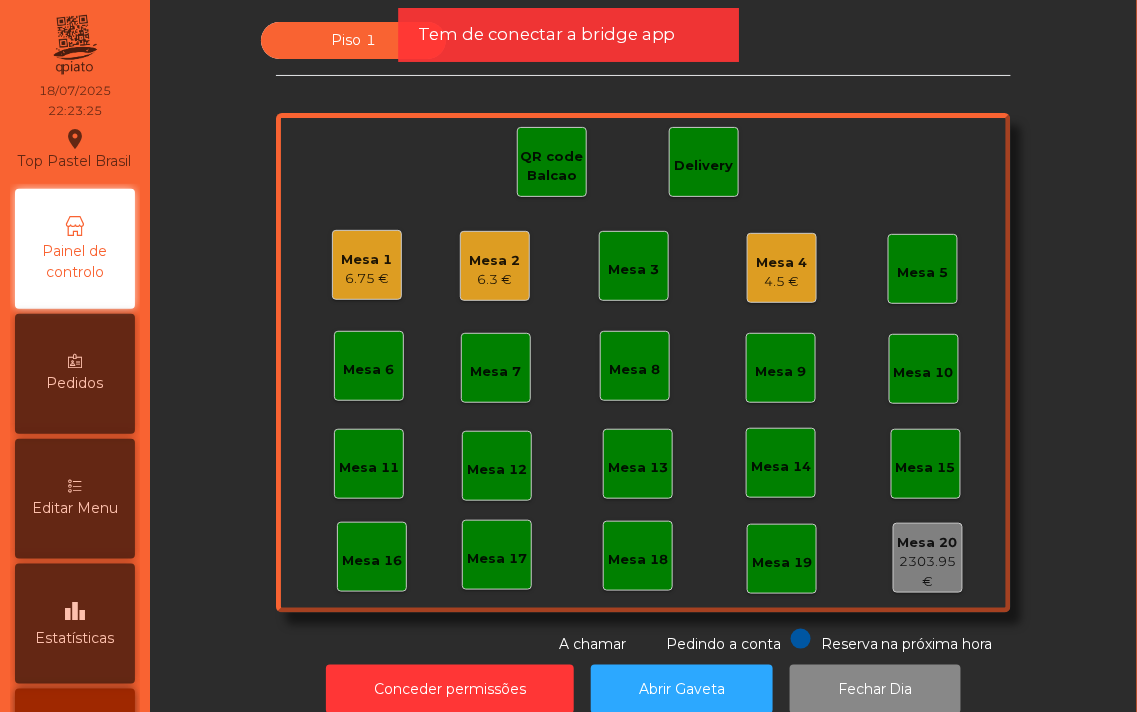 click on "Mesa 16" 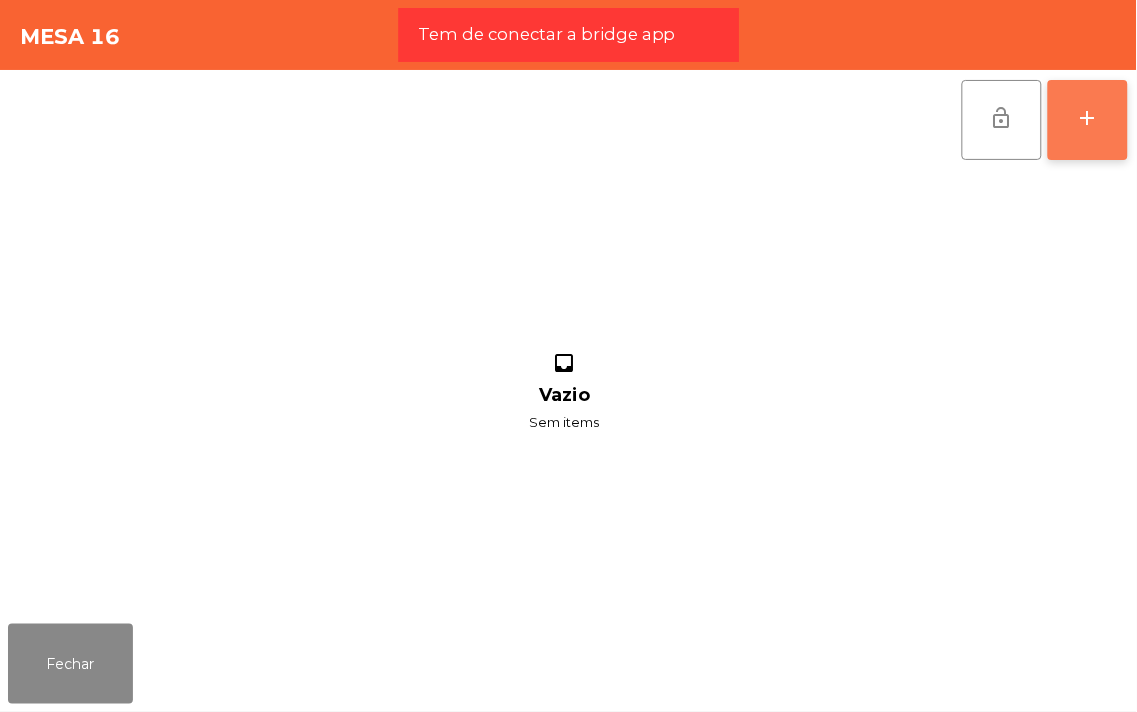 click on "add" 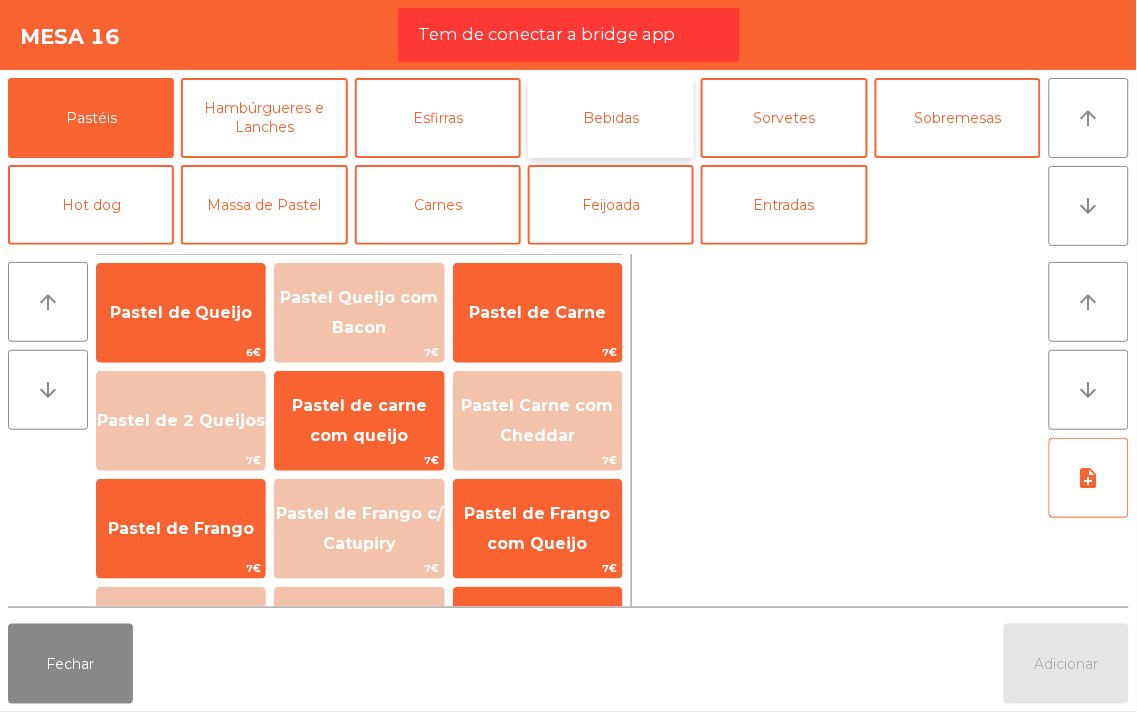 click on "Bebidas" 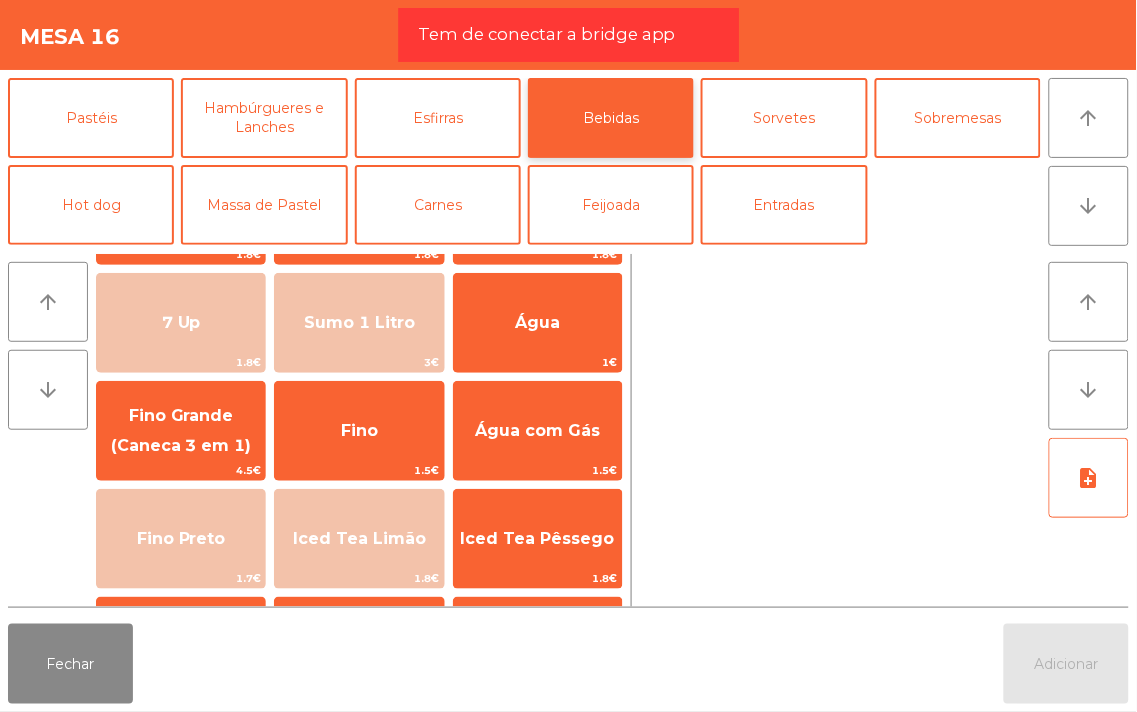 scroll, scrollTop: 97, scrollLeft: 0, axis: vertical 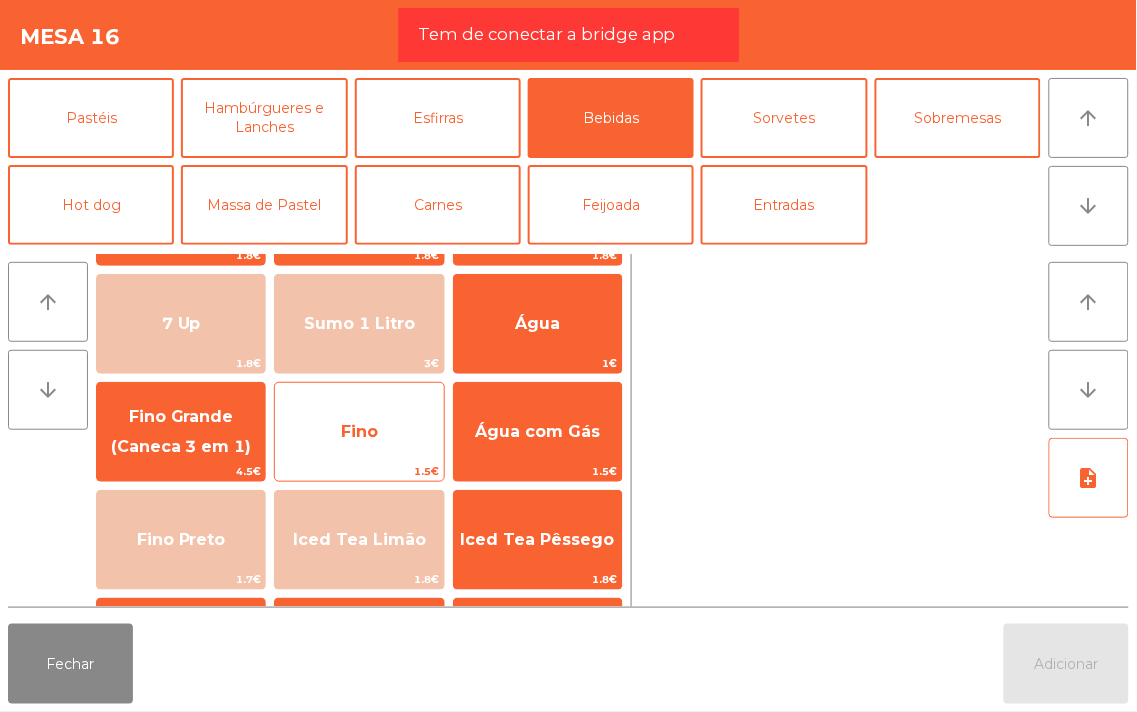 click on "Fino" 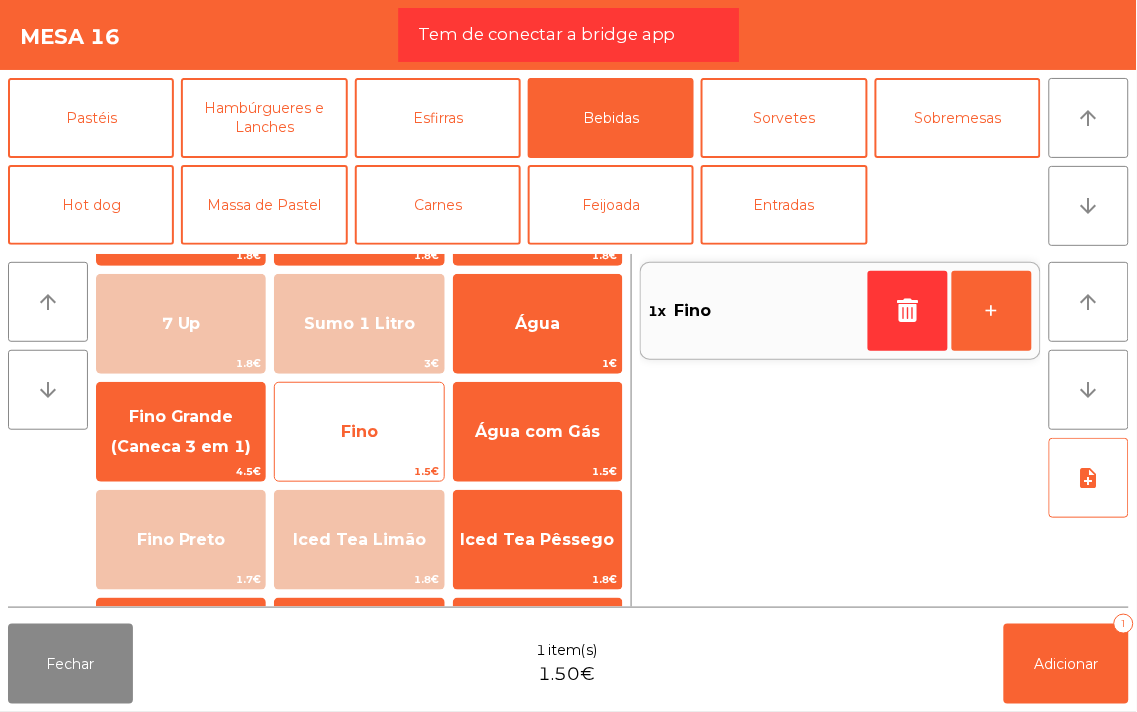 click on "Fino" 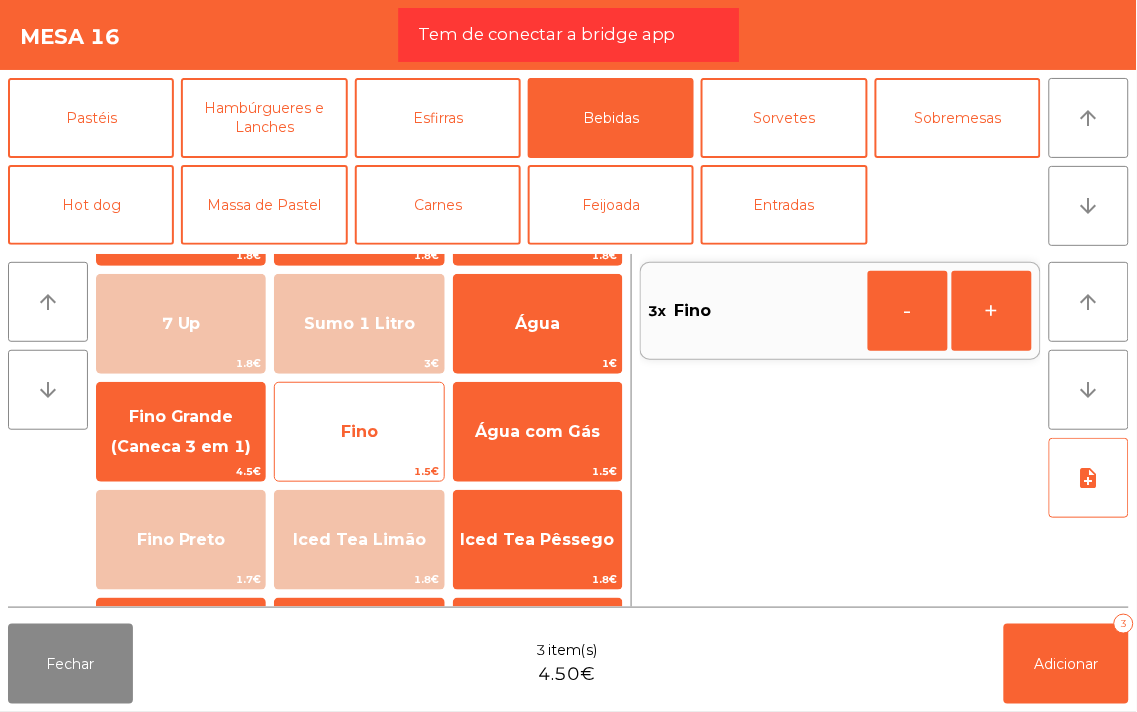 click on "Fino" 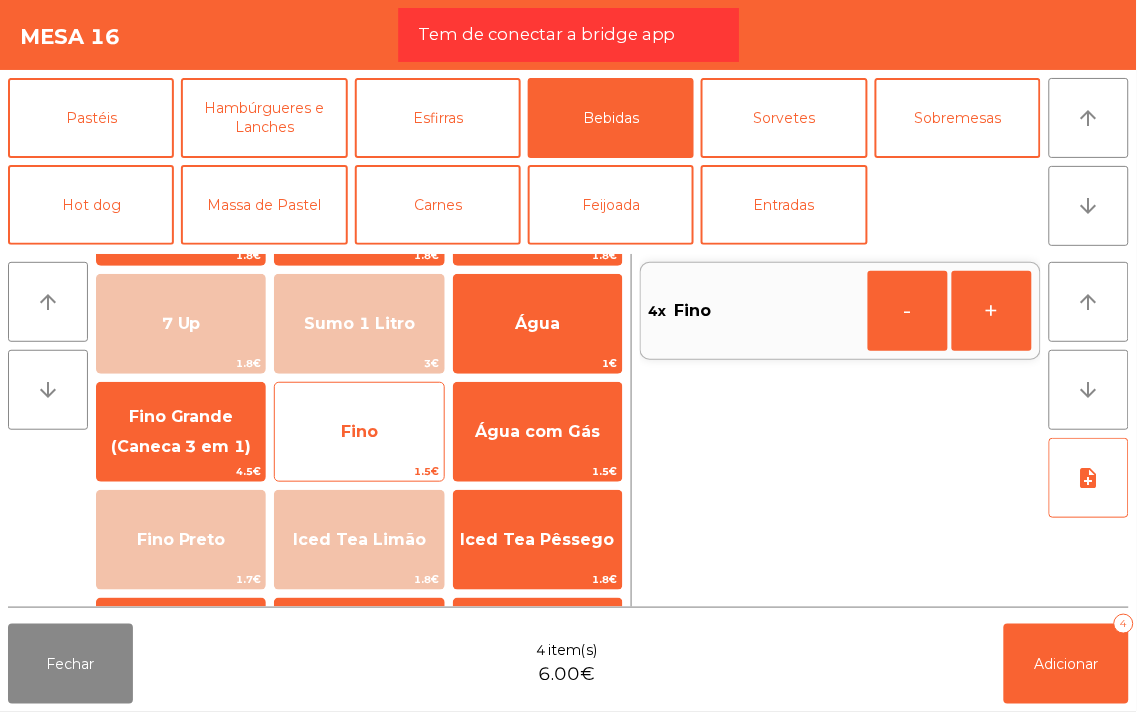 click on "Fino" 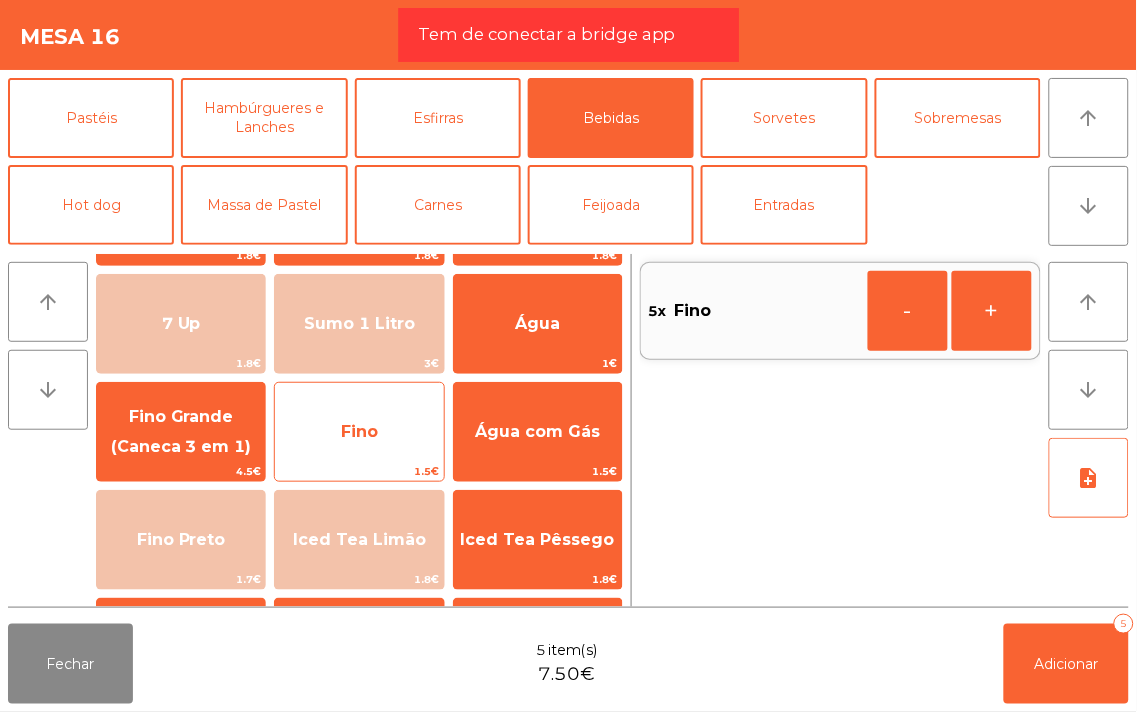 click on "Fino" 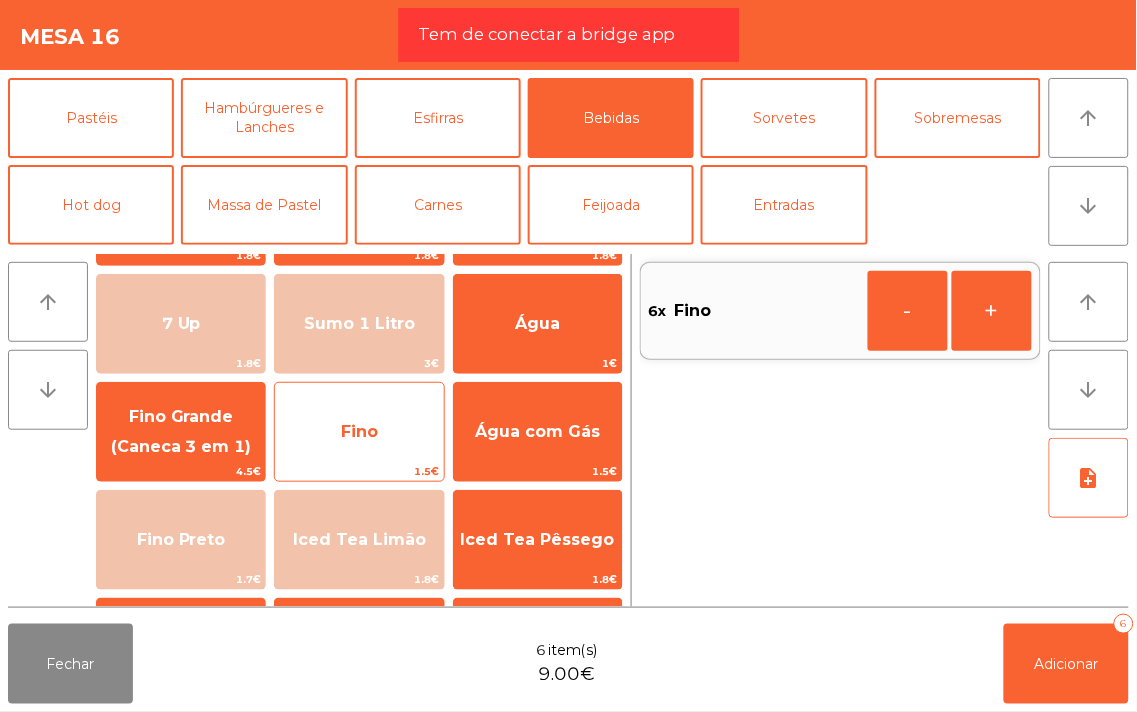 click on "Fino" 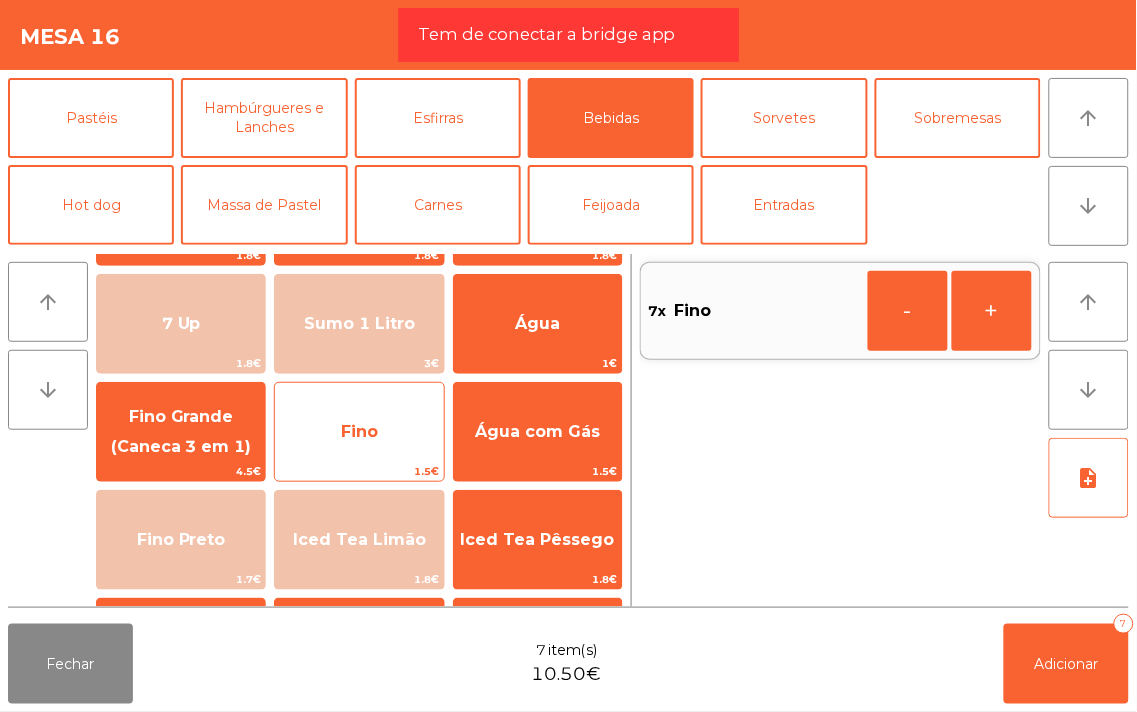 click on "Fino" 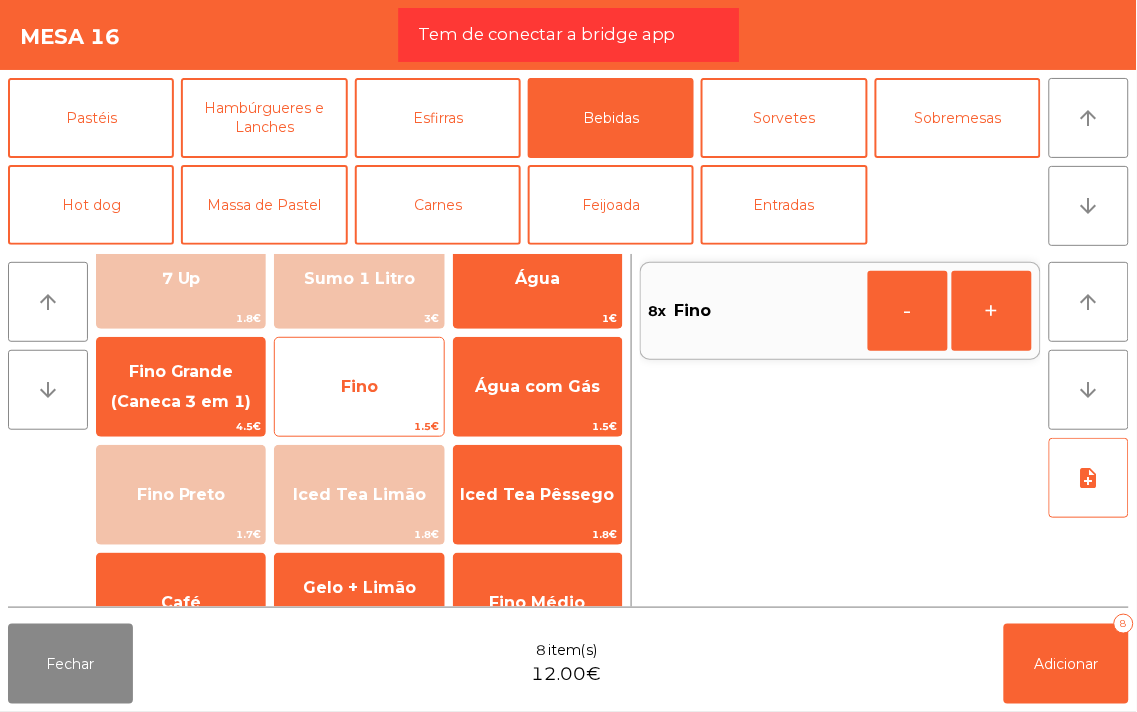 scroll, scrollTop: 195, scrollLeft: 0, axis: vertical 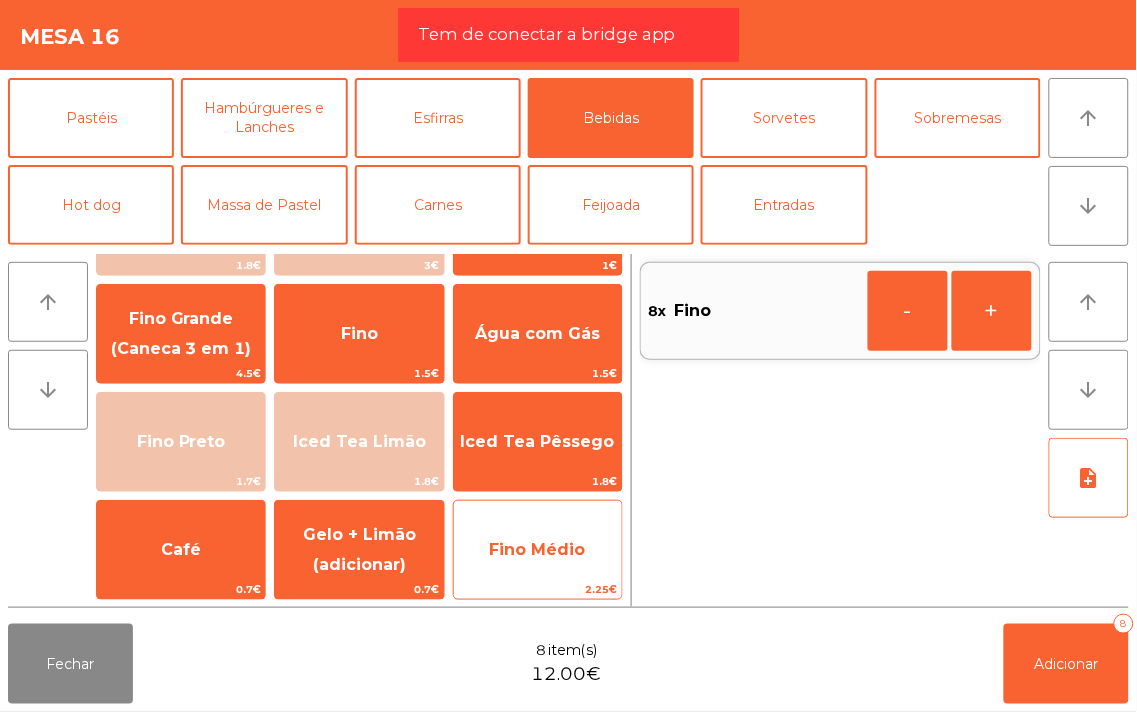 click on "Fino Médio" 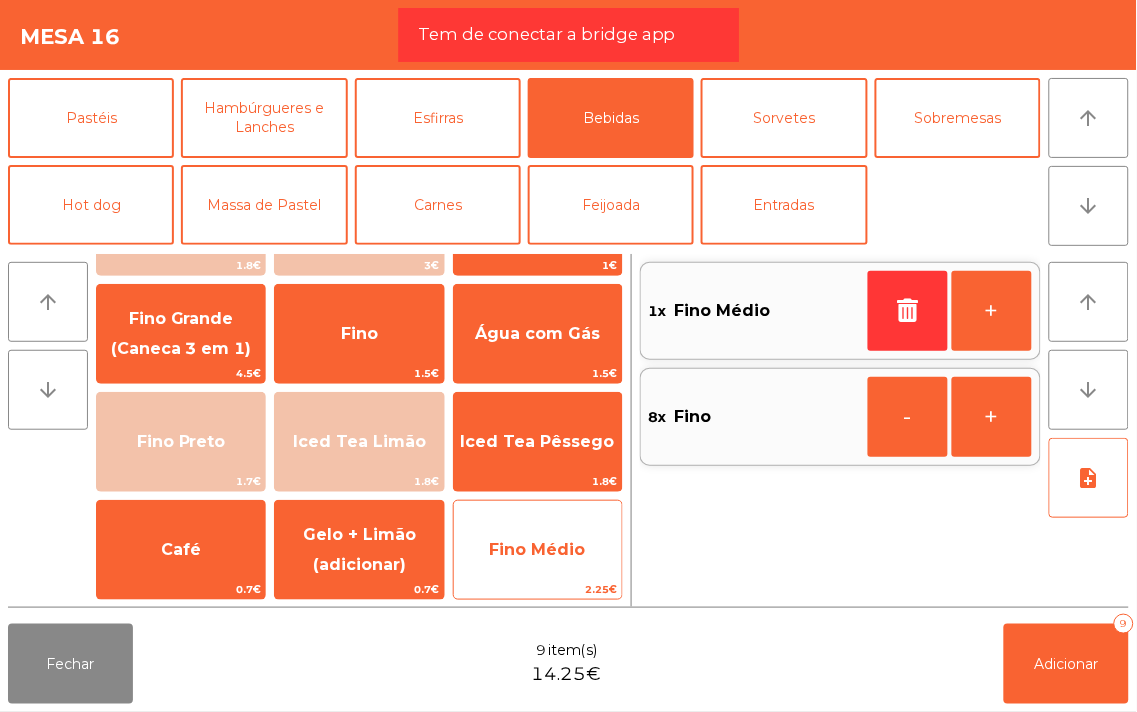 click on "Fino Médio" 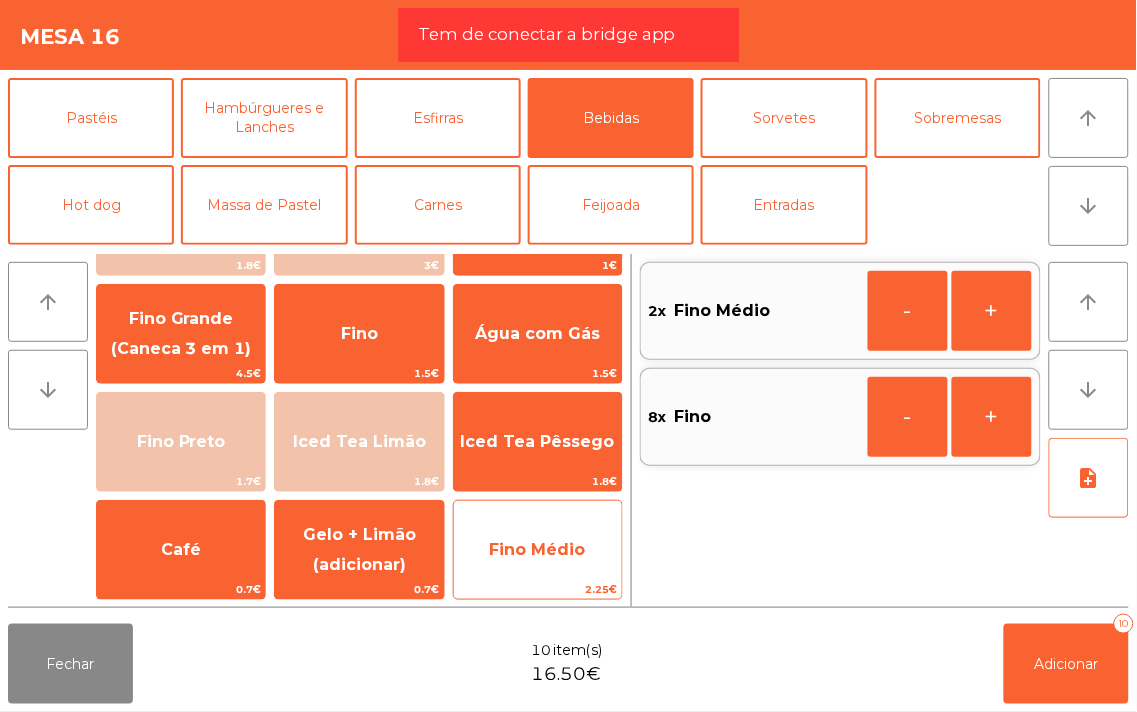 click on "Fino Médio" 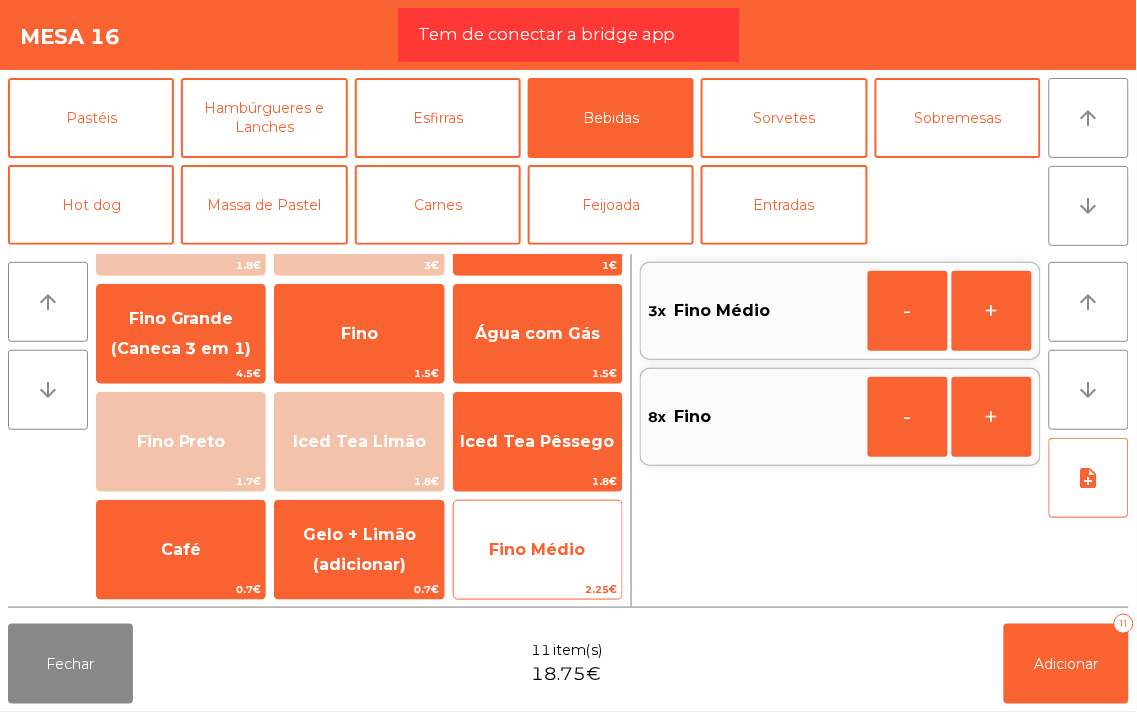 click on "Fino Médio" 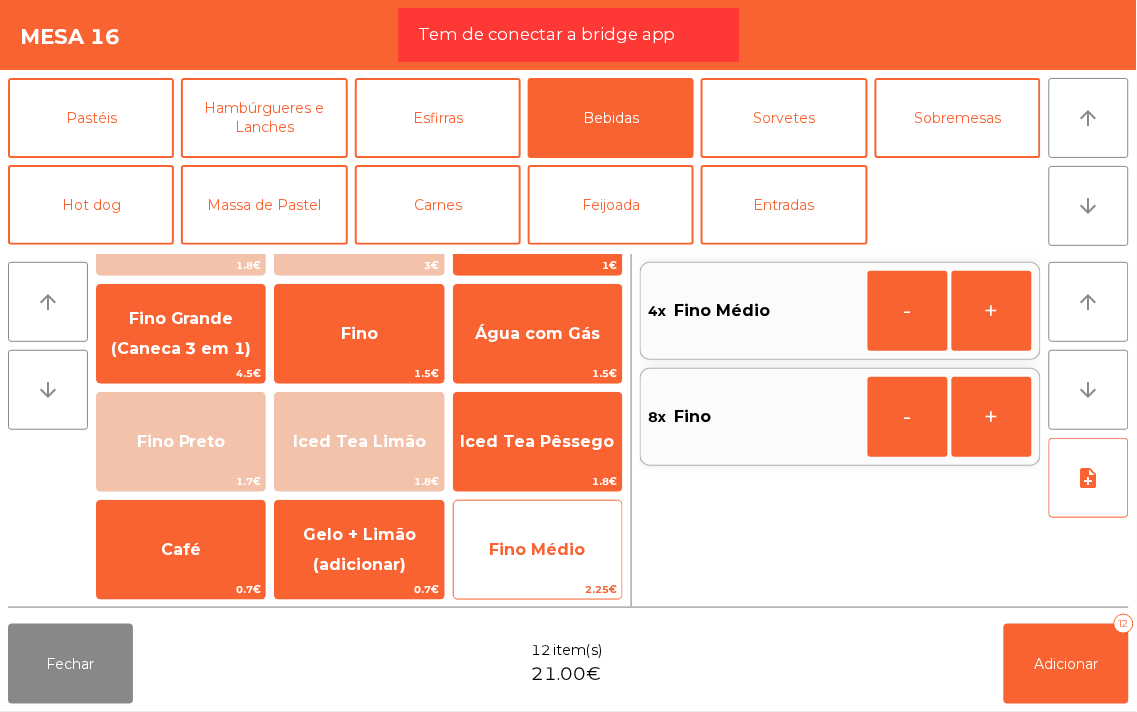 click on "Fino Médio" 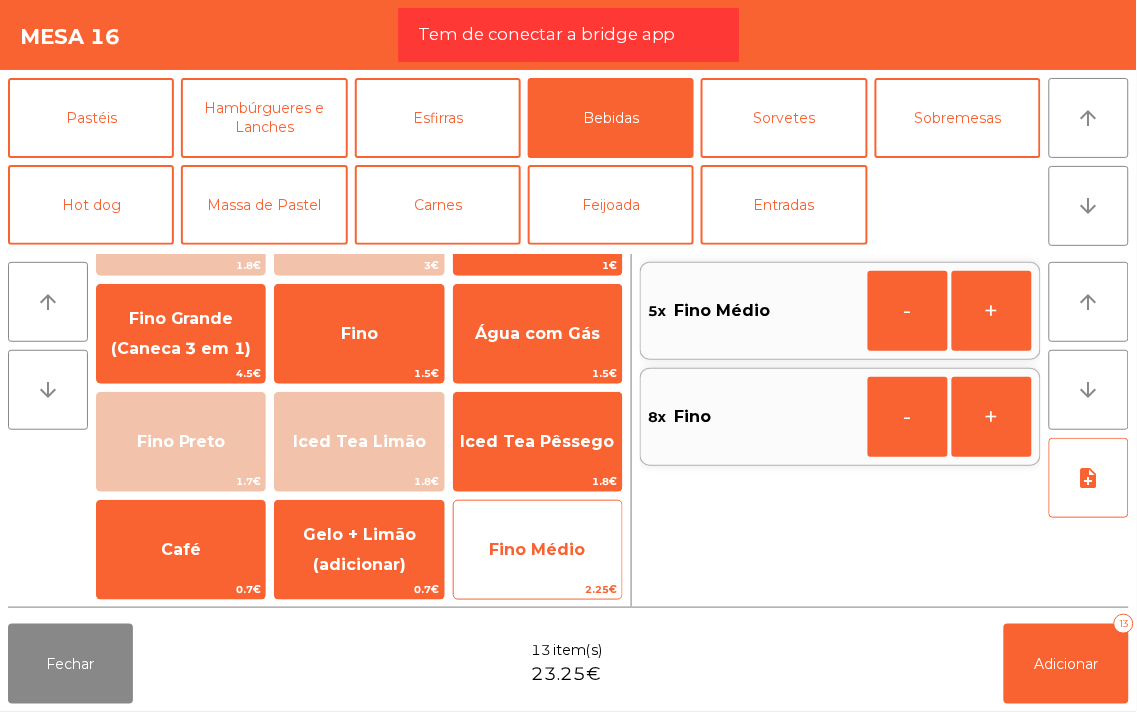 click on "Fino Médio" 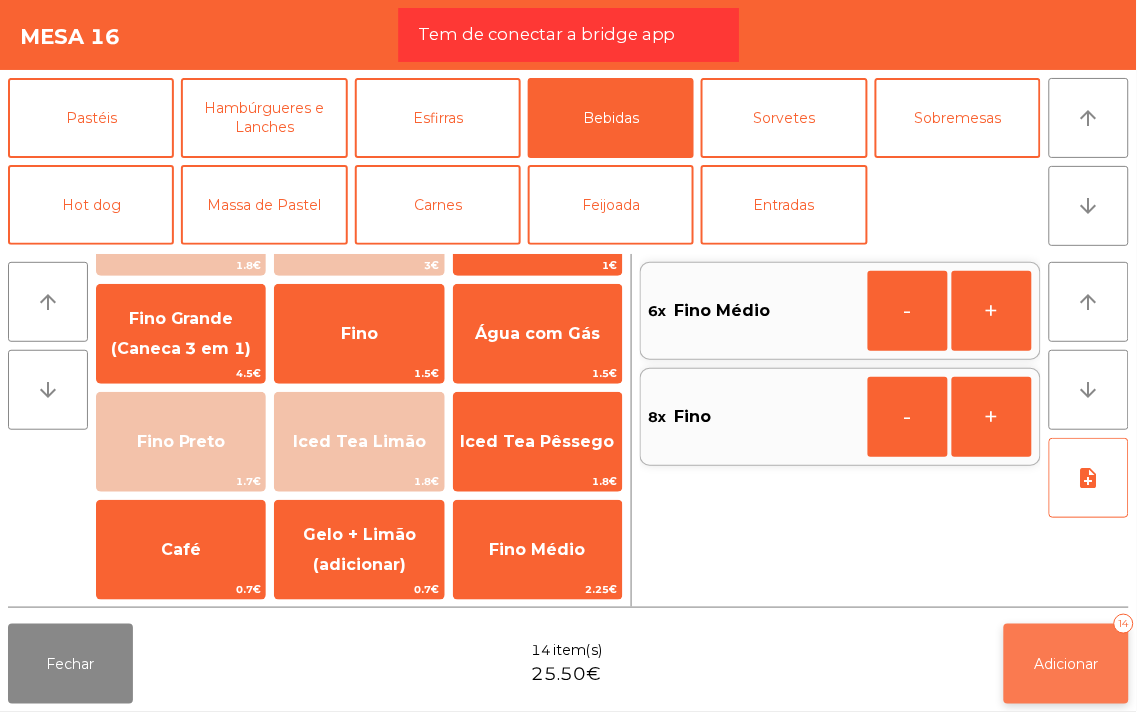 click on "Adicionar" 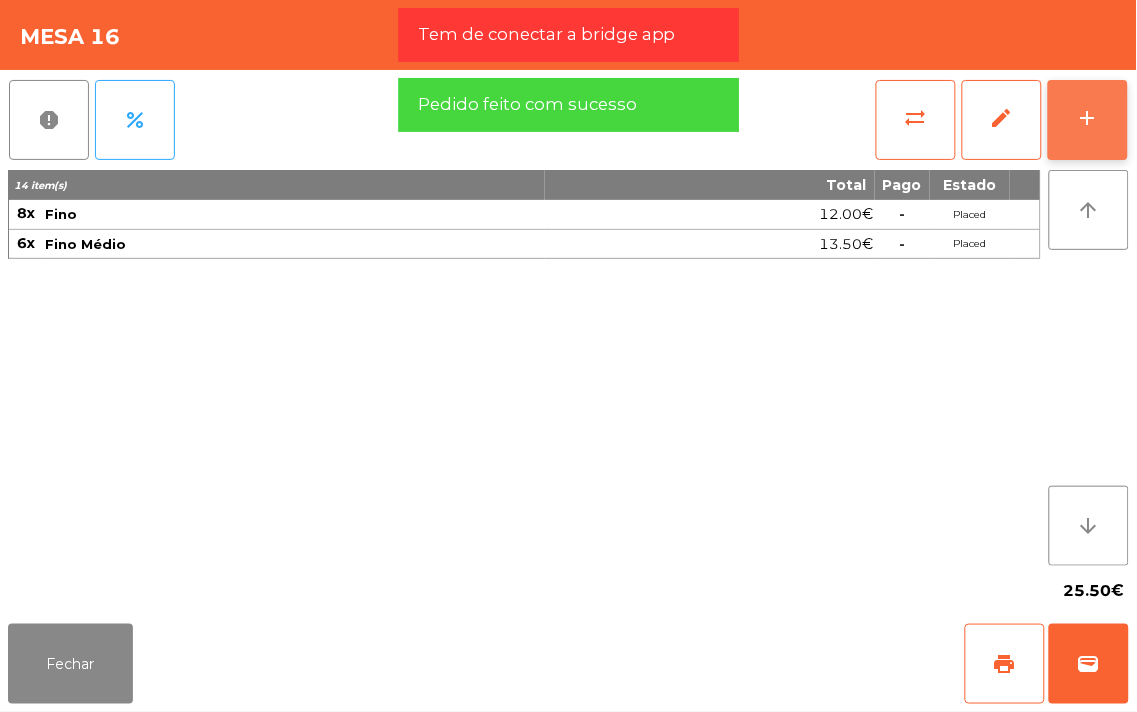 click on "add" 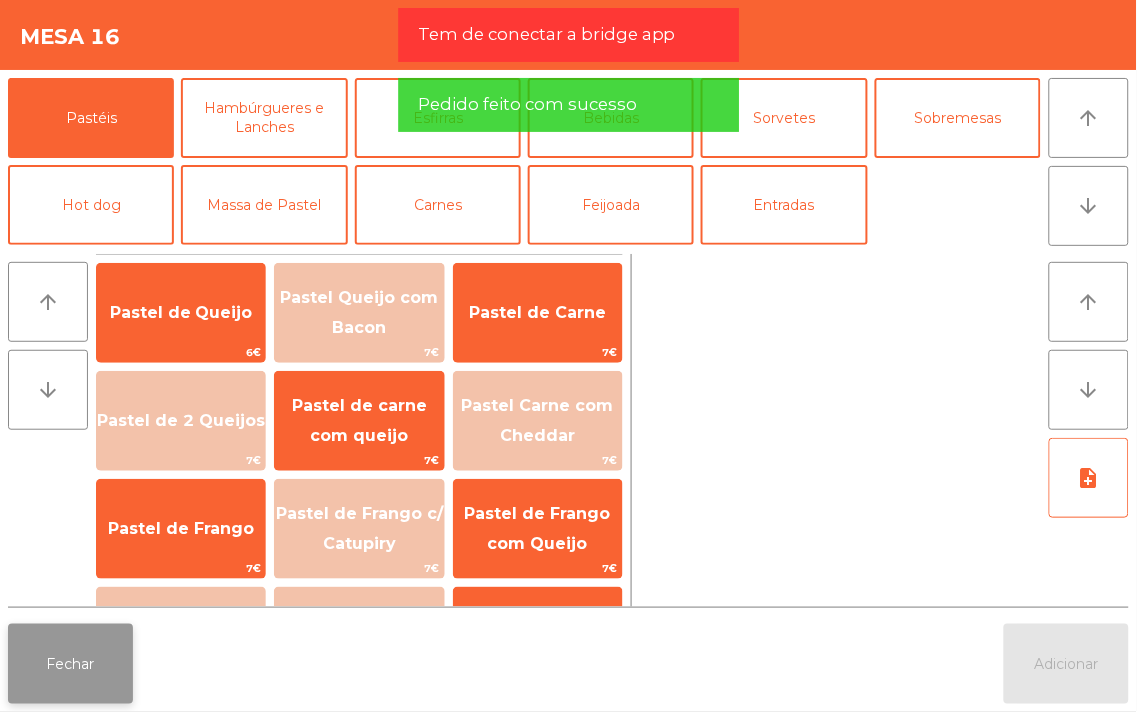 click on "Fechar" 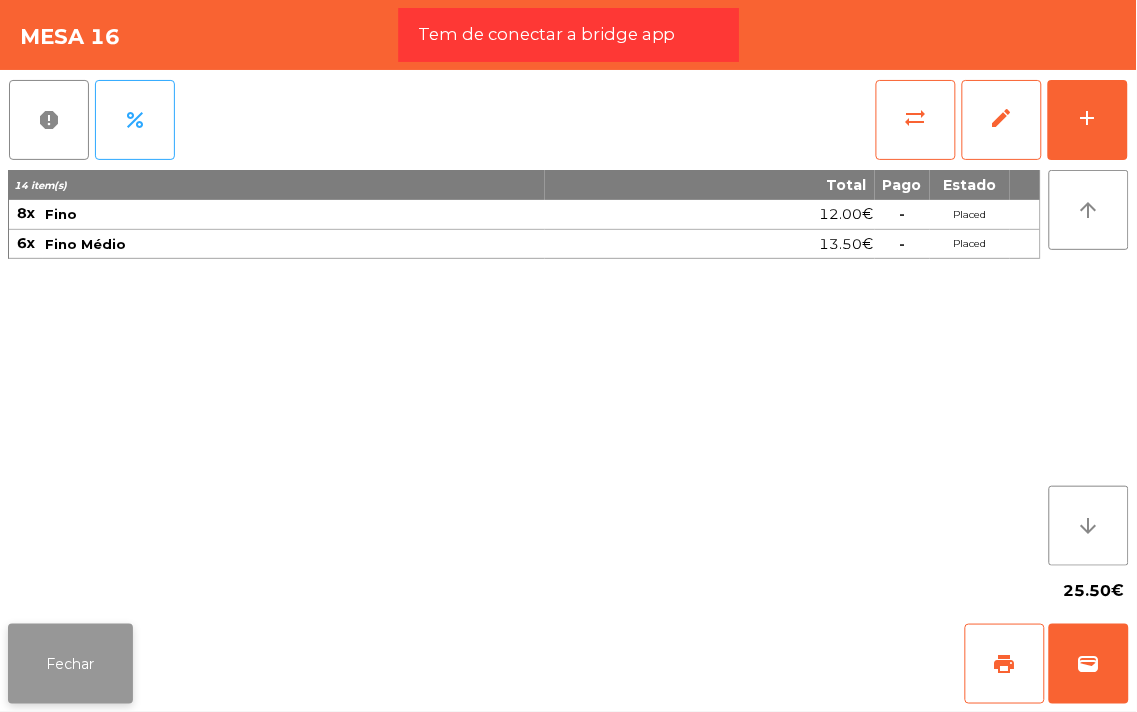 click on "Fechar" 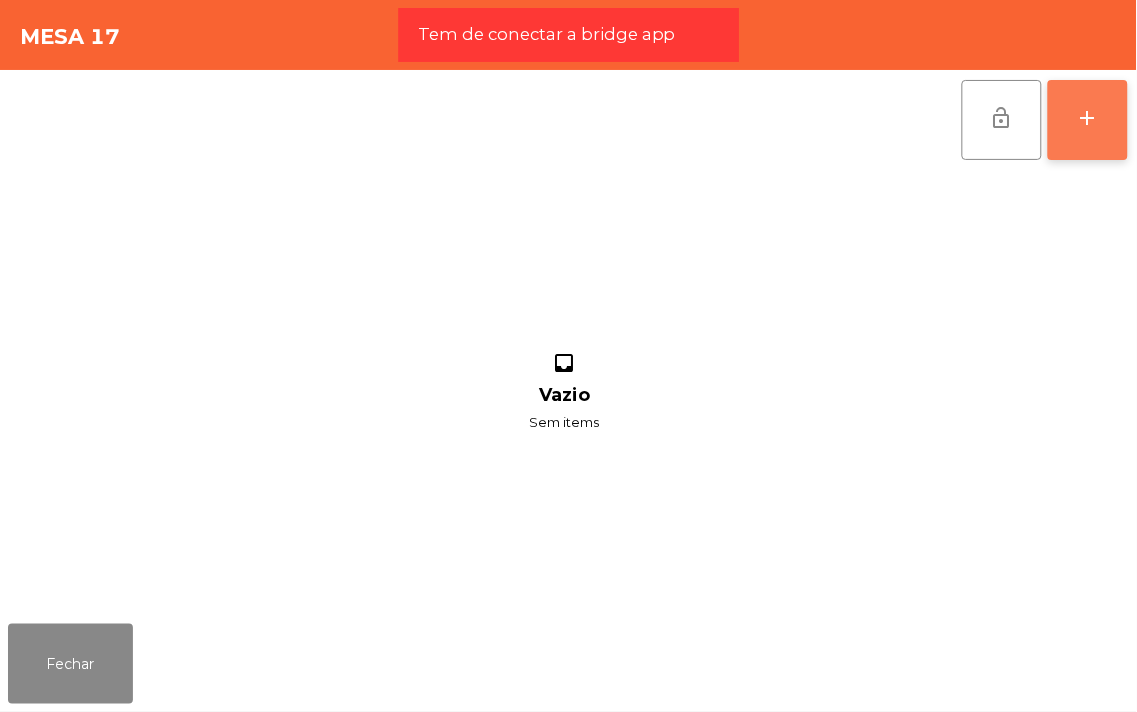 click on "add" 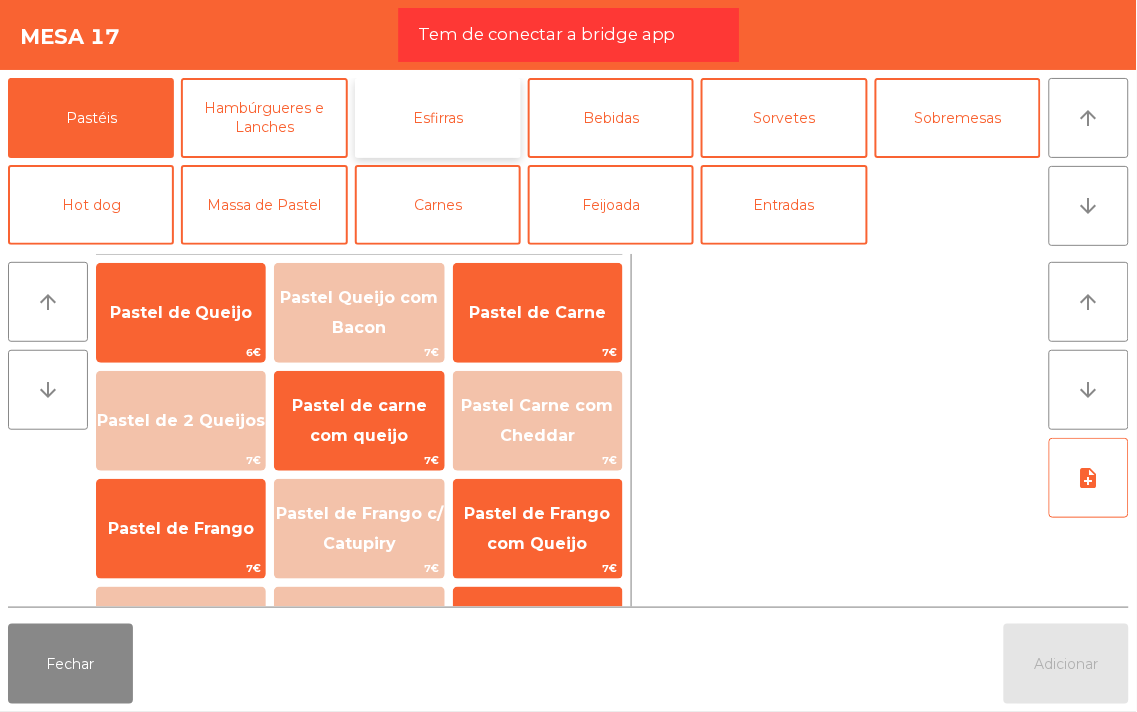 click on "Esfirras" 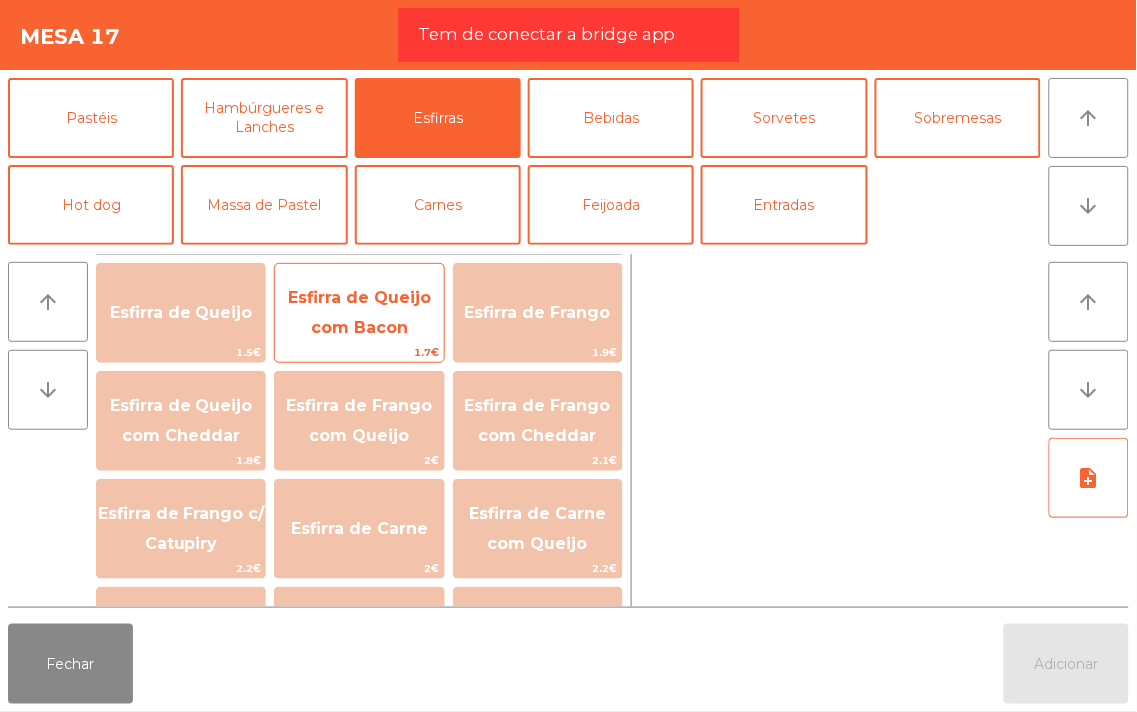 click on "Esfirra de Queijo com Bacon" 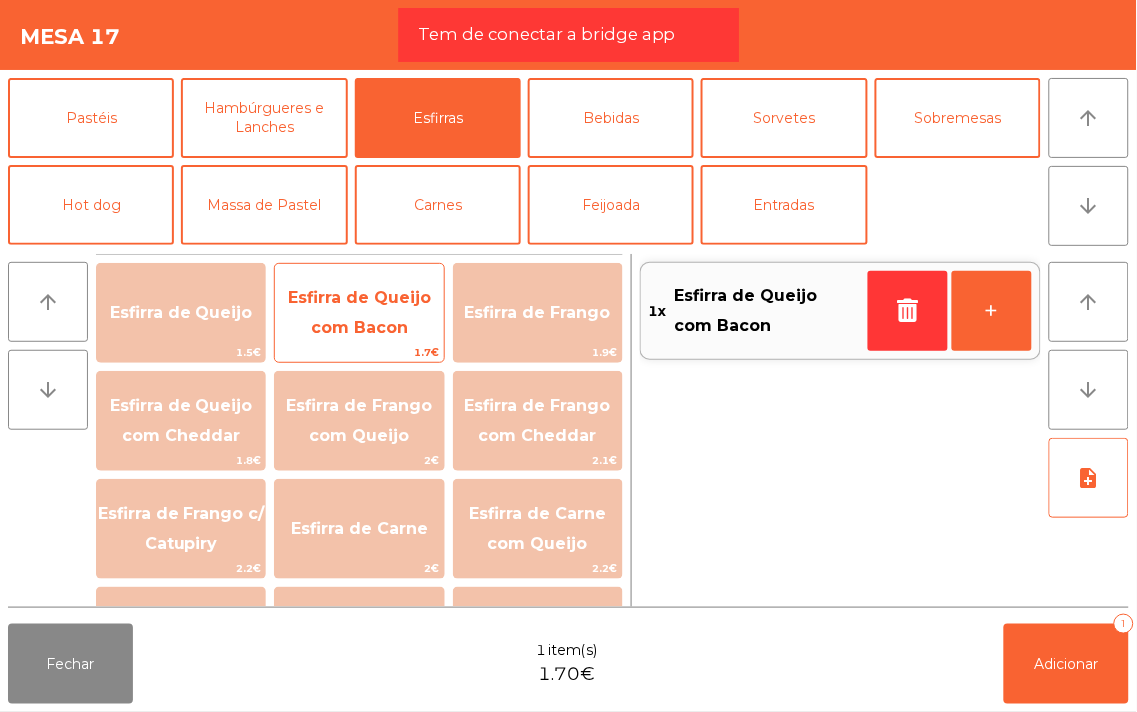 click on "Esfirra de Queijo com Bacon" 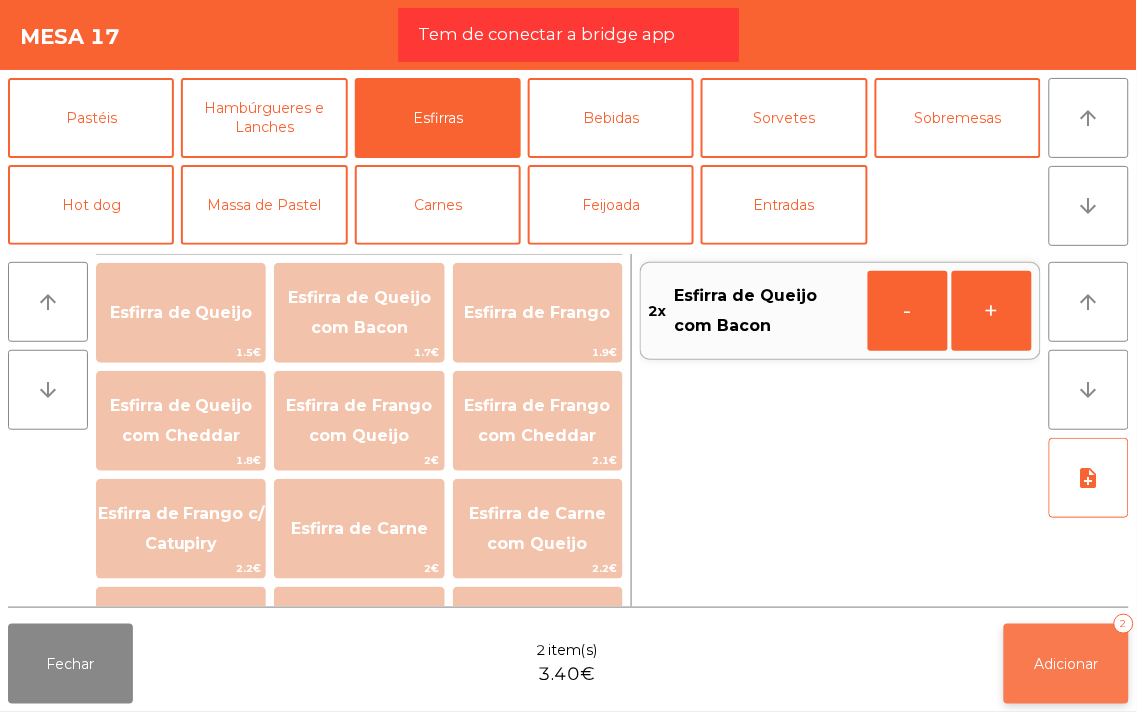 click on "Adicionar   2" 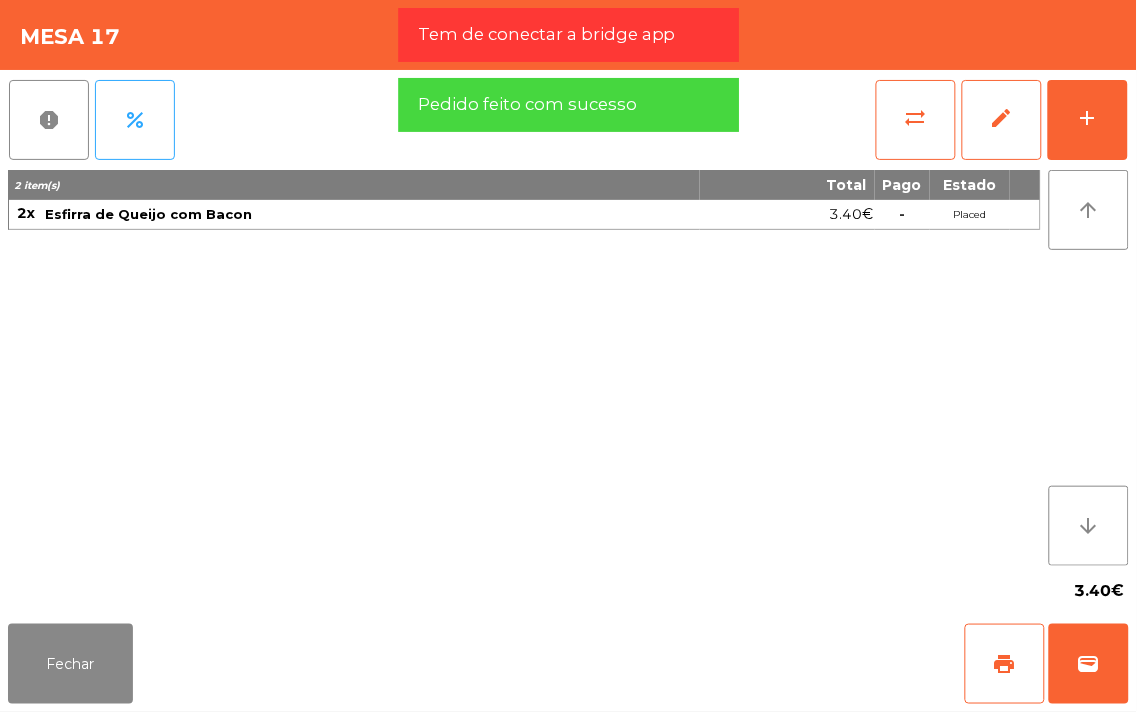 click on "Fechar   print   wallet" 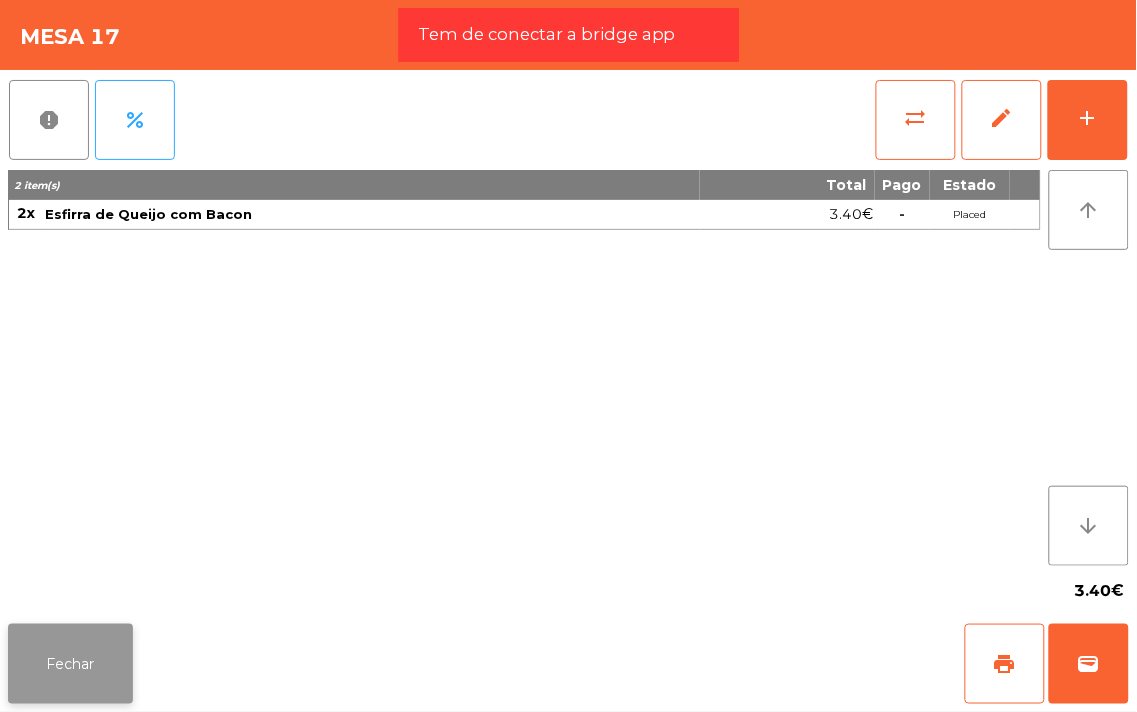 click on "Fechar" 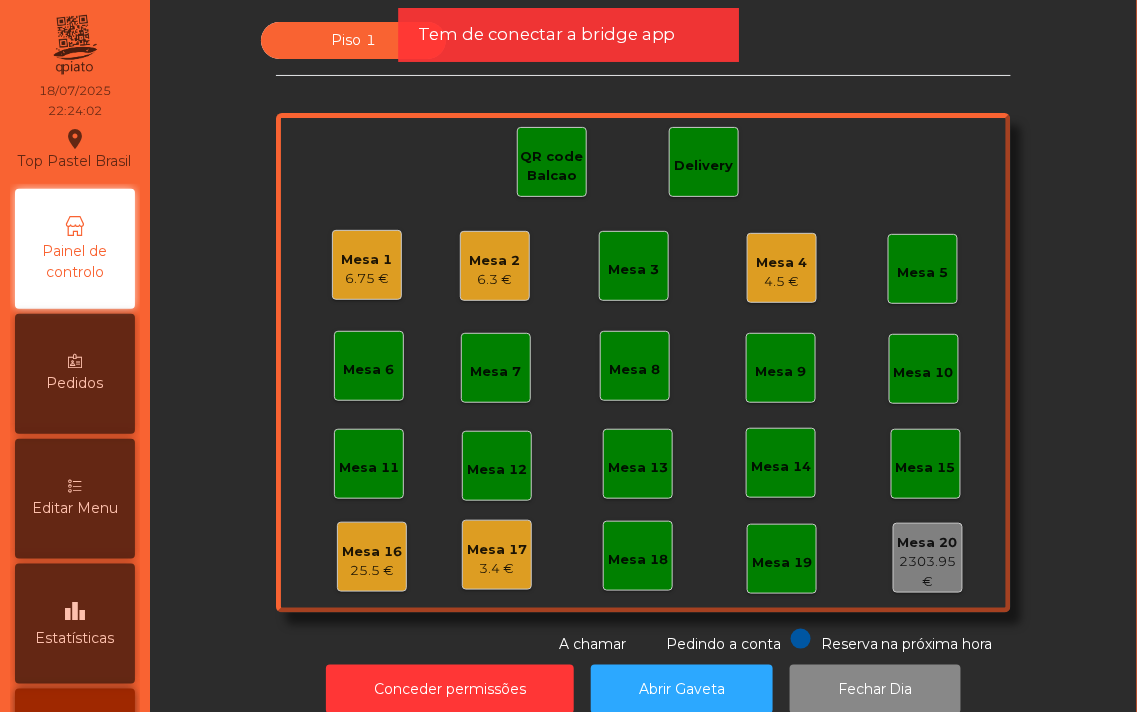 click on "Mesa 18" 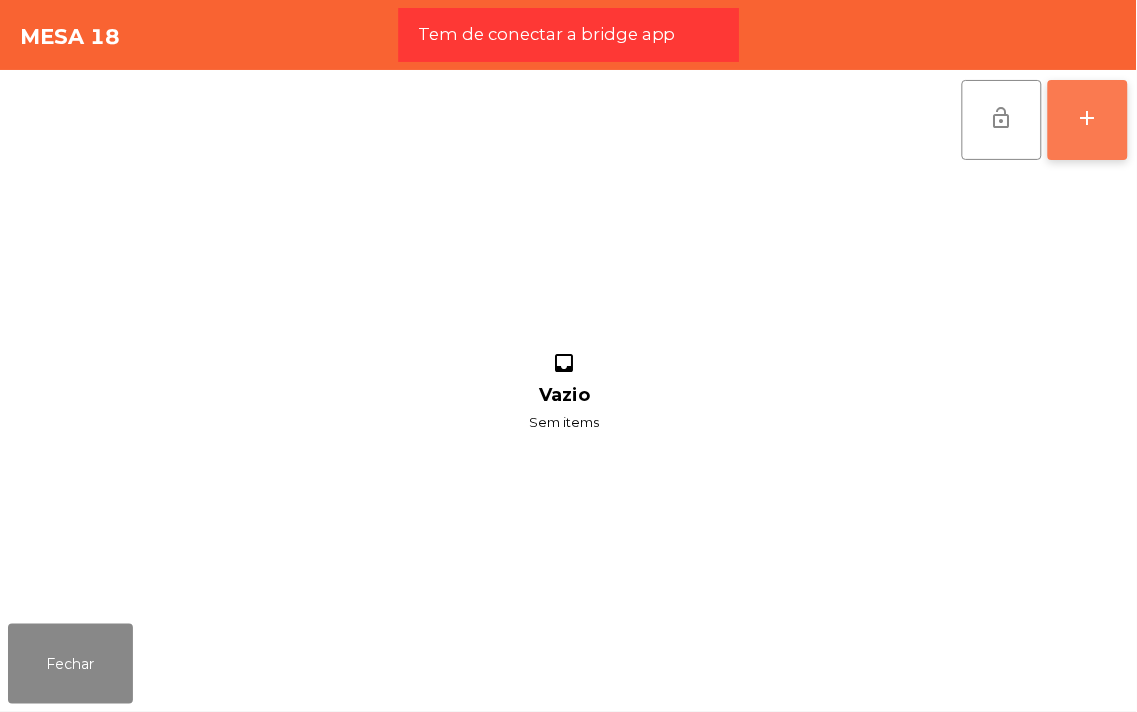 click on "add" 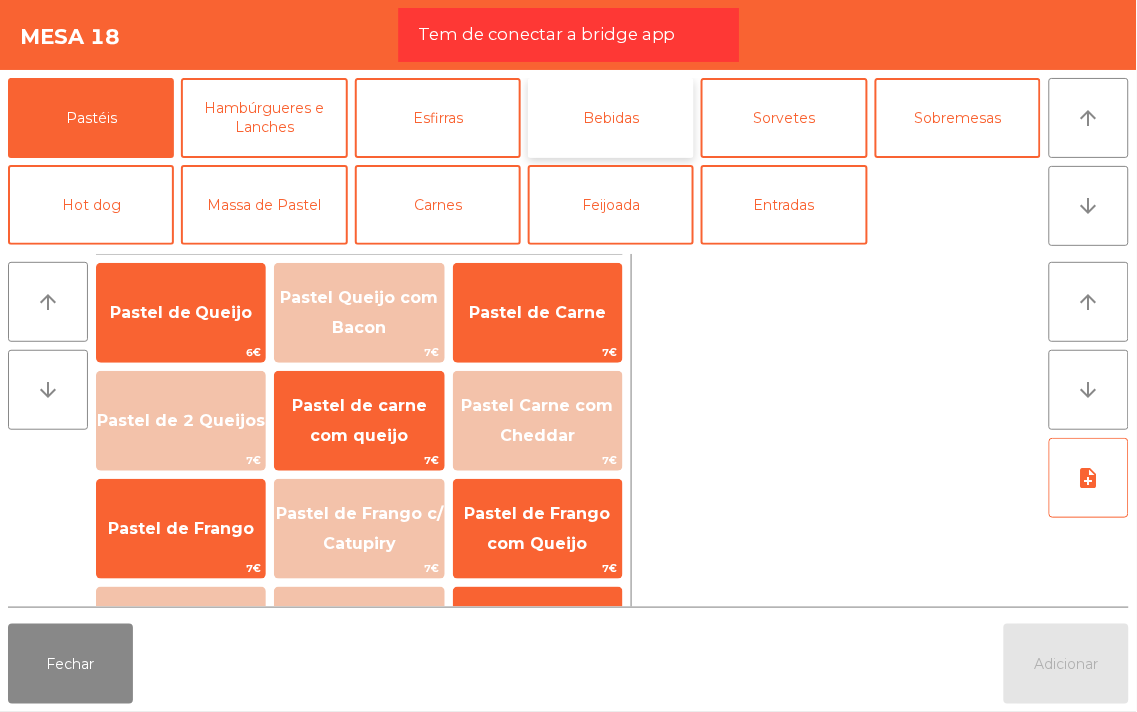 click on "Bebidas" 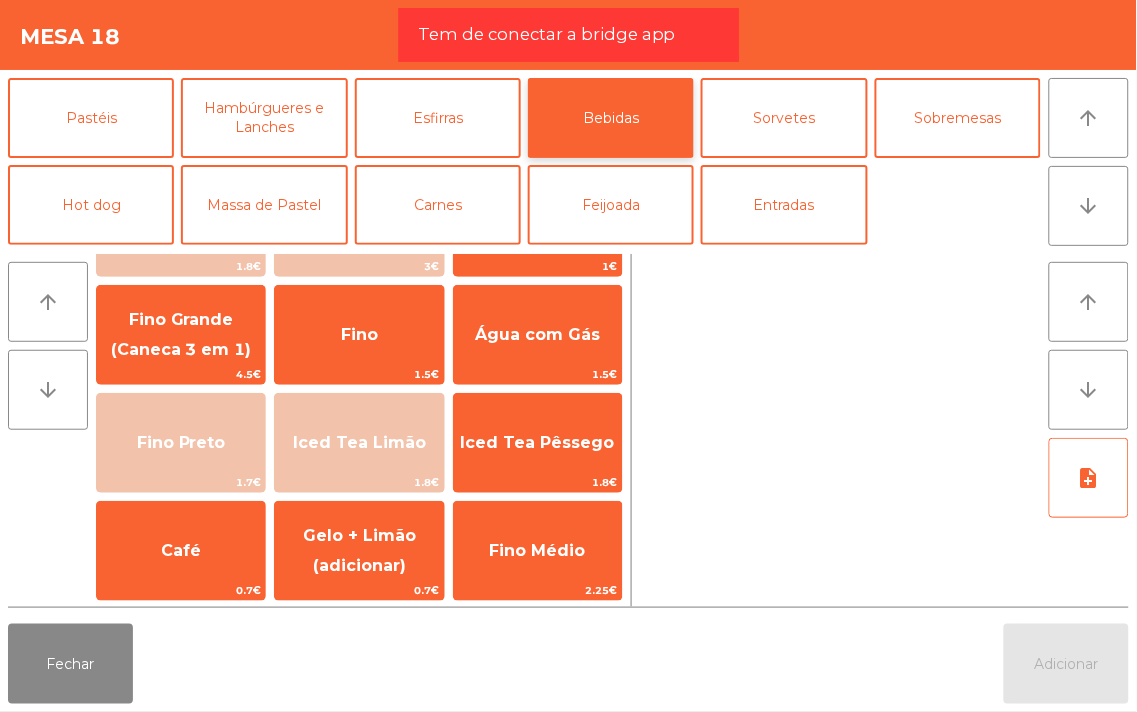 scroll, scrollTop: 195, scrollLeft: 0, axis: vertical 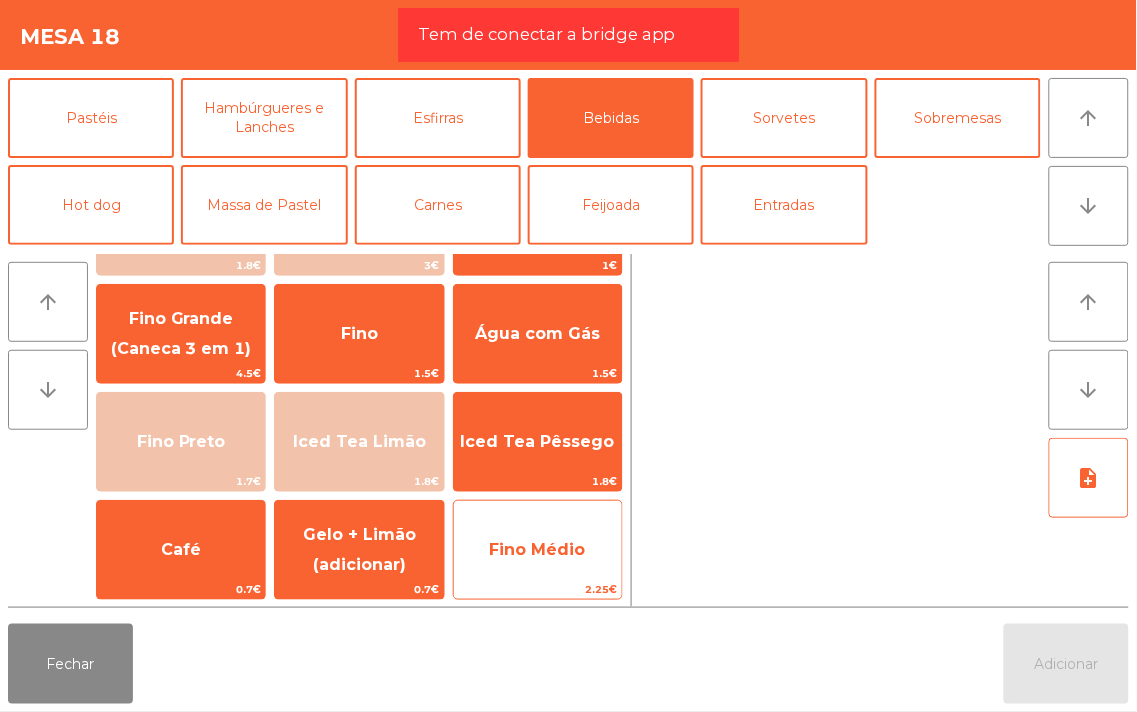 click on "Fino Médio" 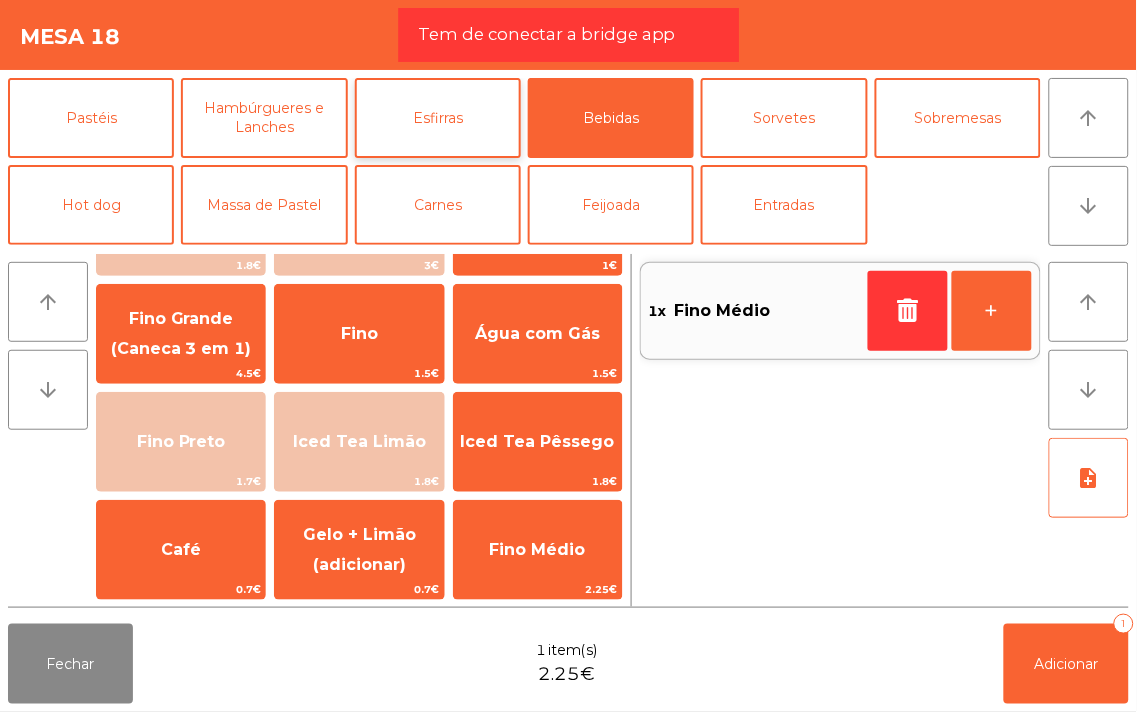 click on "Esfirras" 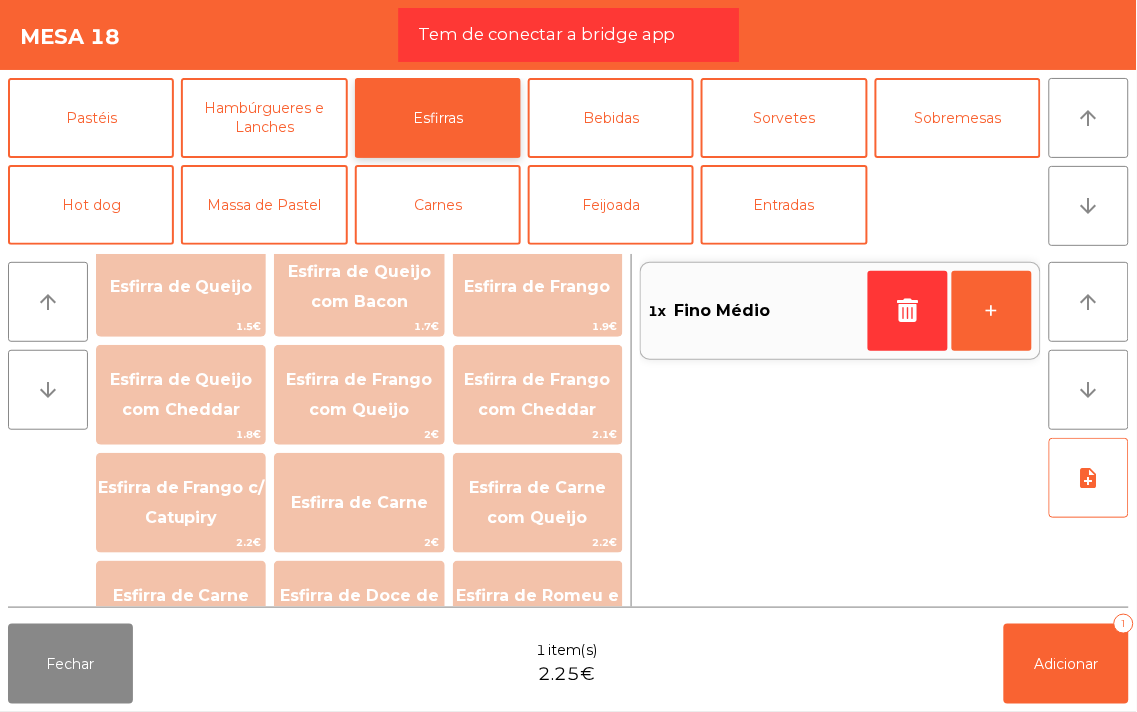 scroll, scrollTop: 0, scrollLeft: 0, axis: both 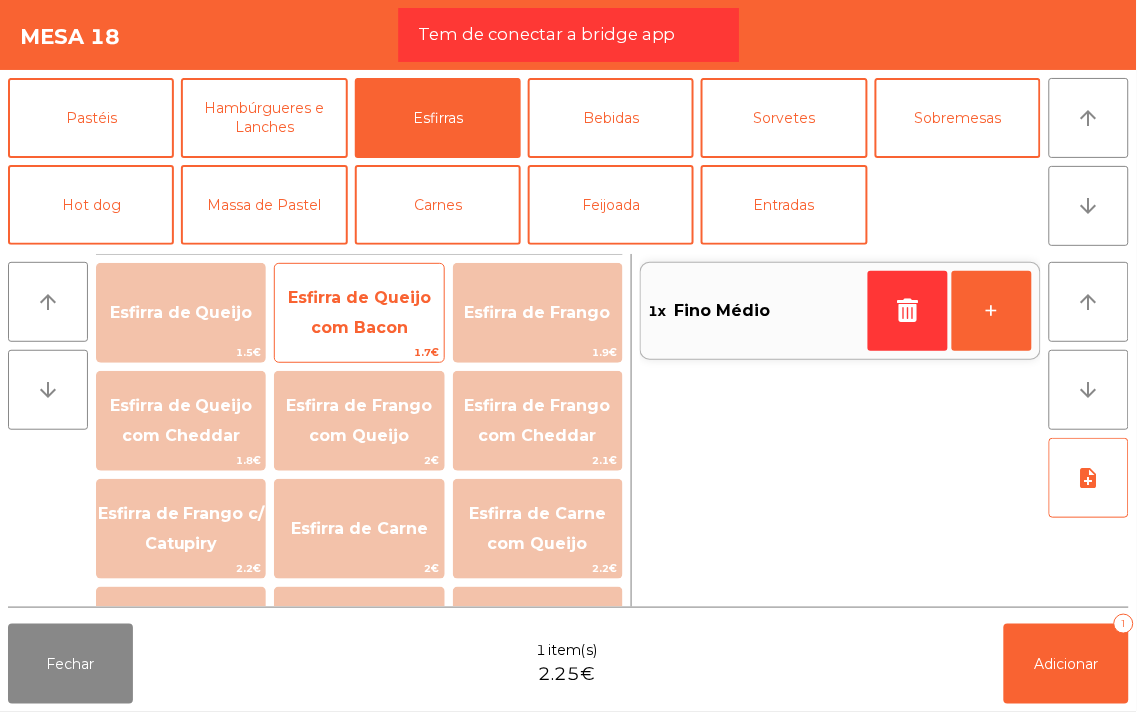 click on "Esfirra de Queijo com Bacon" 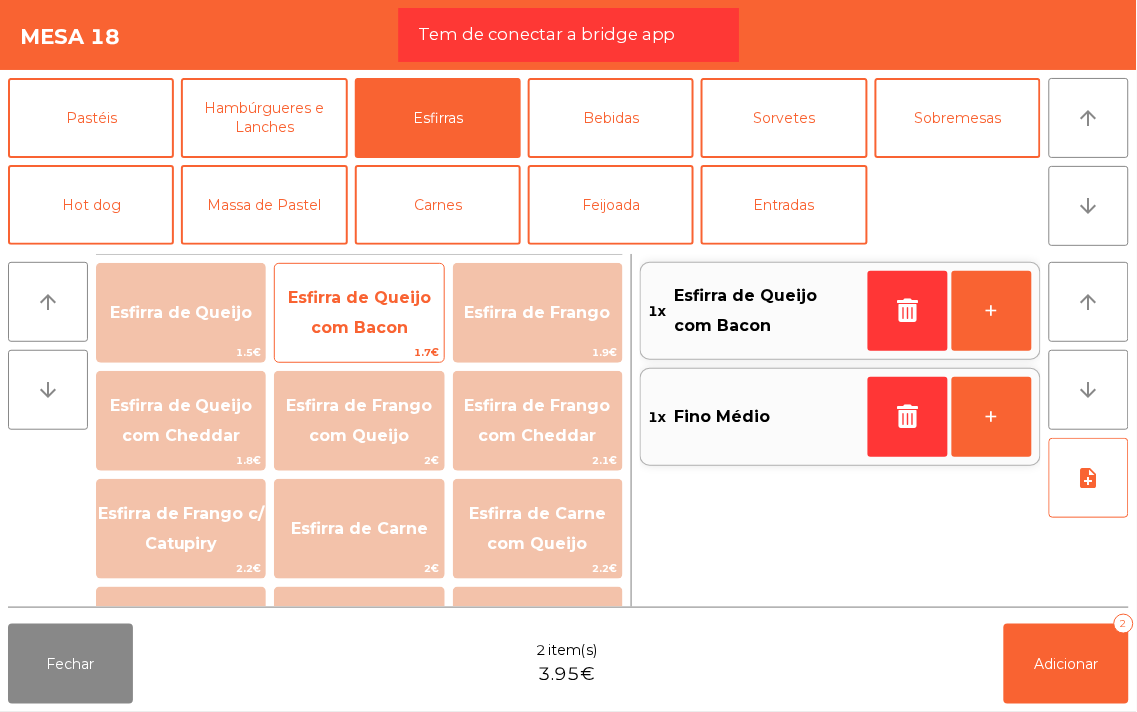 click on "Esfirra de Queijo com Bacon" 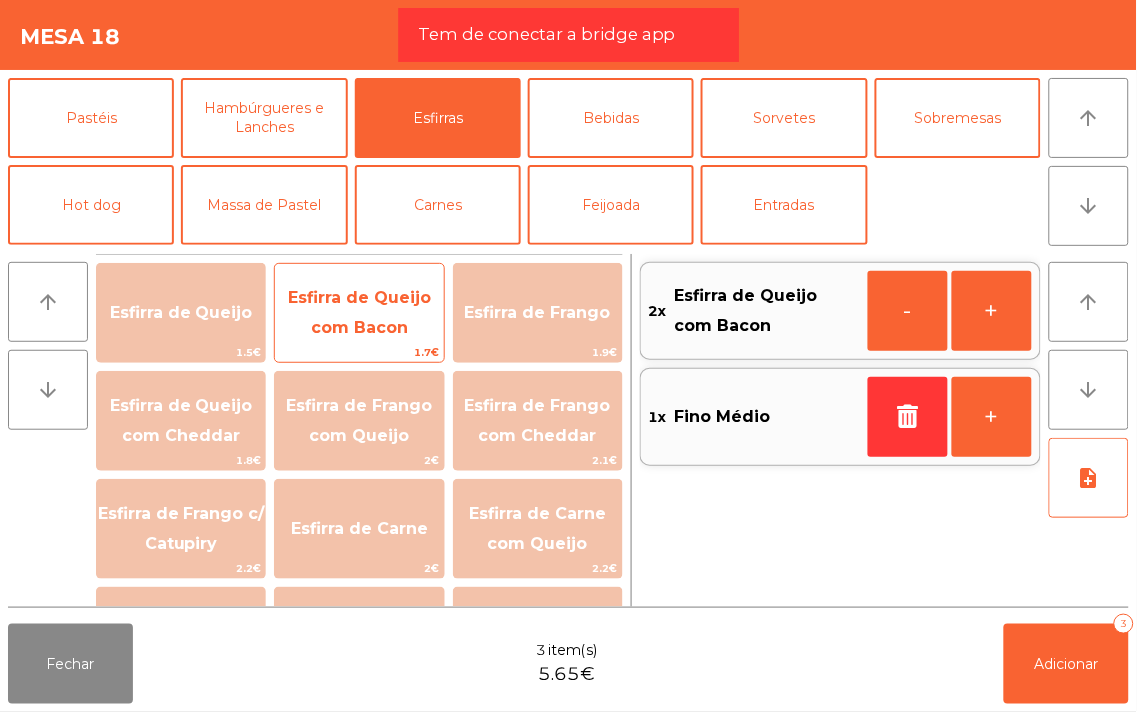 click on "Esfirra de Queijo com Bacon" 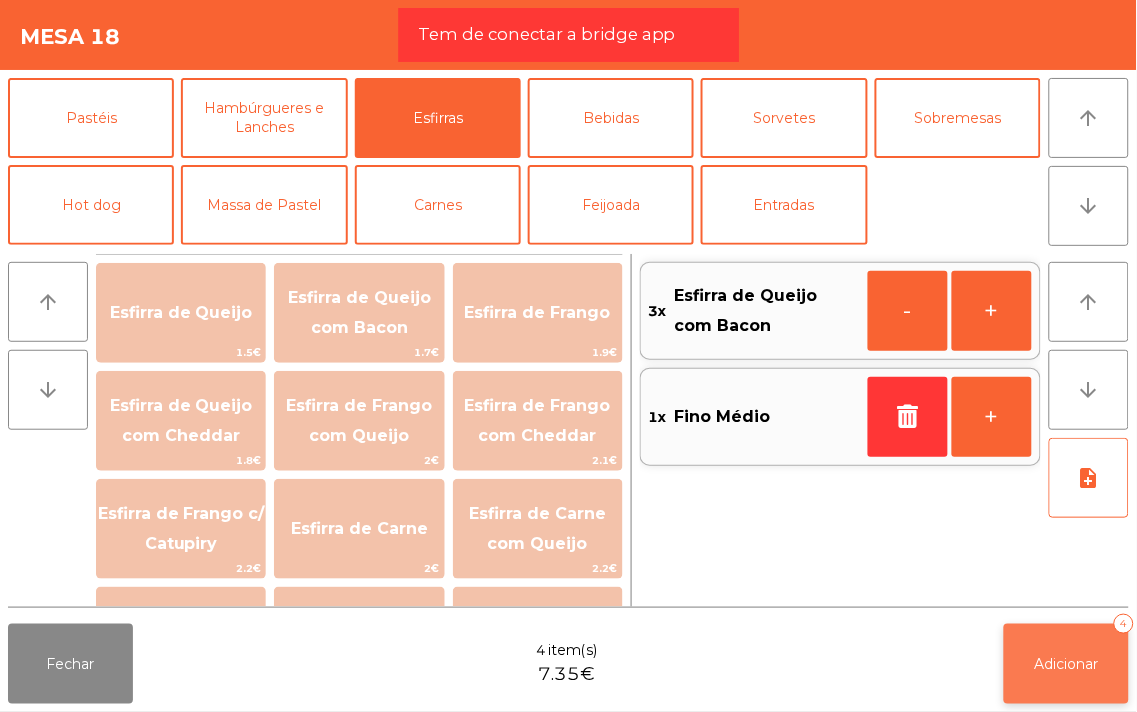 click on "Adicionar   4" 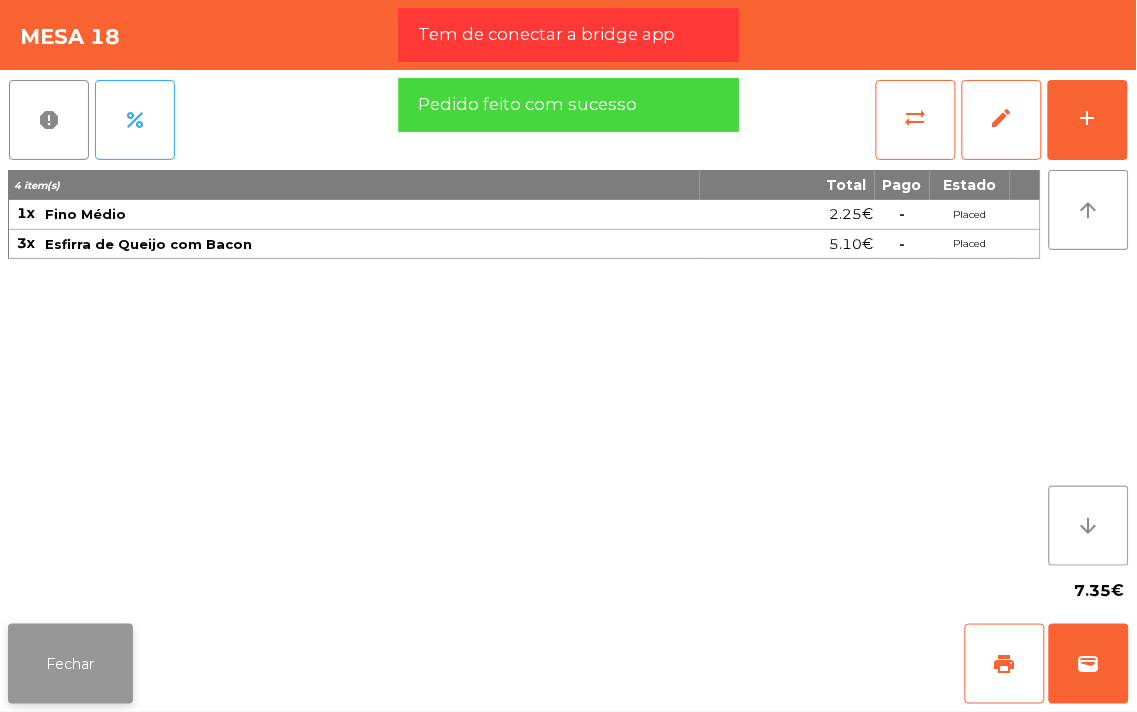 click on "Fechar" 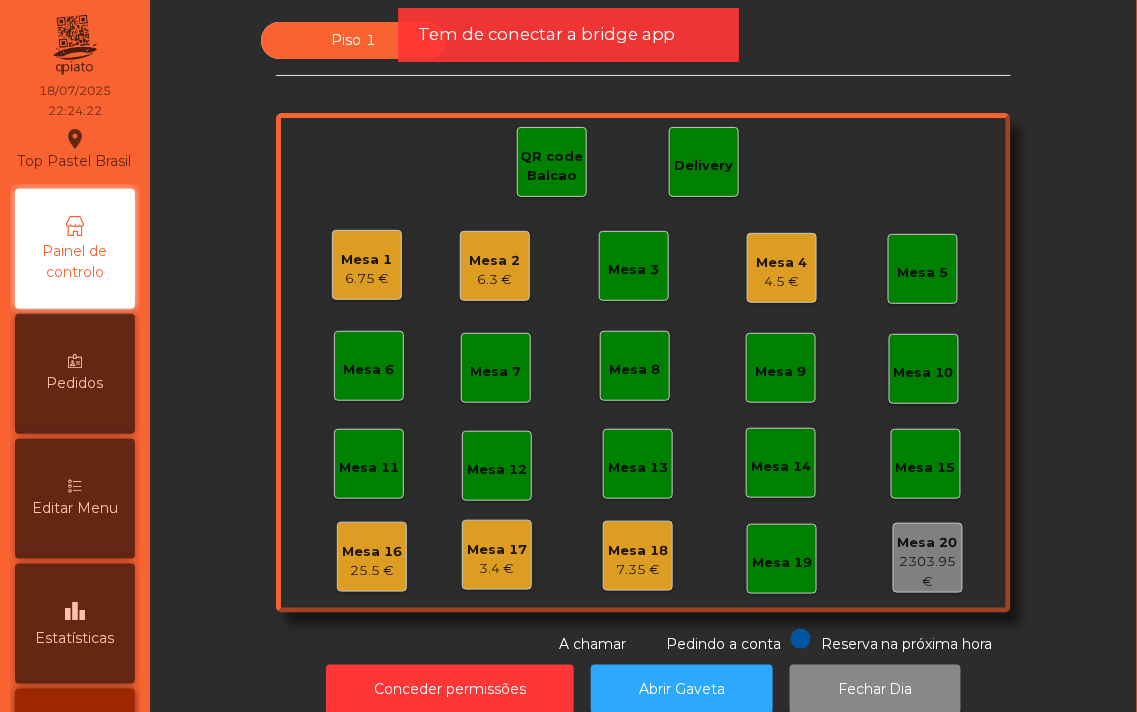 click on "6.3 €" 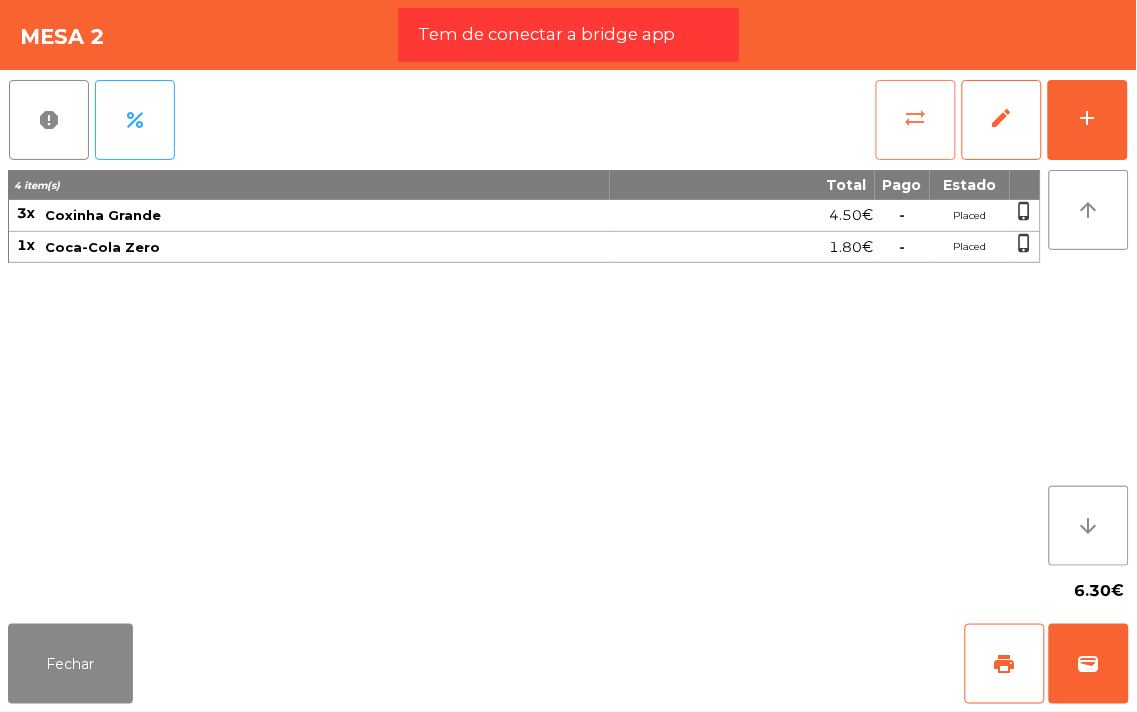 click on "sync_alt" 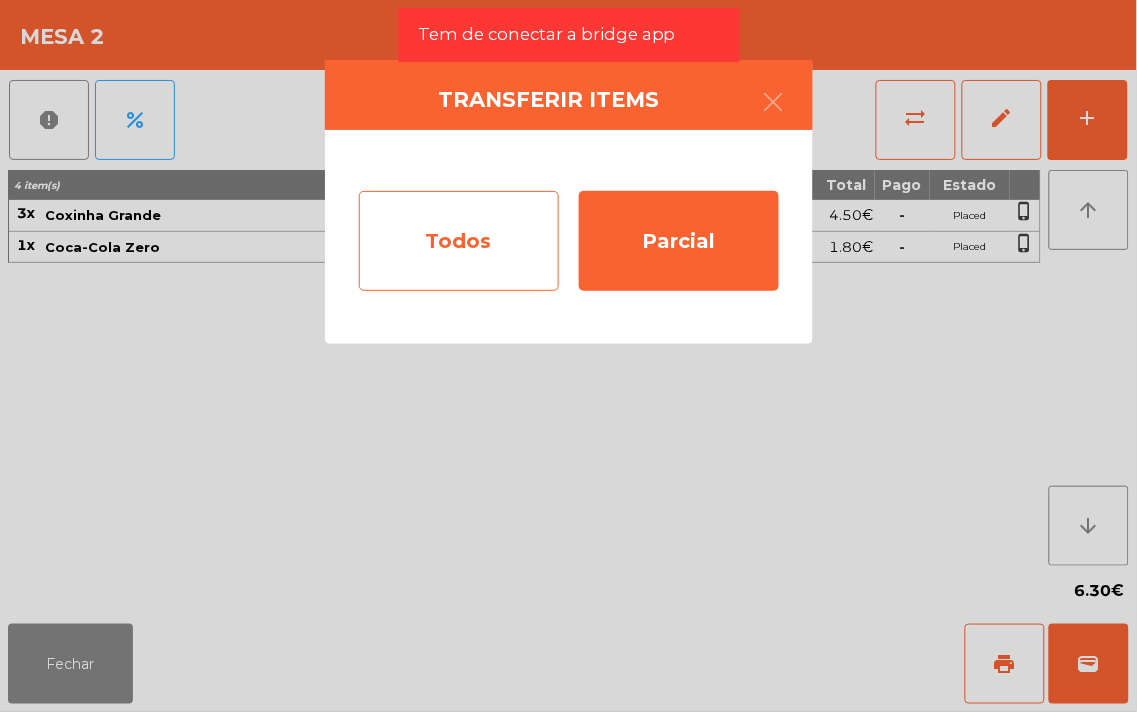 click on "Todos" 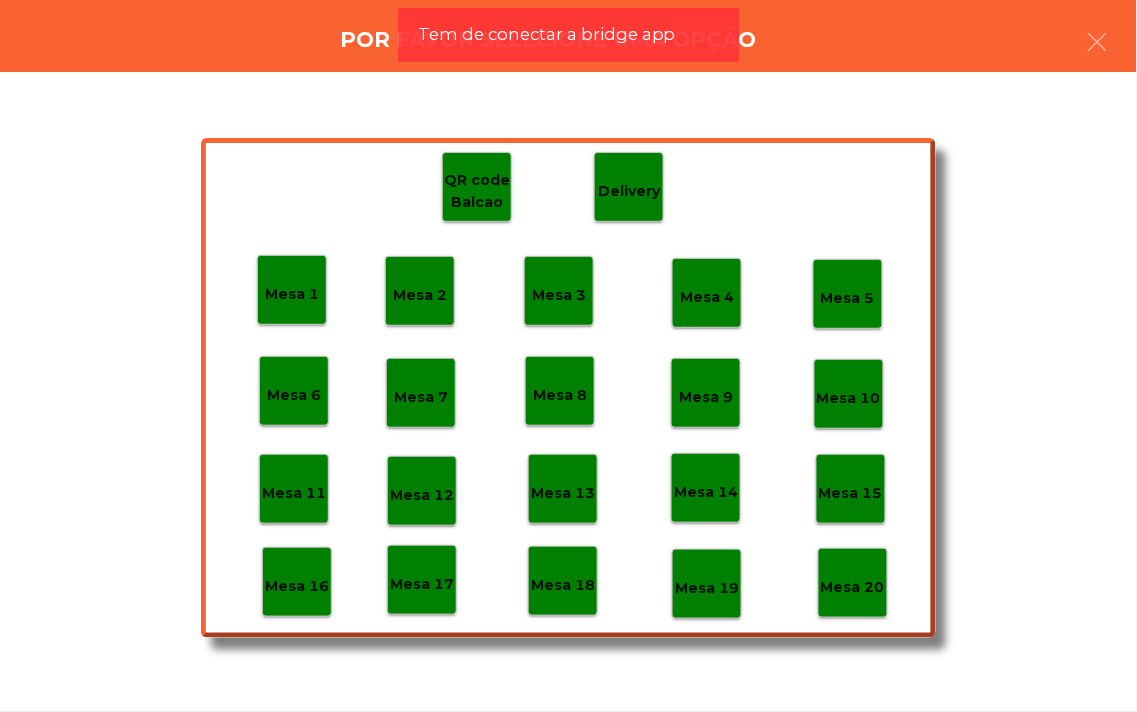 click on "Mesa 18" 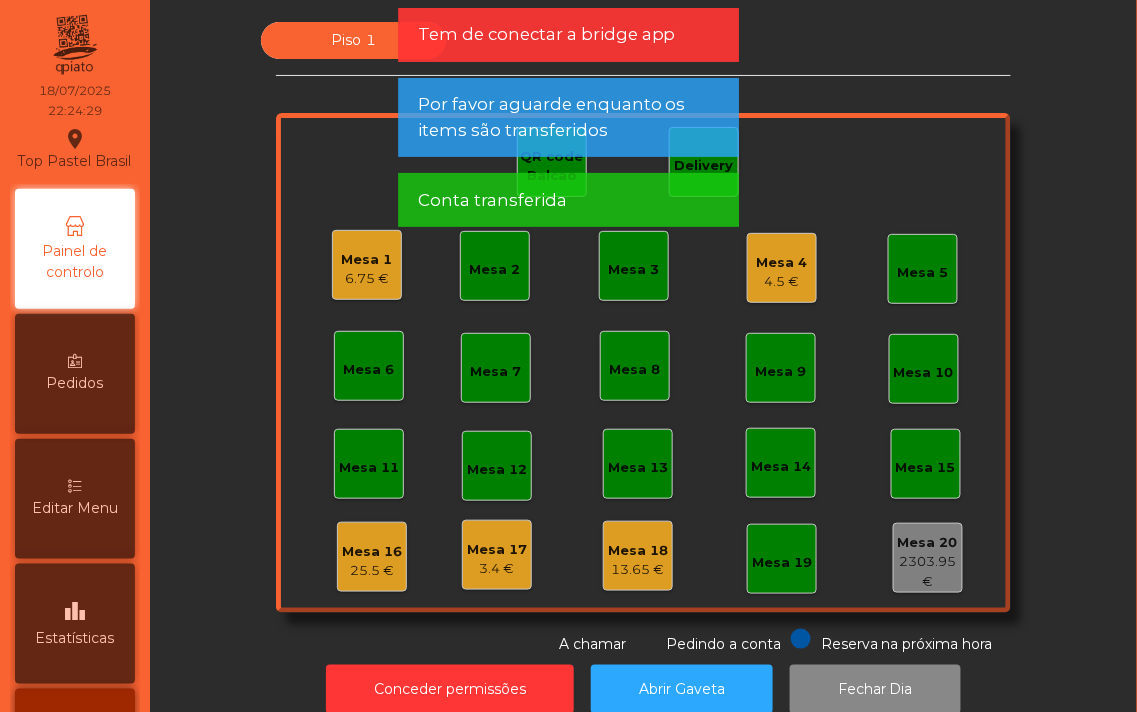 click on "Mesa 18" 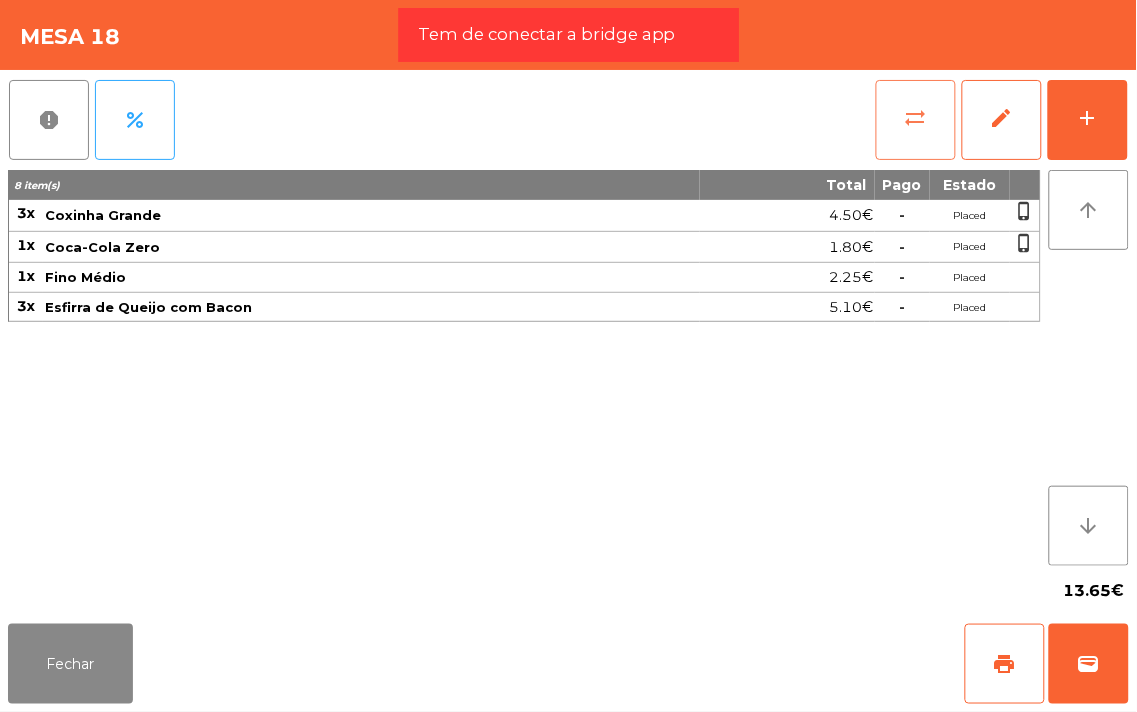 click on "sync_alt" 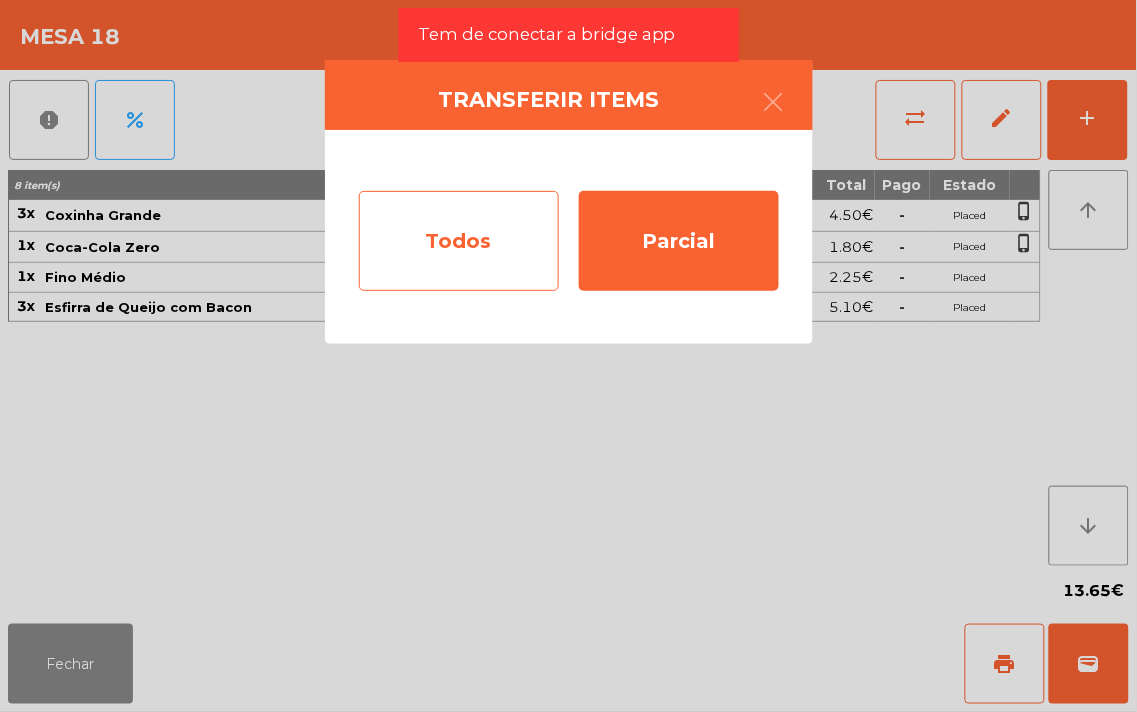 click on "Todos" 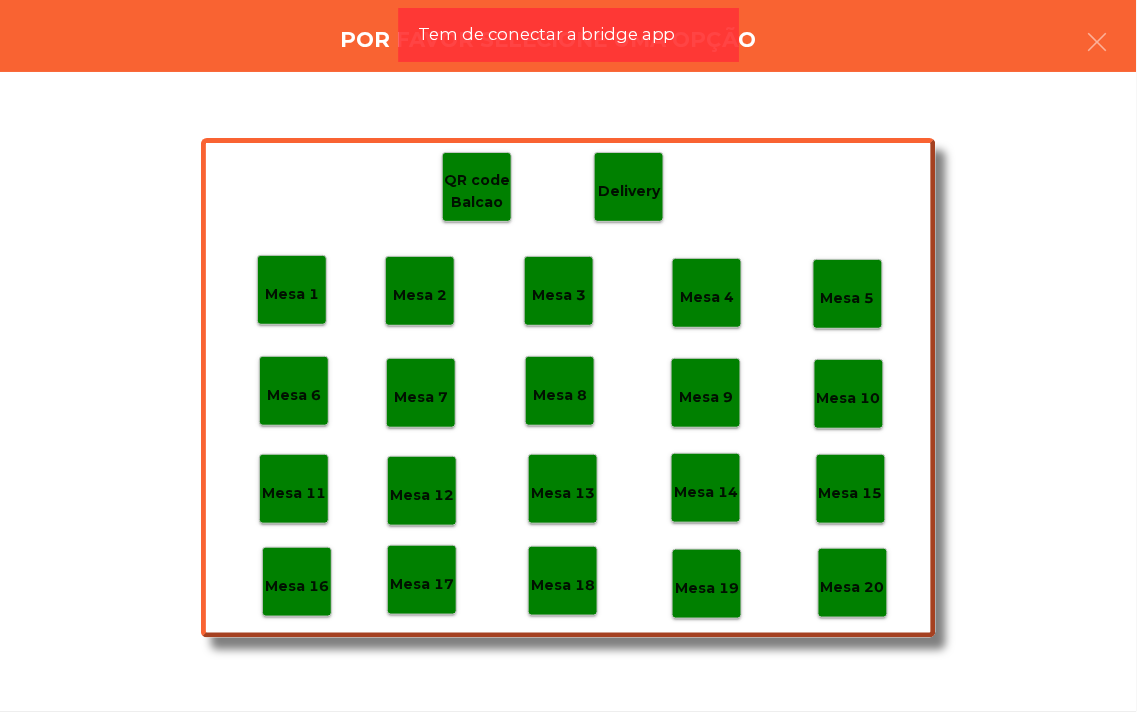 click on "Mesa 19" 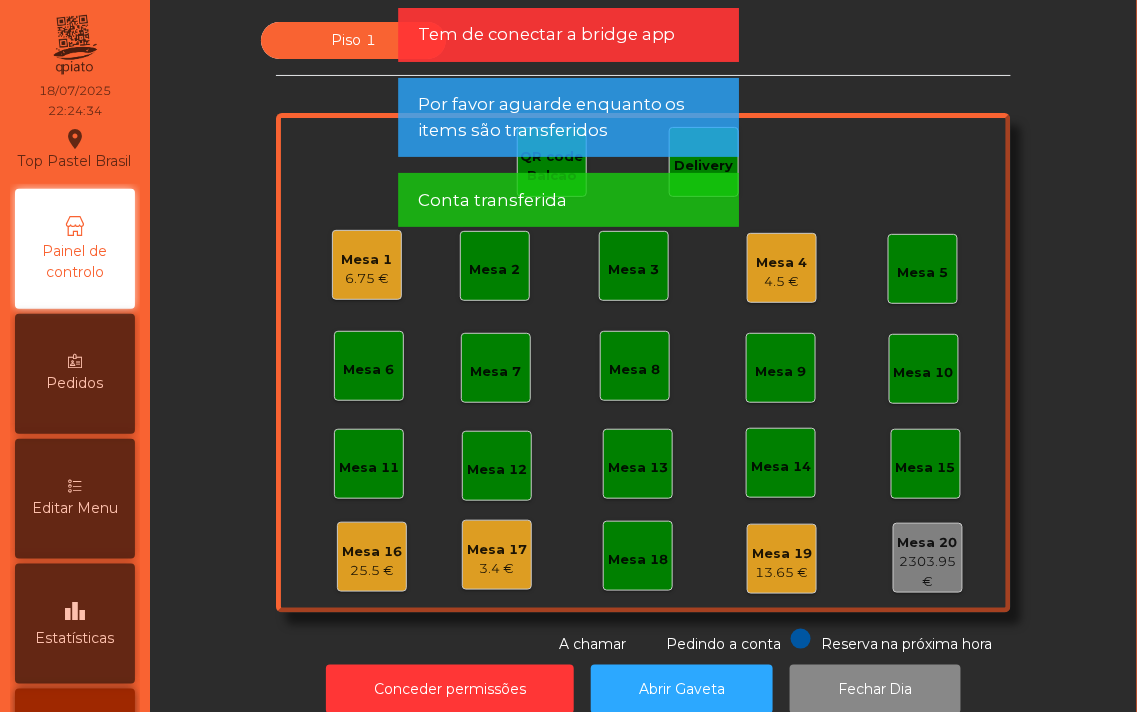 click on "Mesa 1" 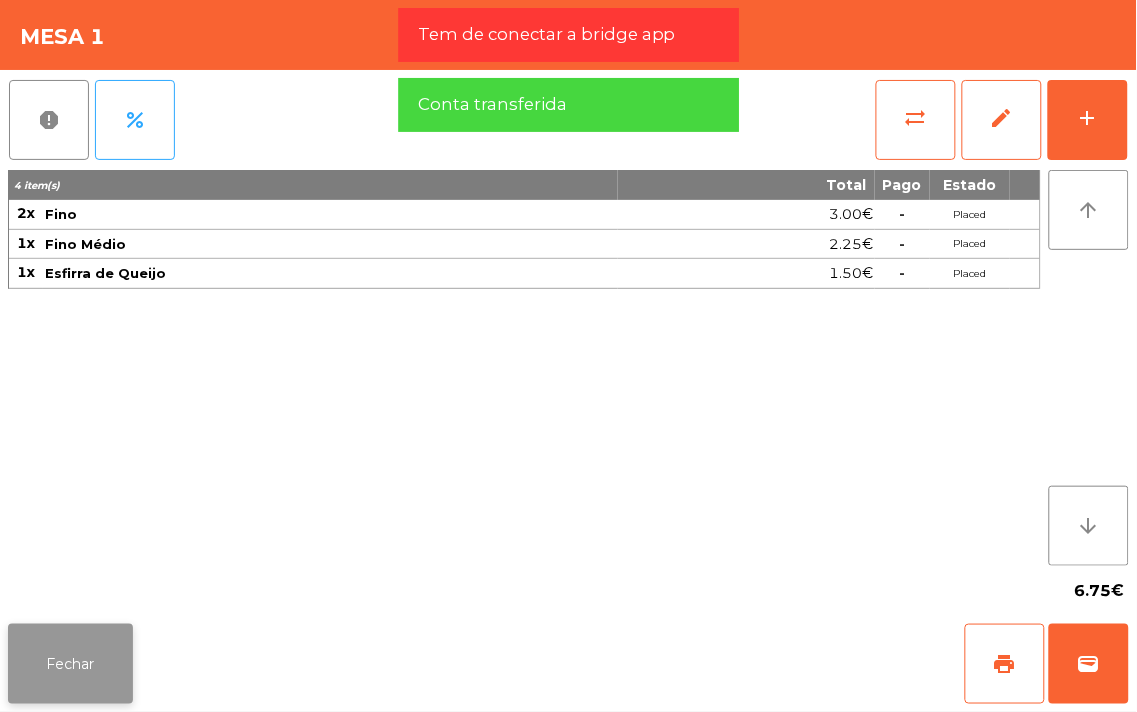 click on "Fechar" 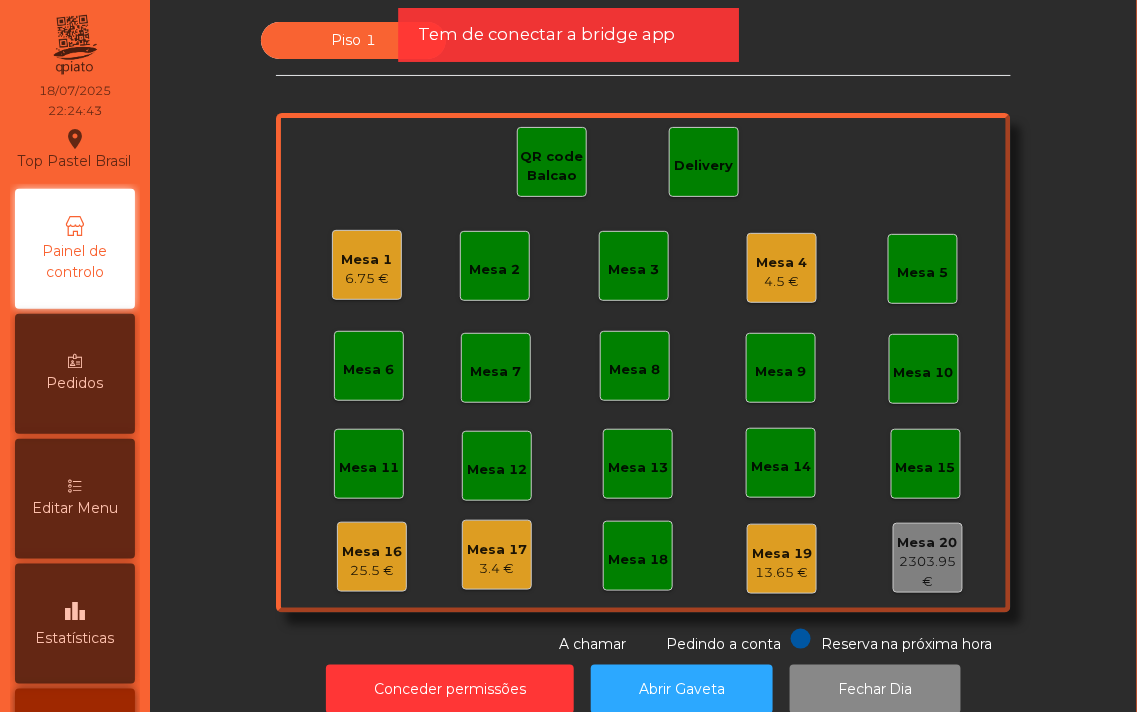 click on "Mesa 1" 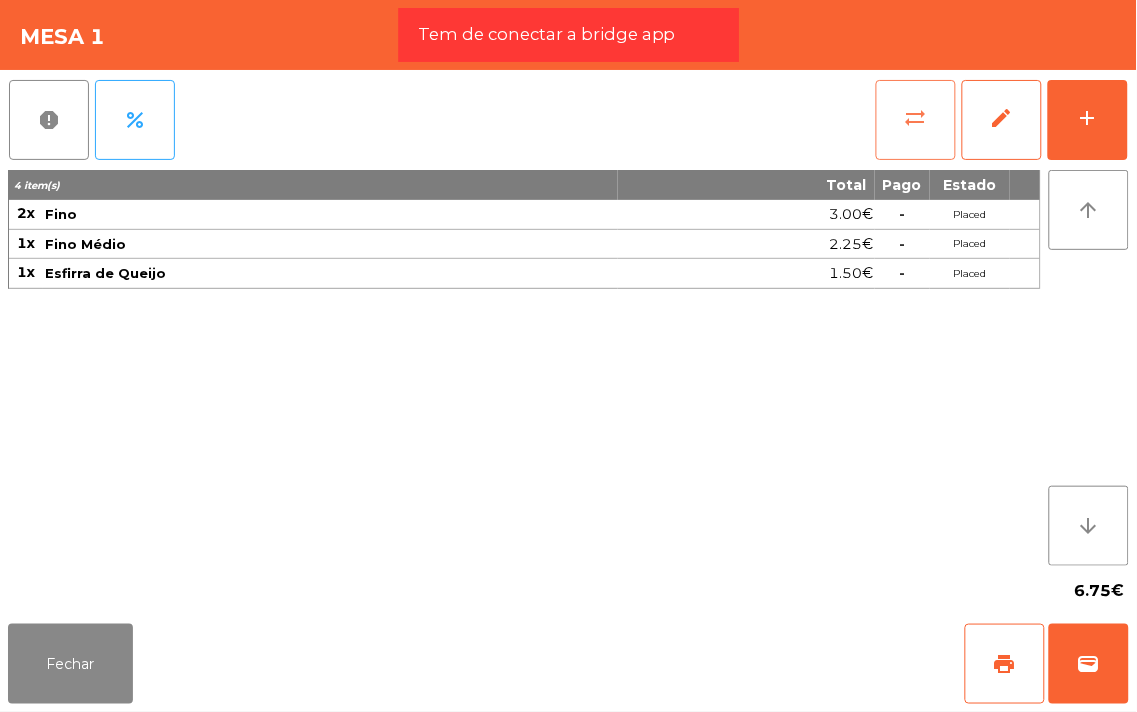 click on "sync_alt" 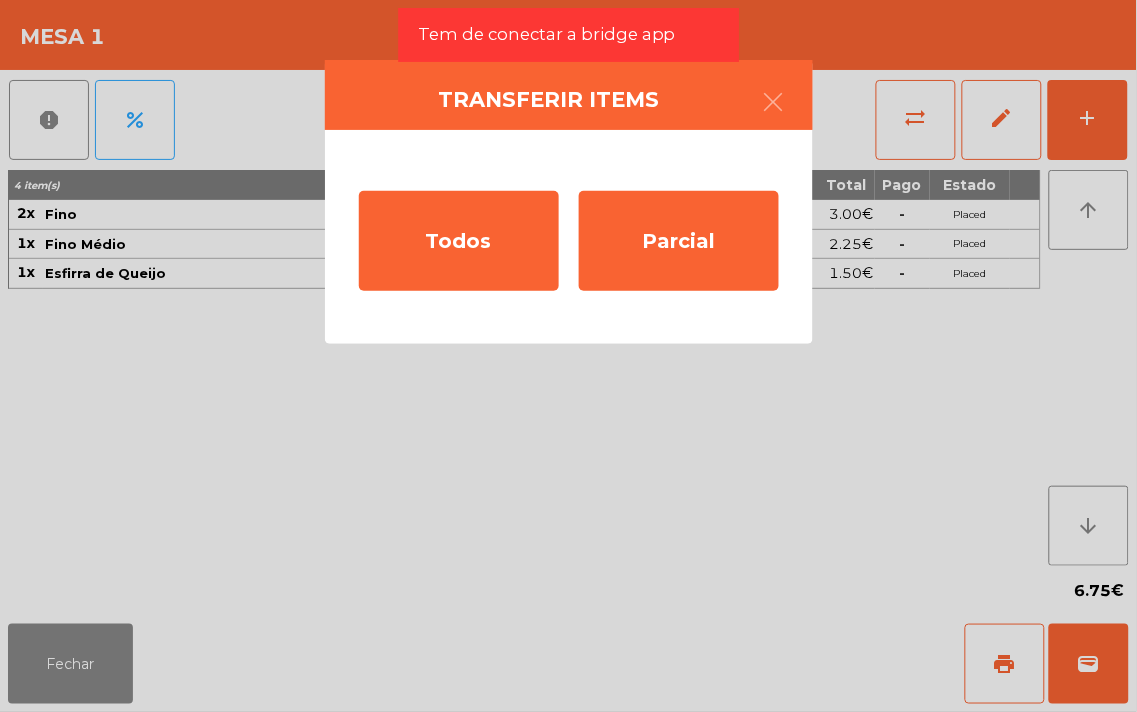 click on "Transferir items  Todos   Parcial" 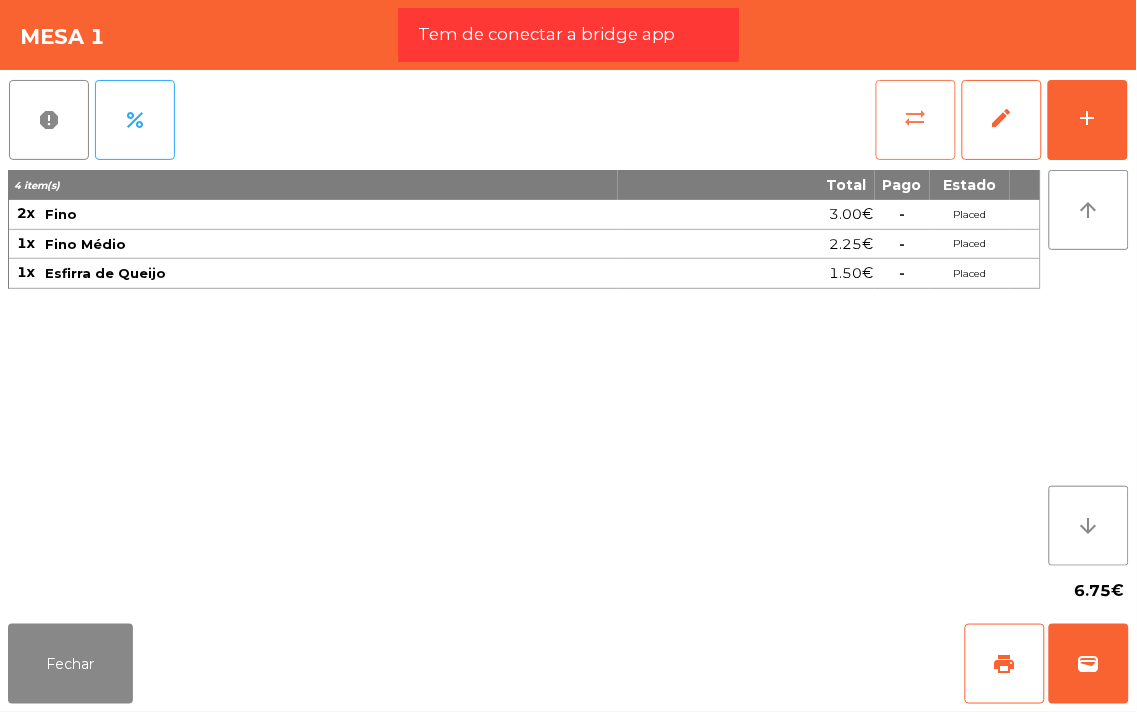 click on "sync_alt" 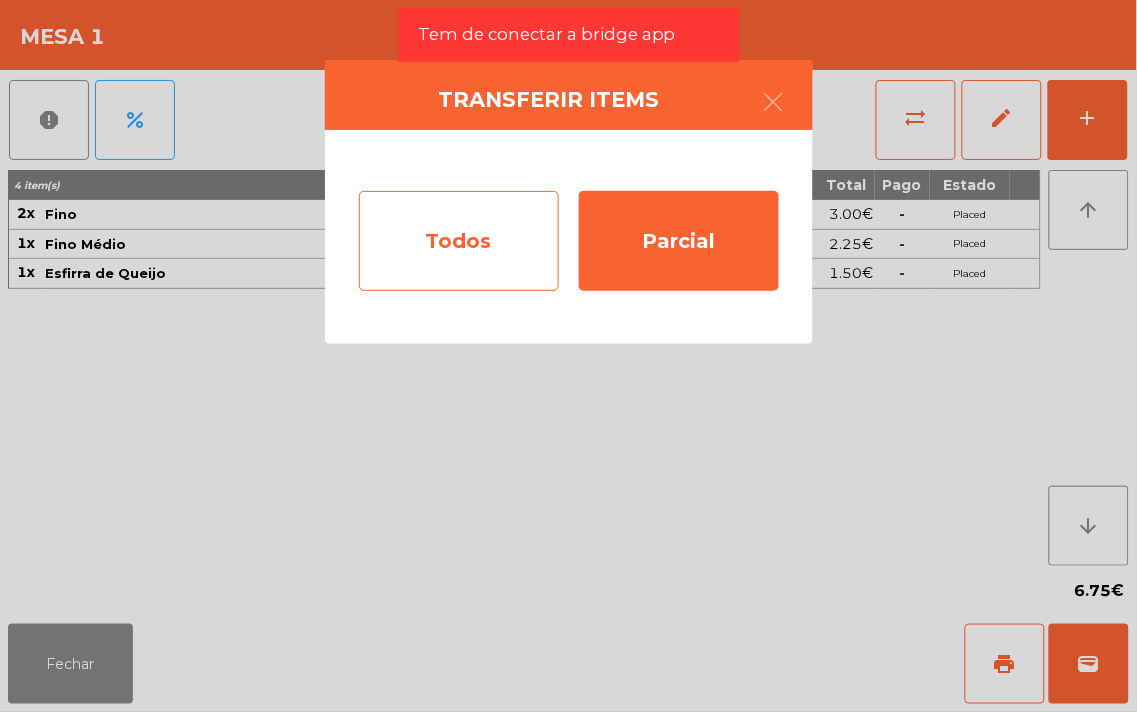 click on "Todos" 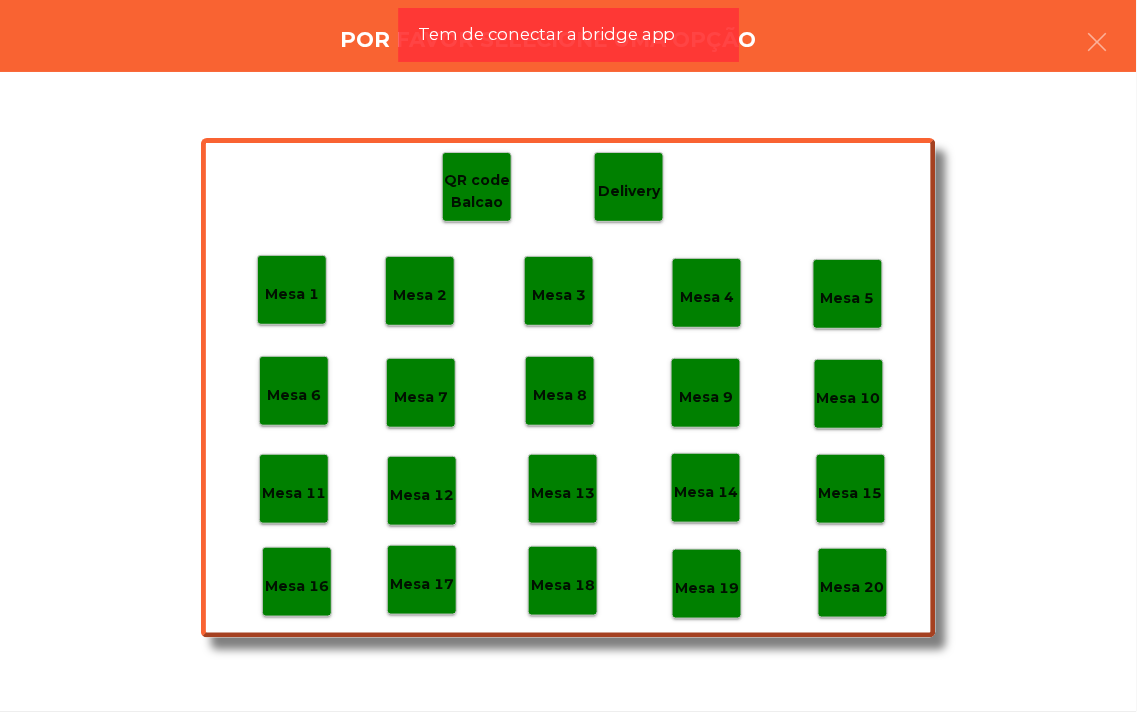 click on "Mesa 19" 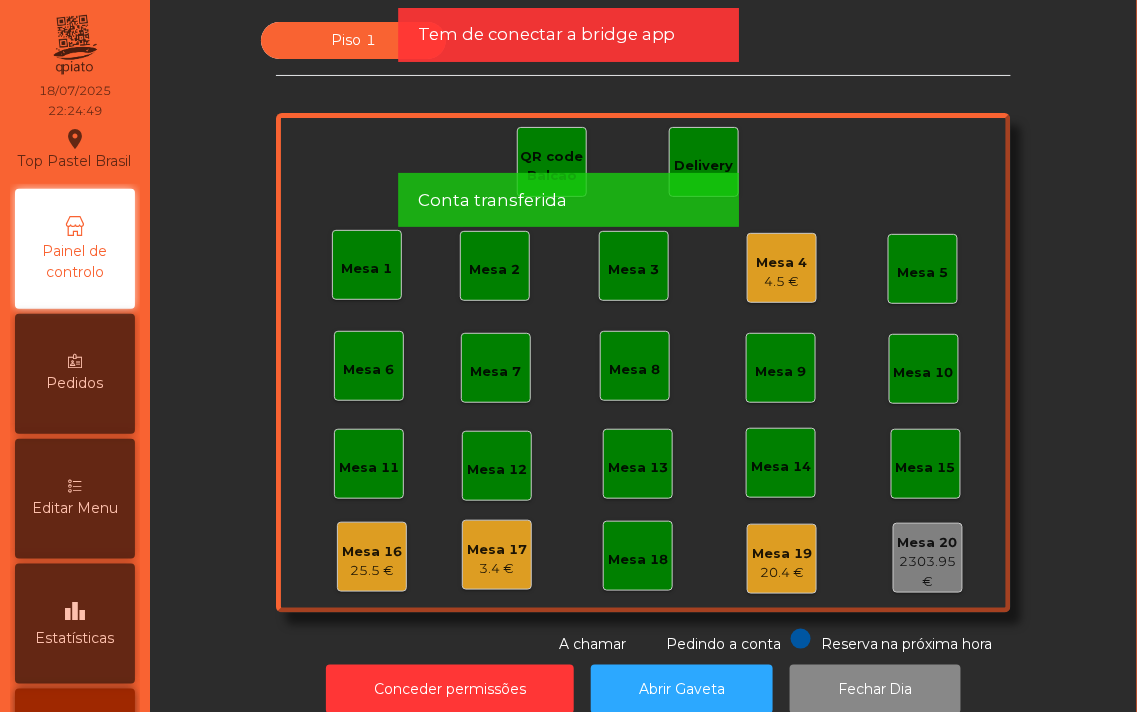 click on "Mesa 1" 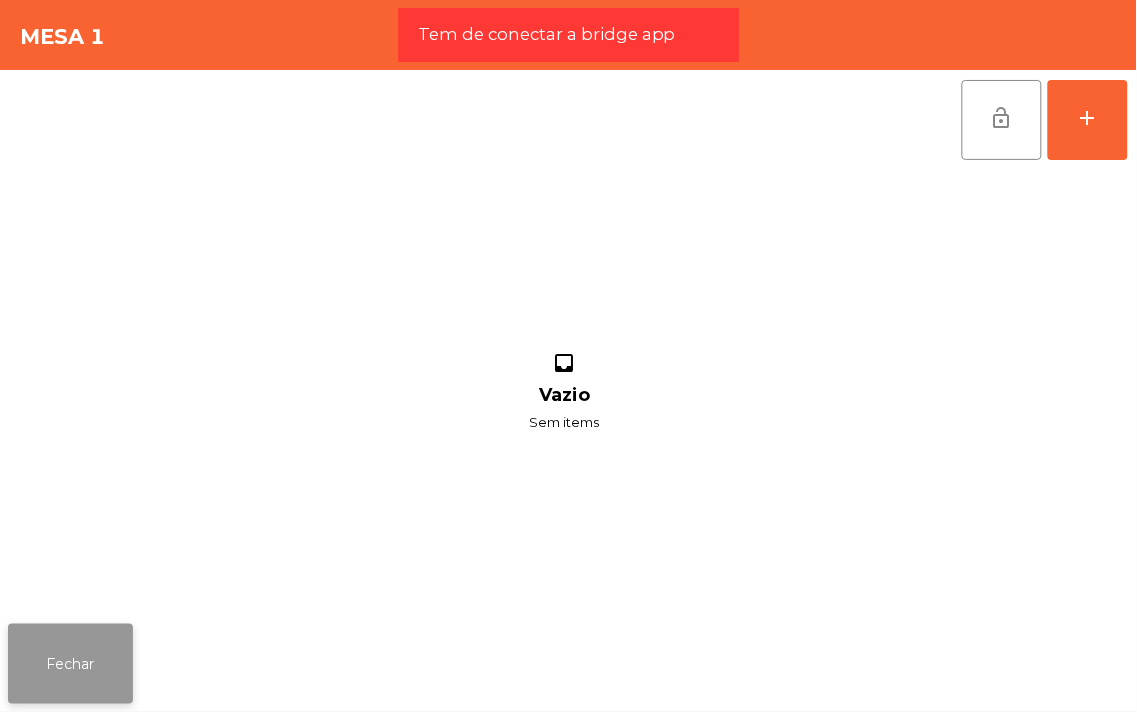 click on "Fechar" 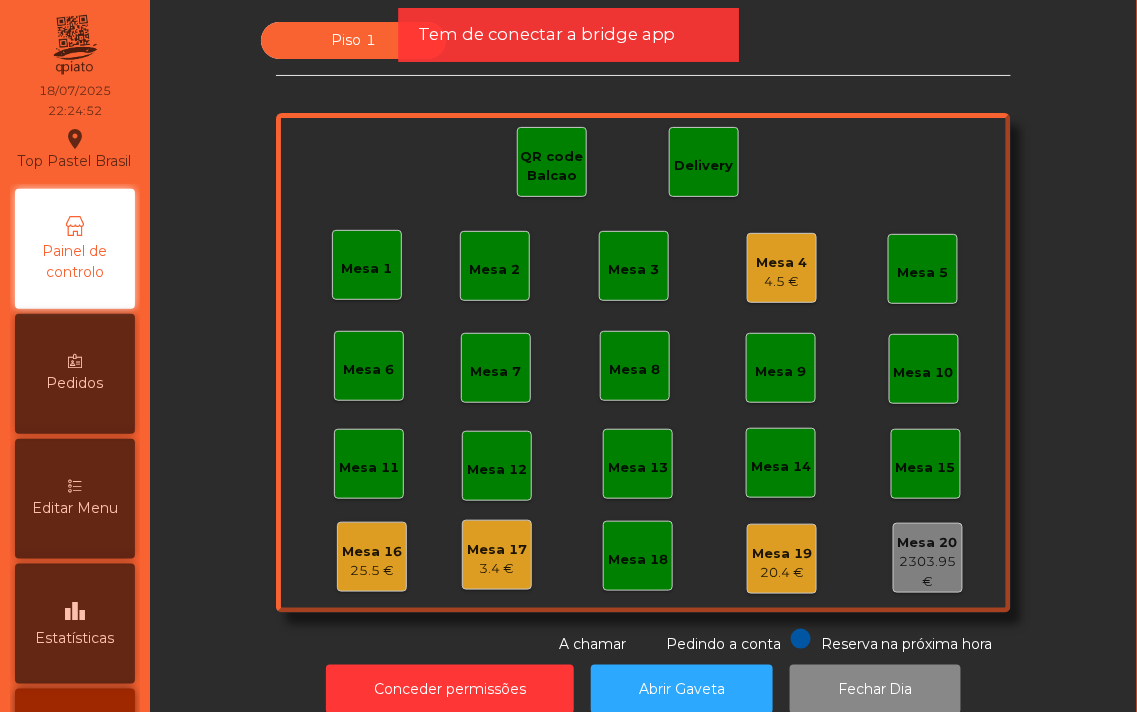 click on "Mesa 1" 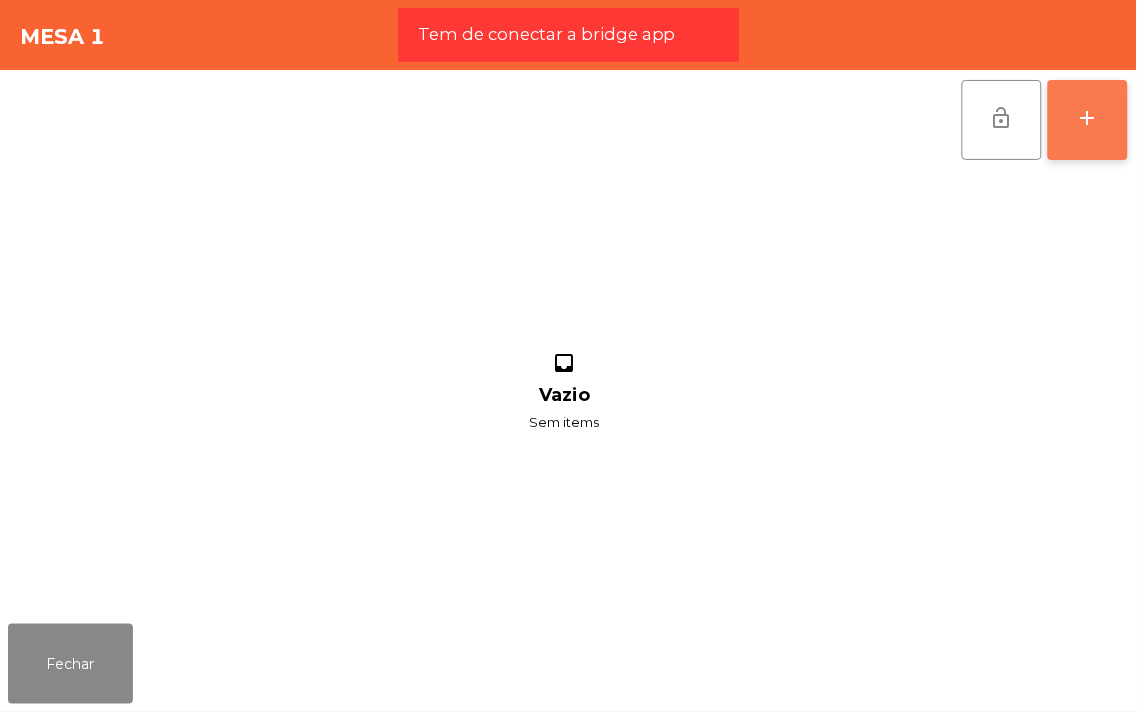 click on "add" 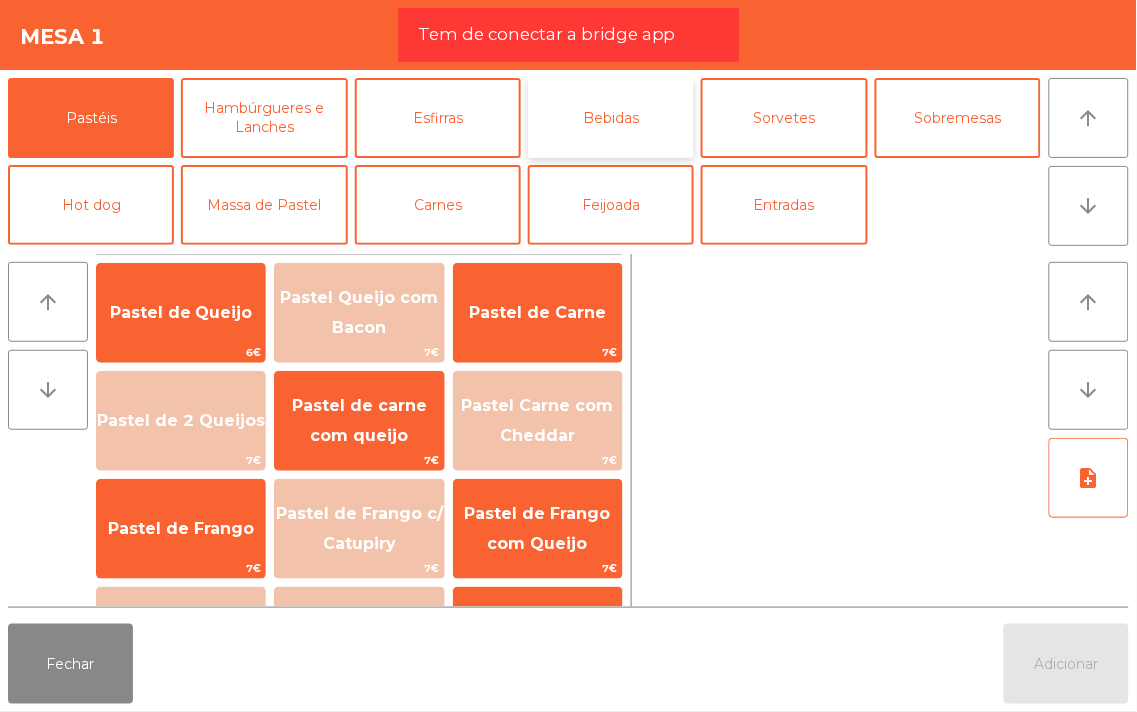 click on "Bebidas" 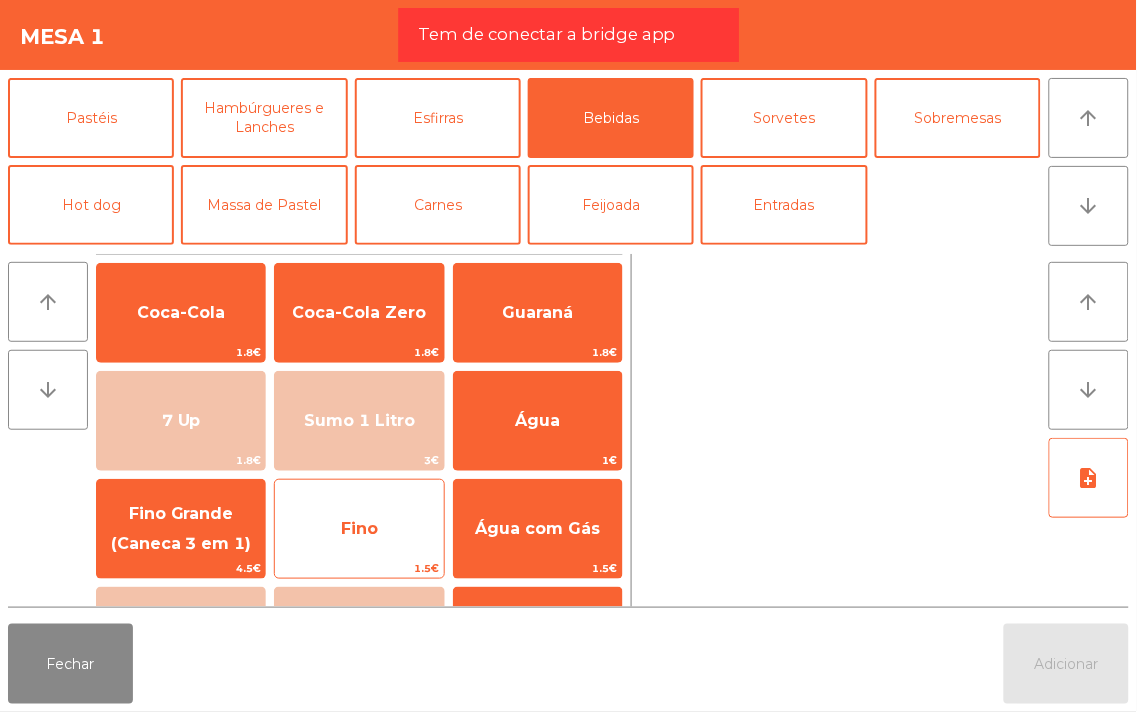 click on "Fino" 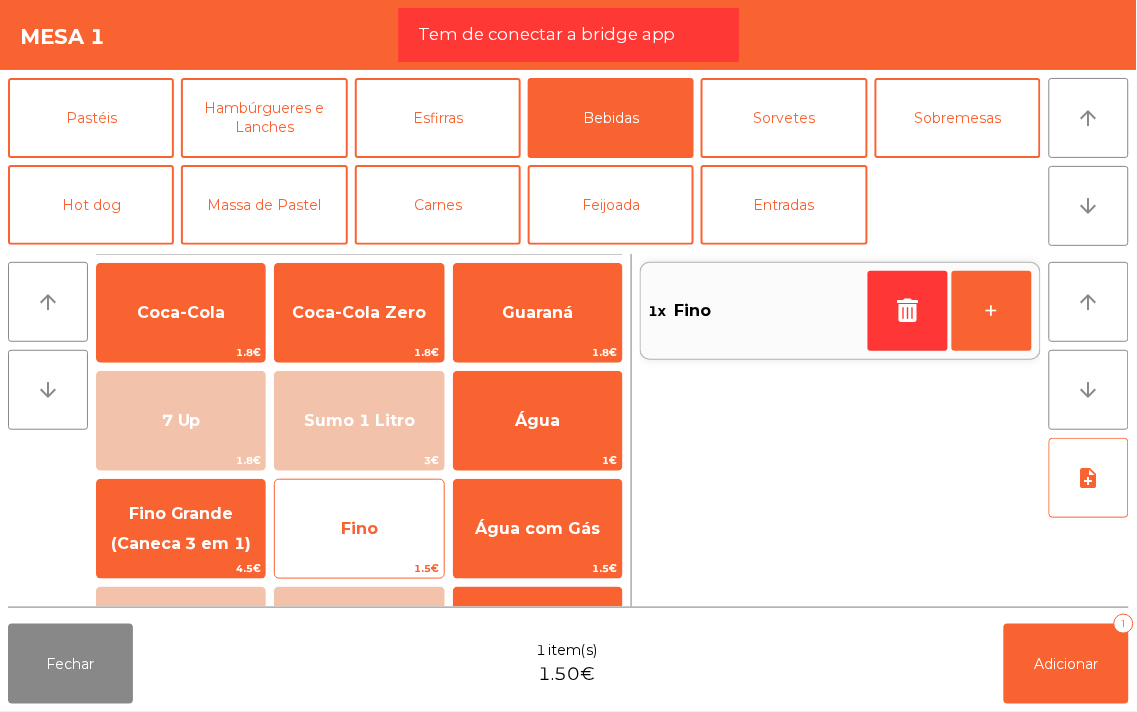 click on "Fino" 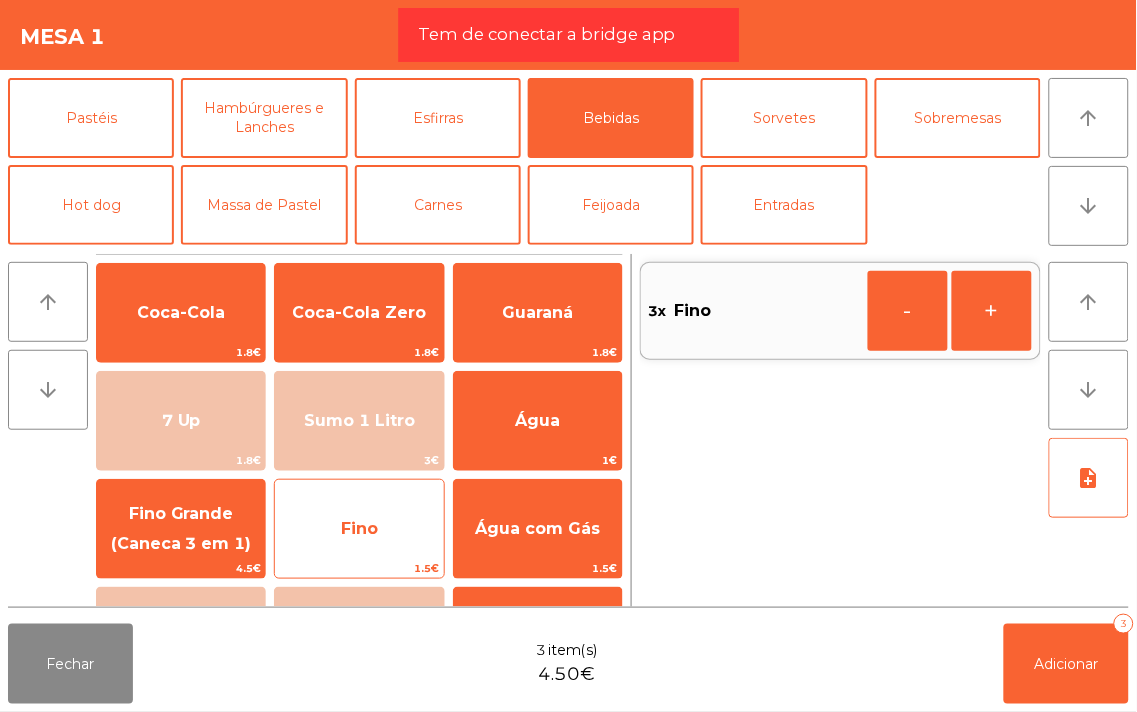 click on "Fino" 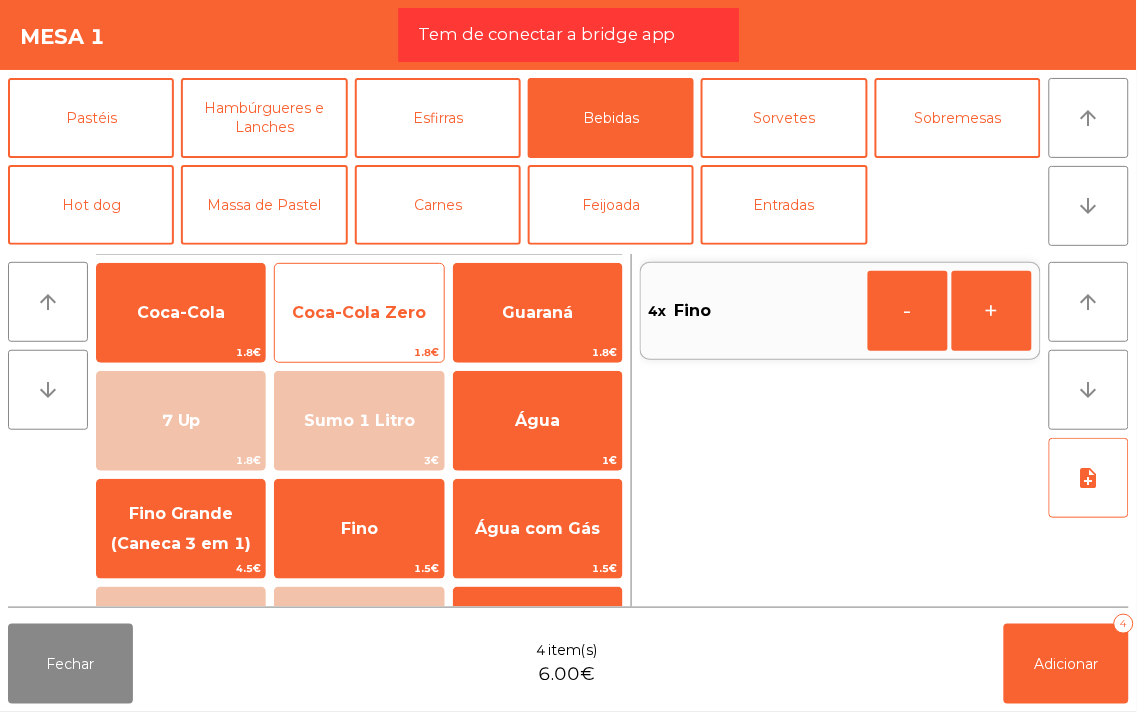 click on "Coca-Cola Zero" 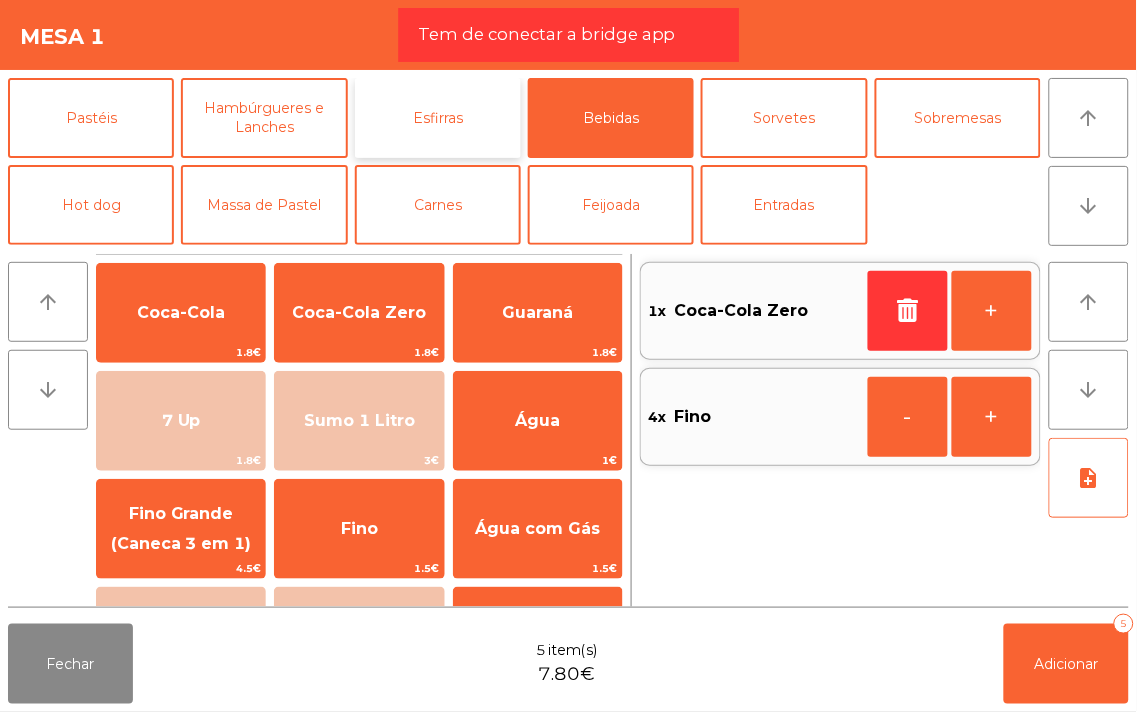 click on "Esfirras" 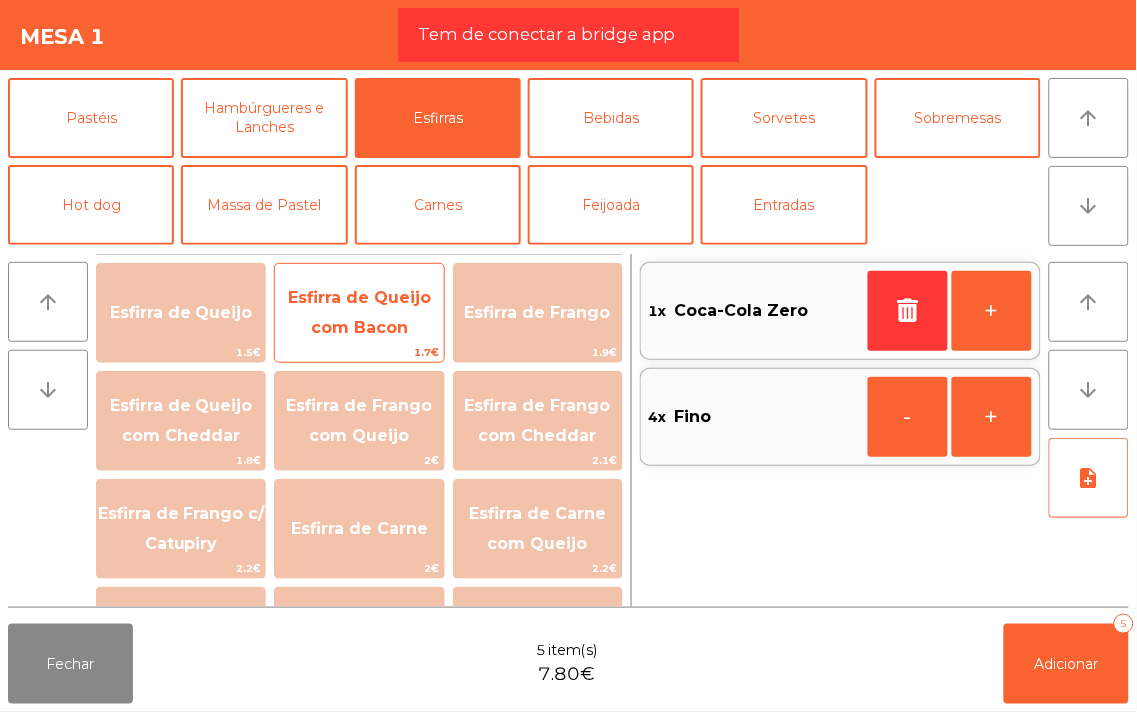 click on "Esfirra de Queijo com Bacon" 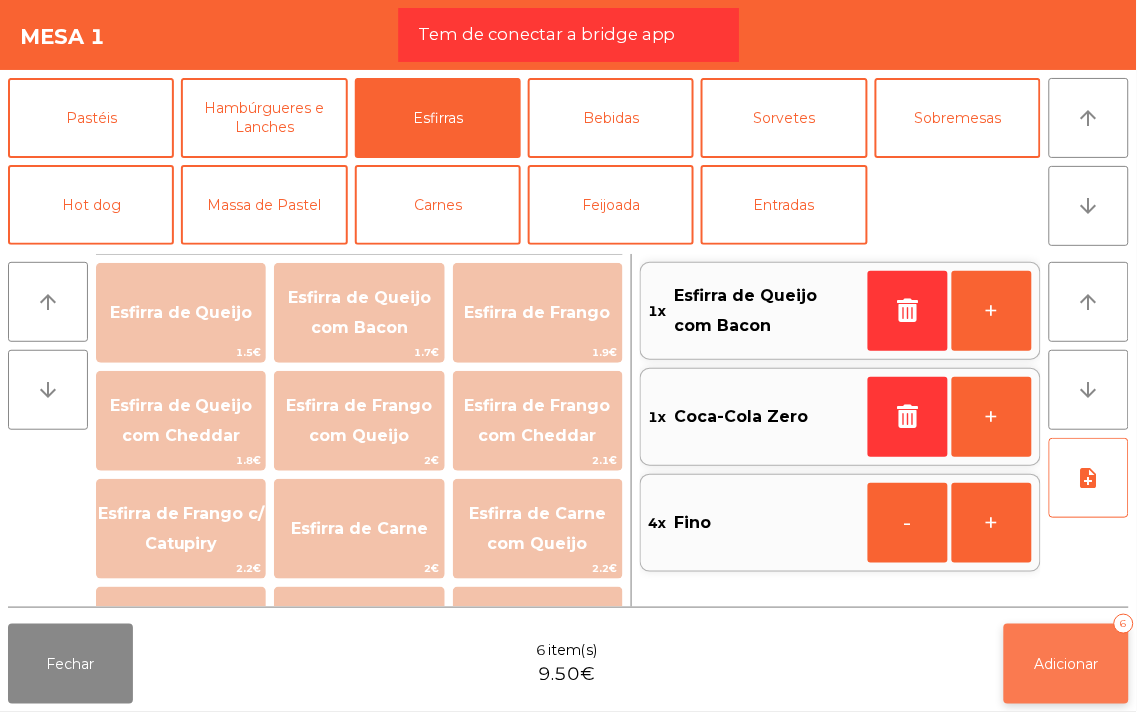 click on "Adicionar   6" 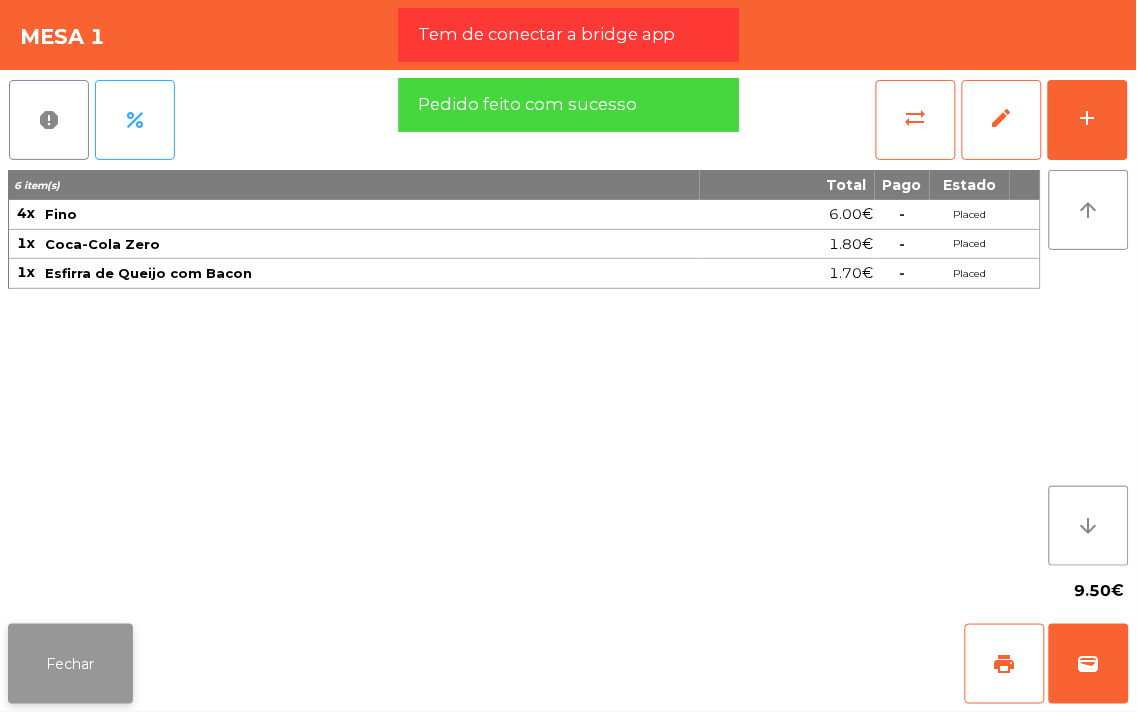 click on "Fechar" 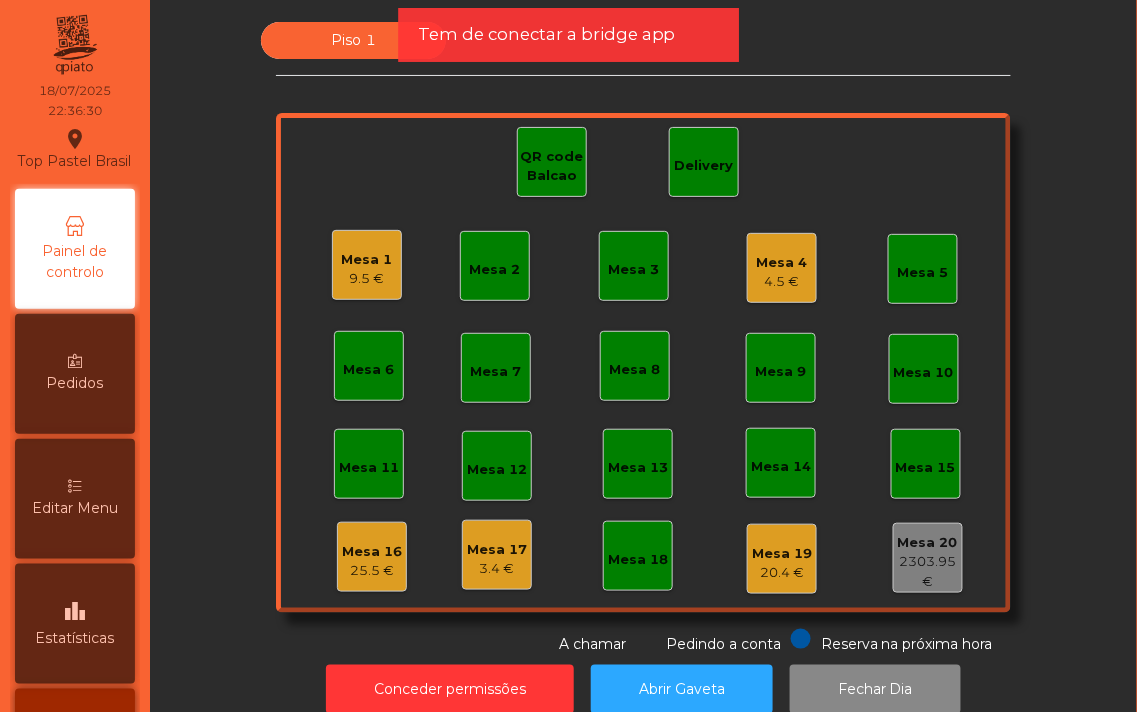 click on "Mesa 2" 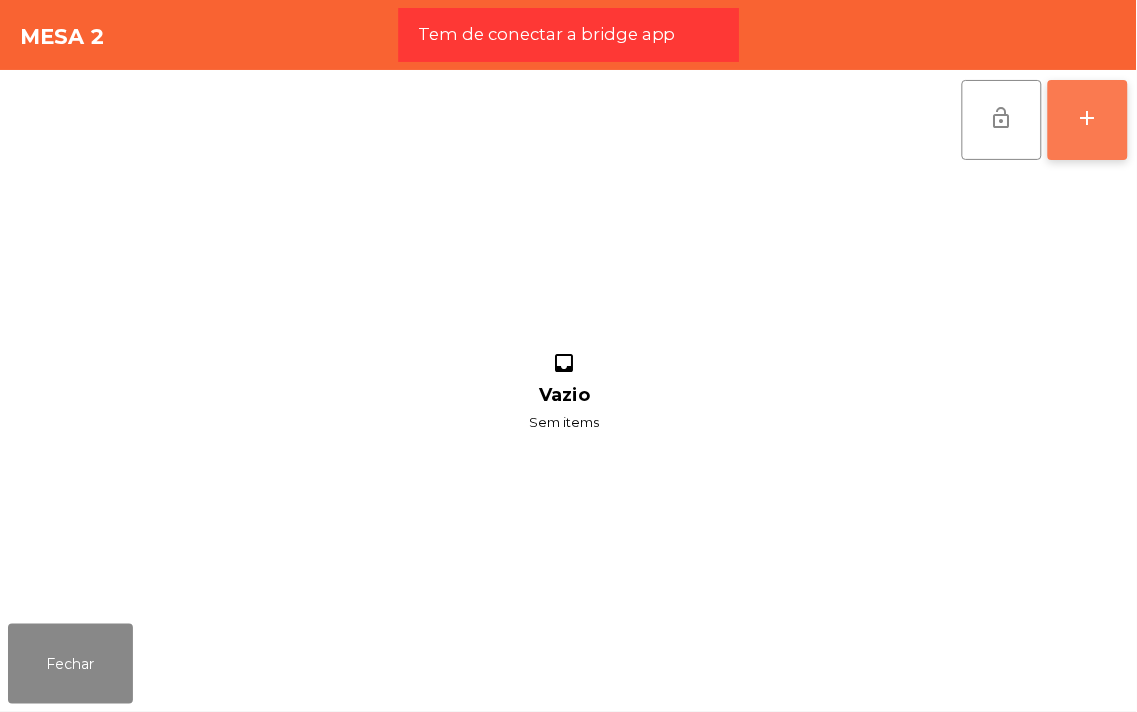 click on "add" 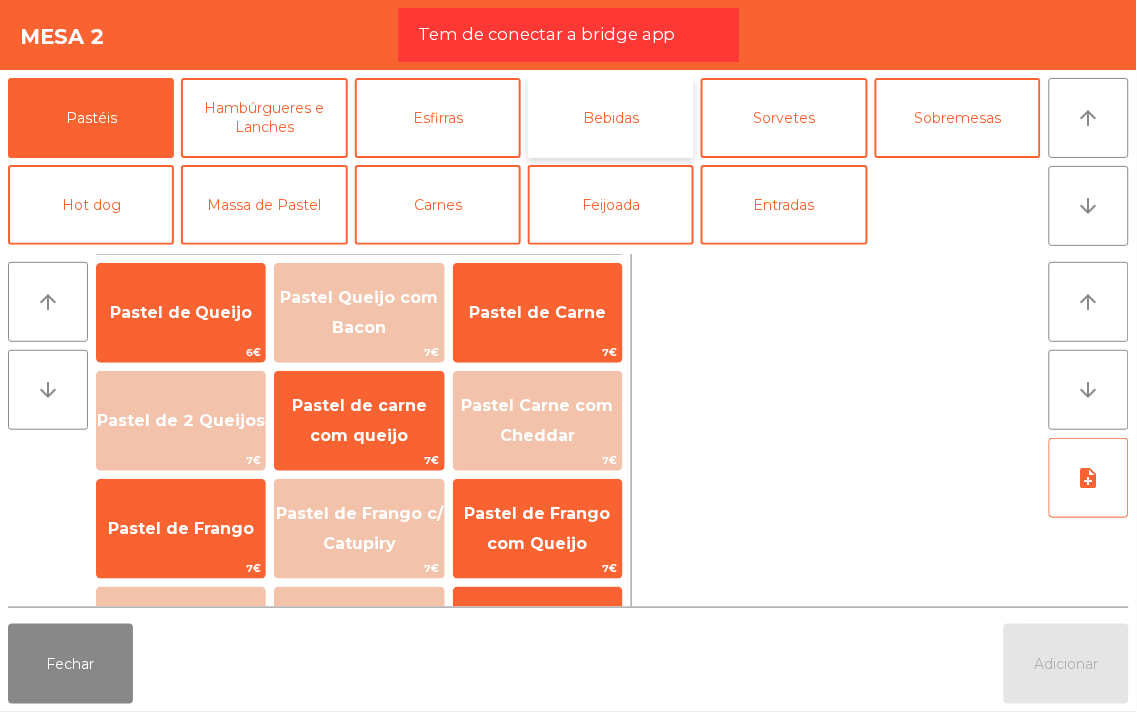 click on "Bebidas" 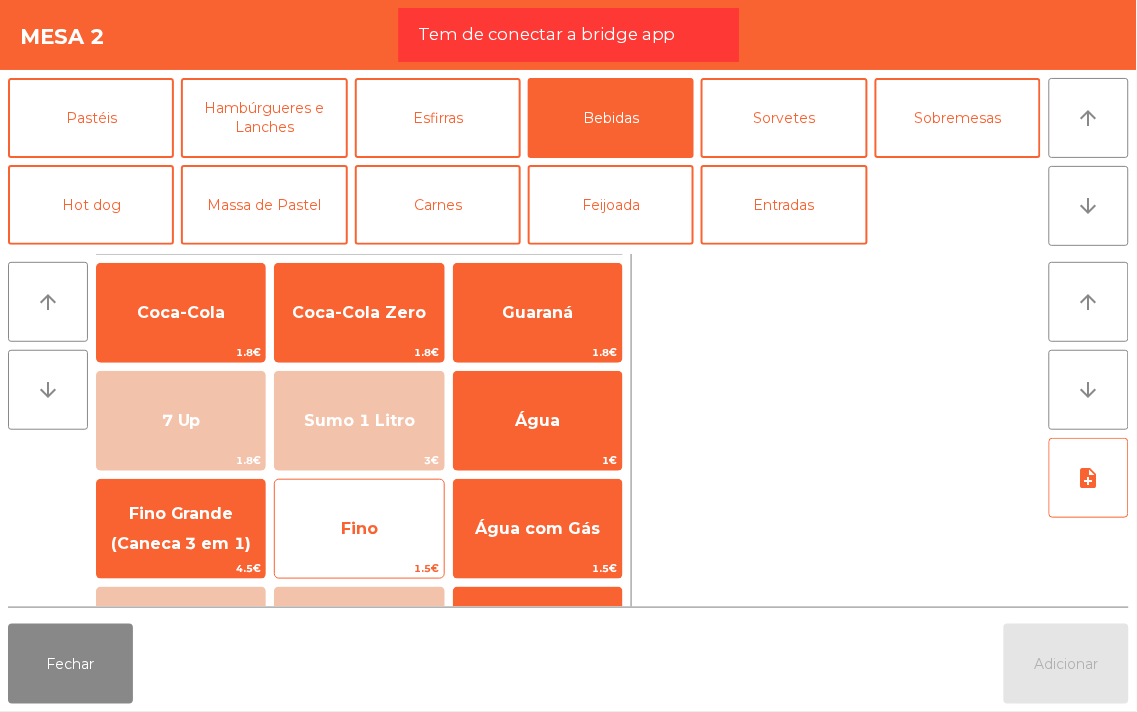 click on "Fino" 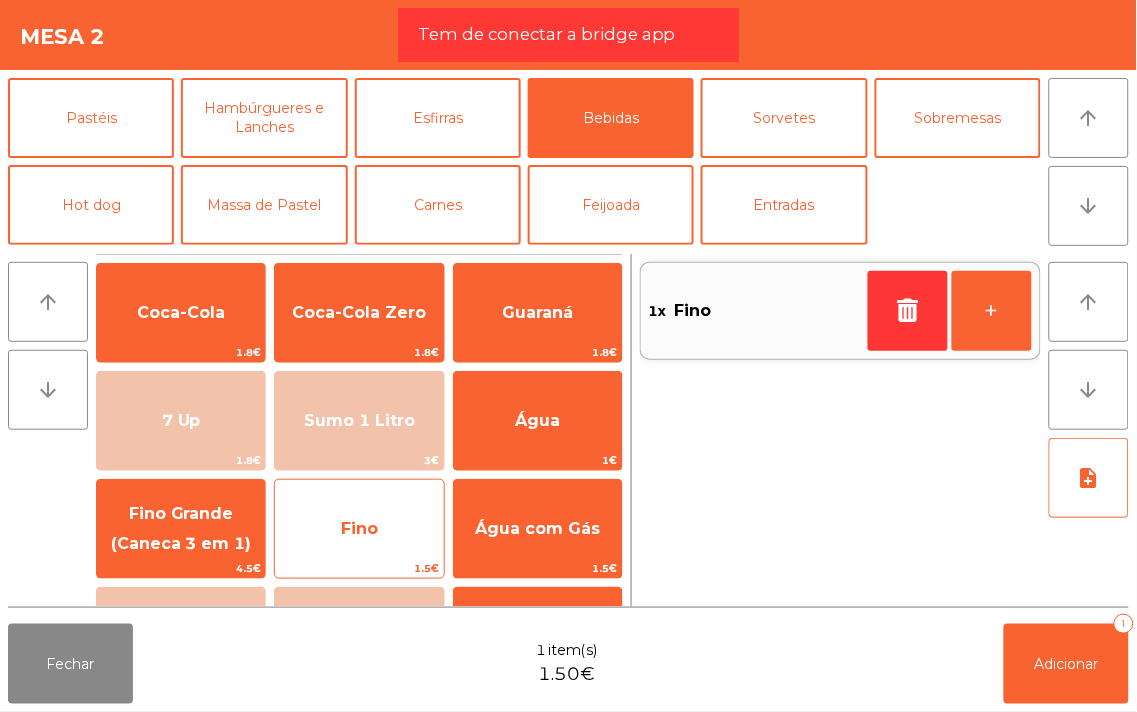 click on "Fino" 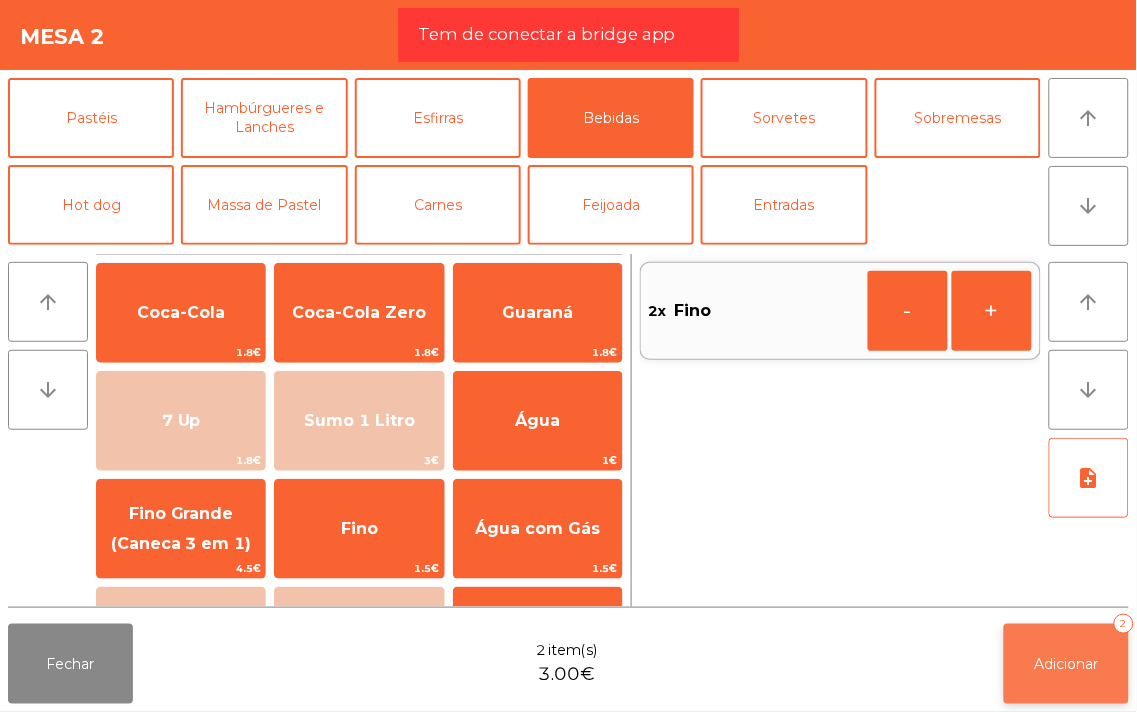 click on "Adicionar   2" 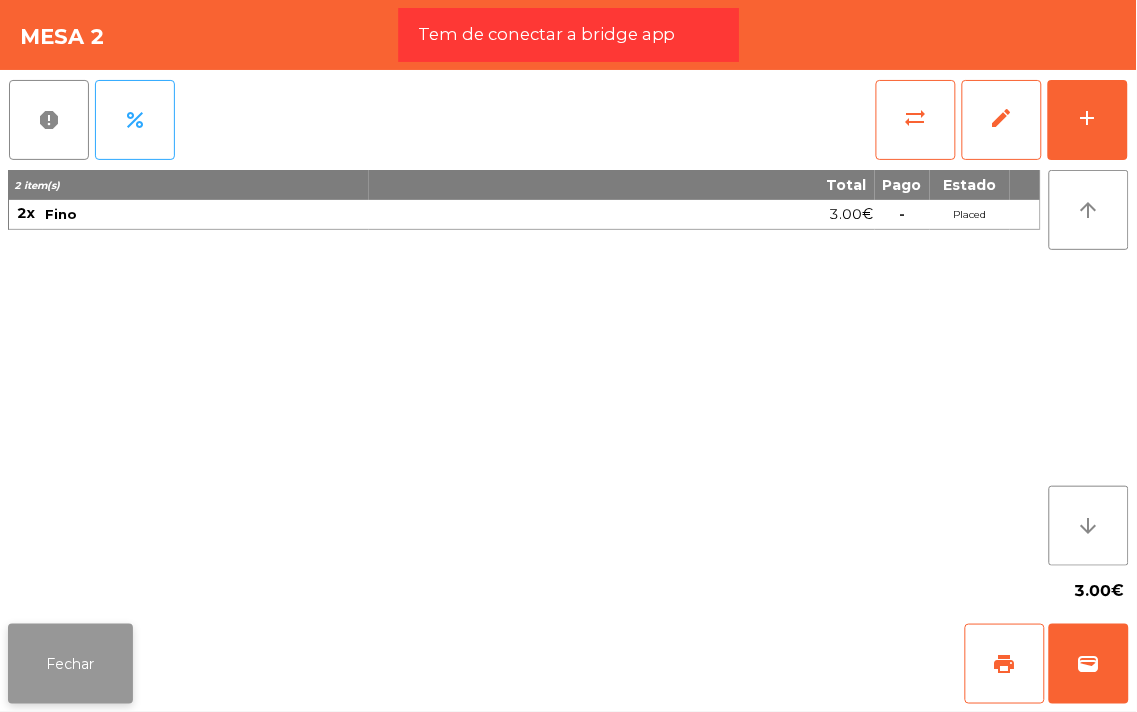 click on "Fechar" 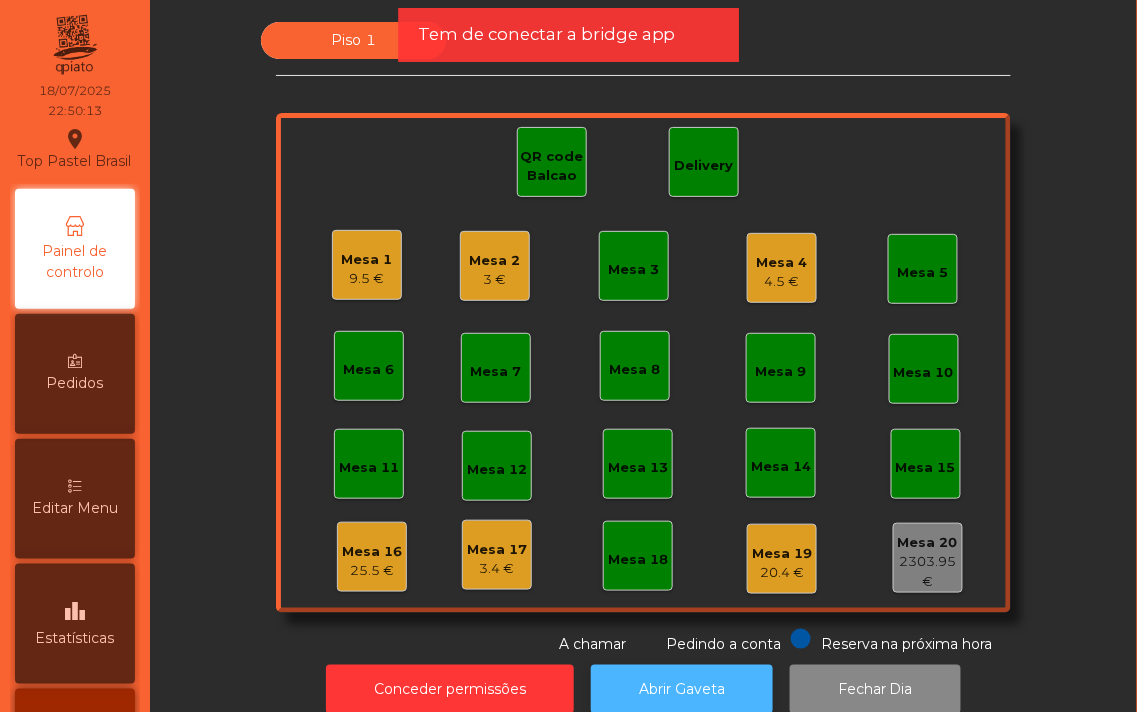click on "Abrir Gaveta" 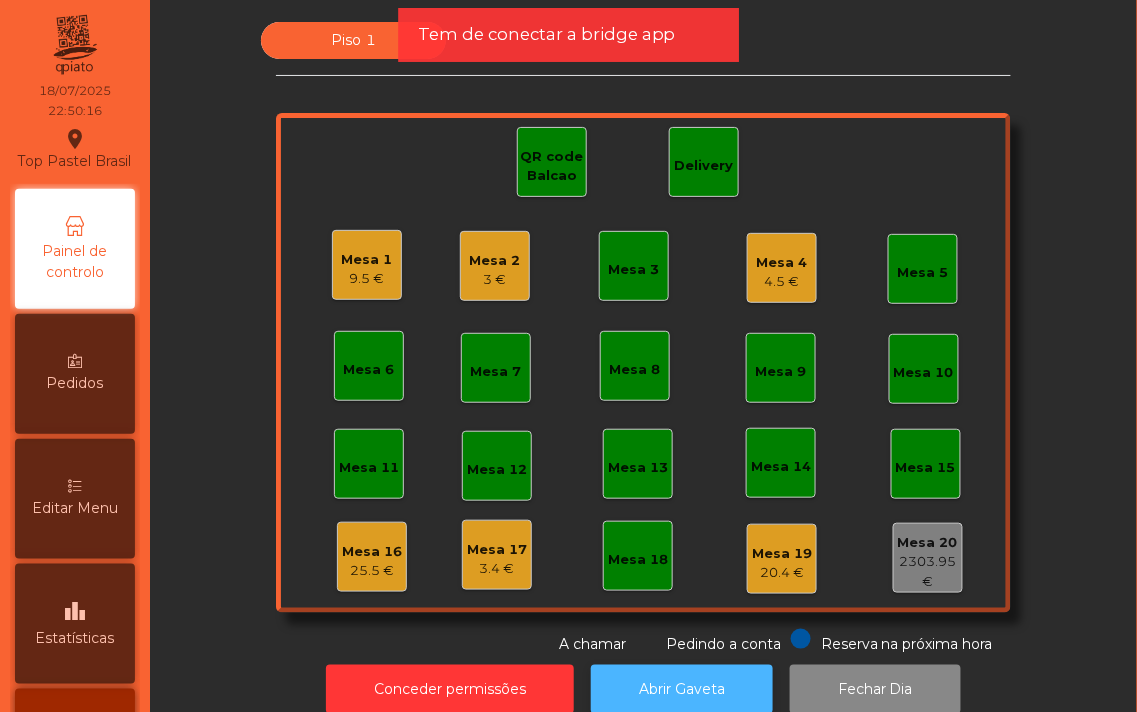 click on "Abrir Gaveta" 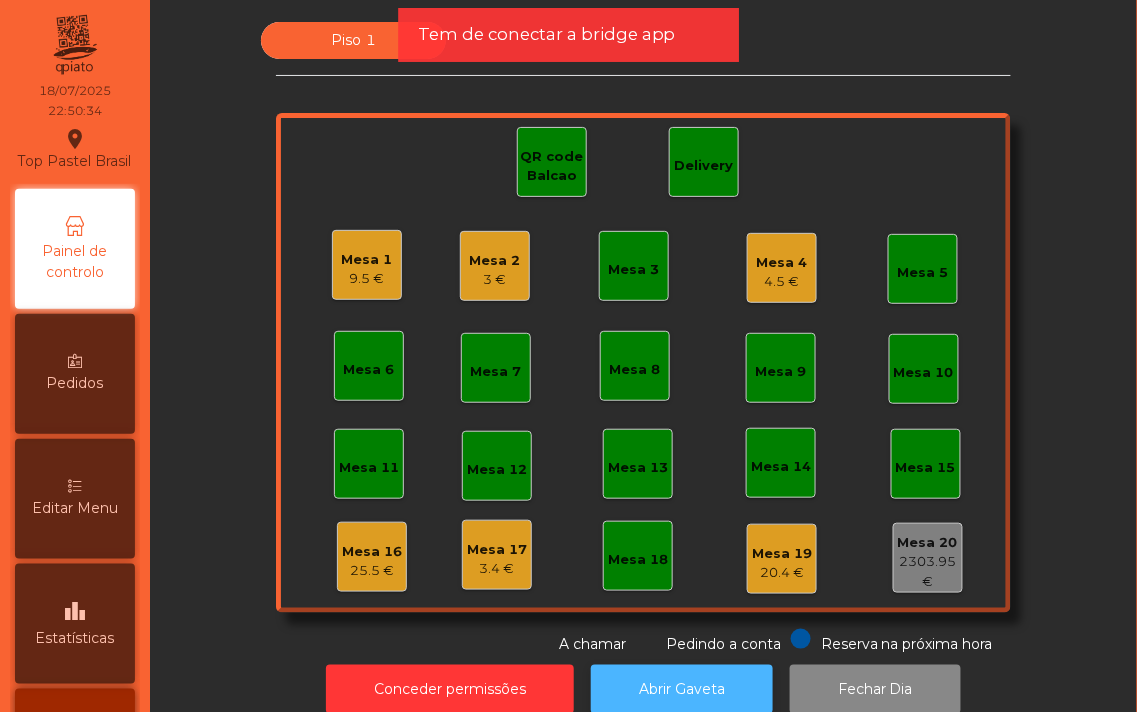 click on "Abrir Gaveta" 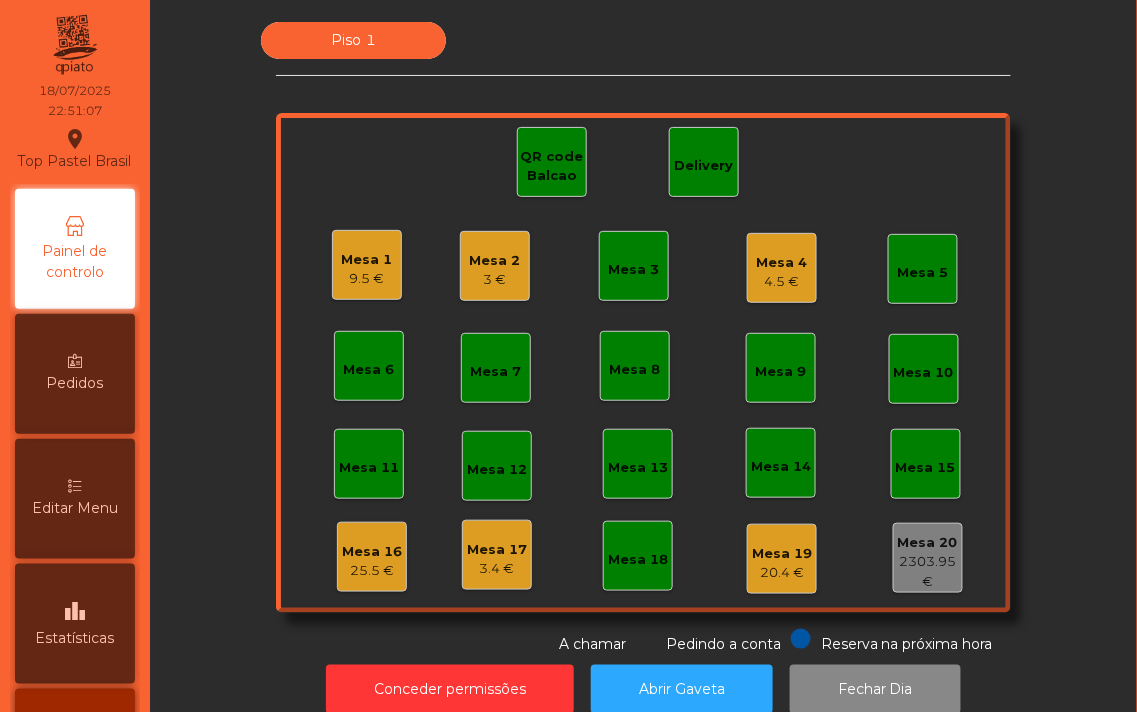 click on "Mesa 17" 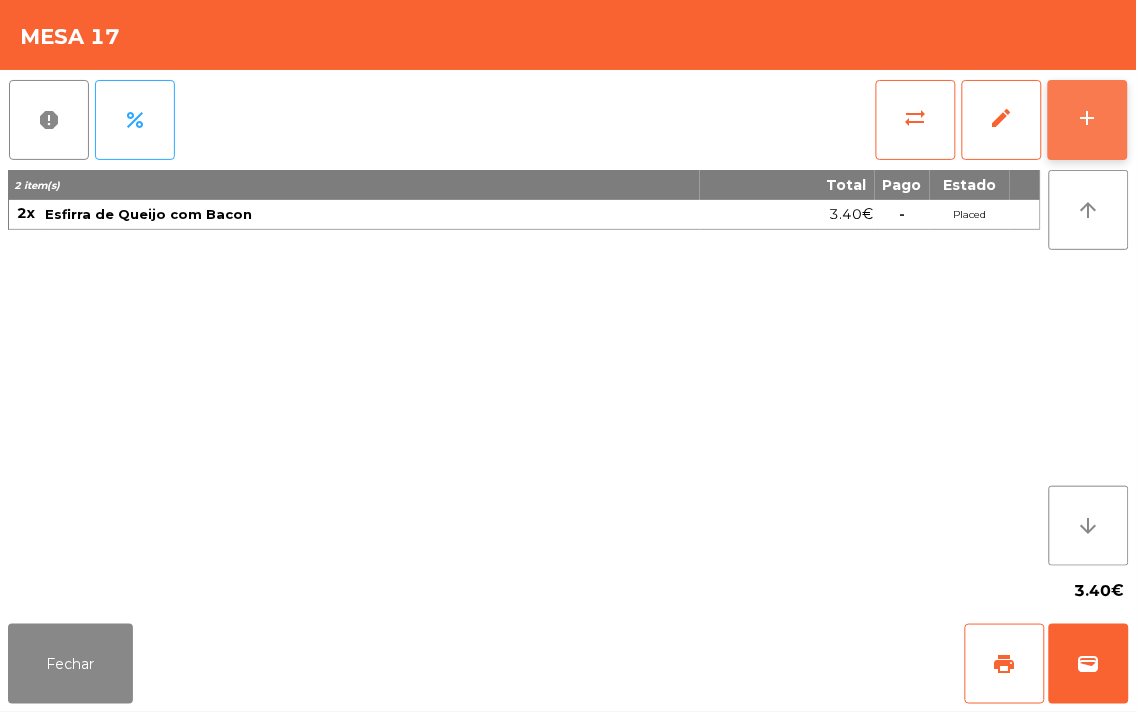 click on "add" 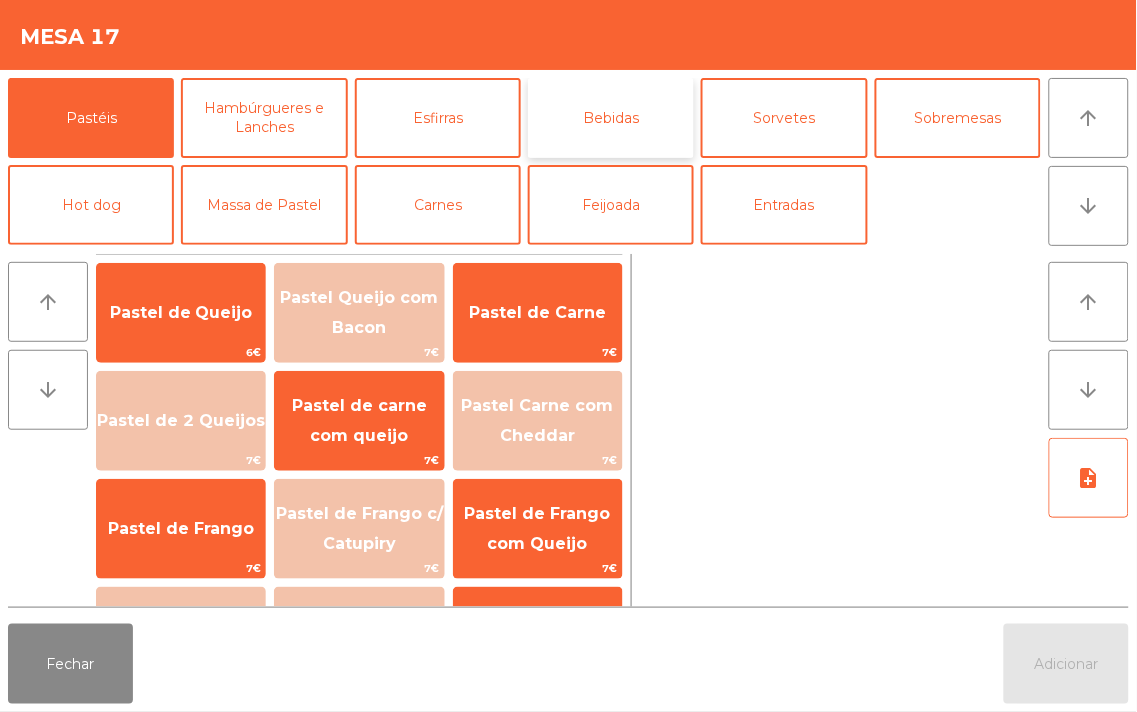 click on "Bebidas" 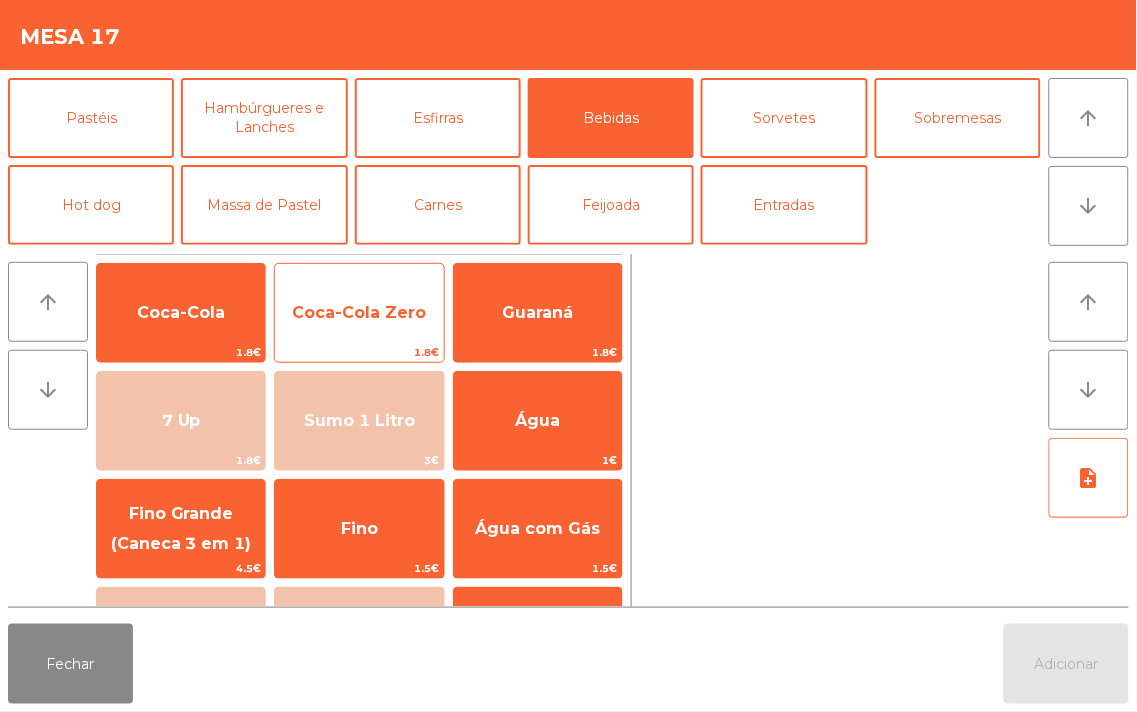 click on "Coca-Cola Zero" 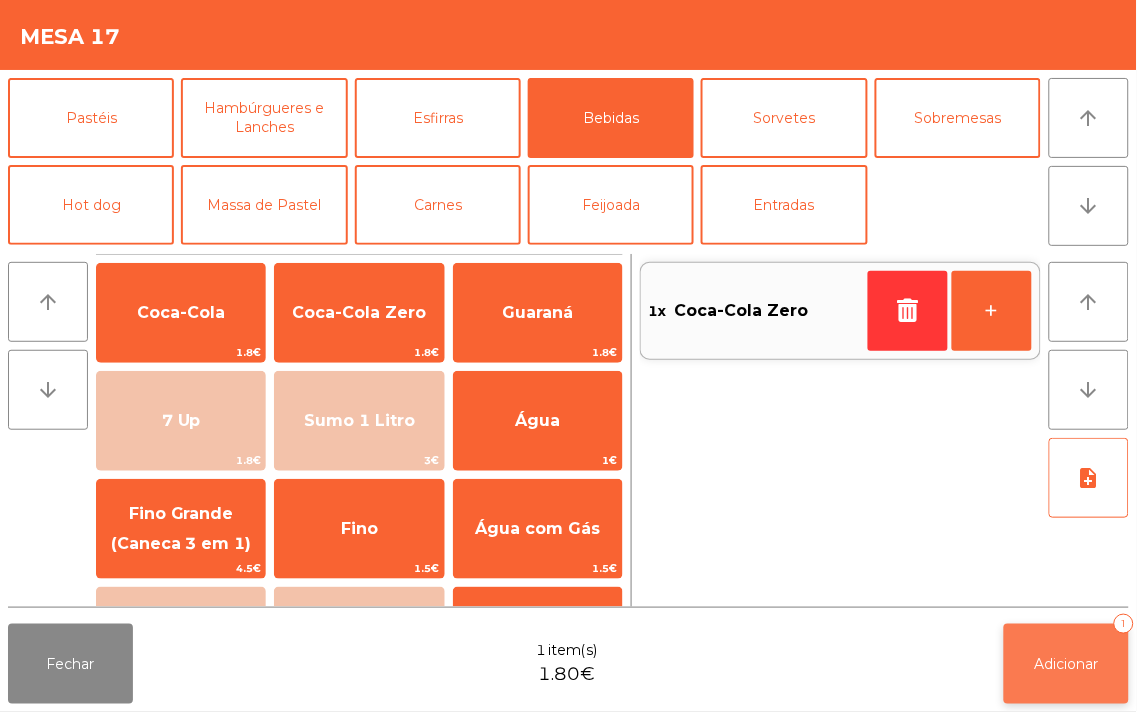 click on "Adicionar   1" 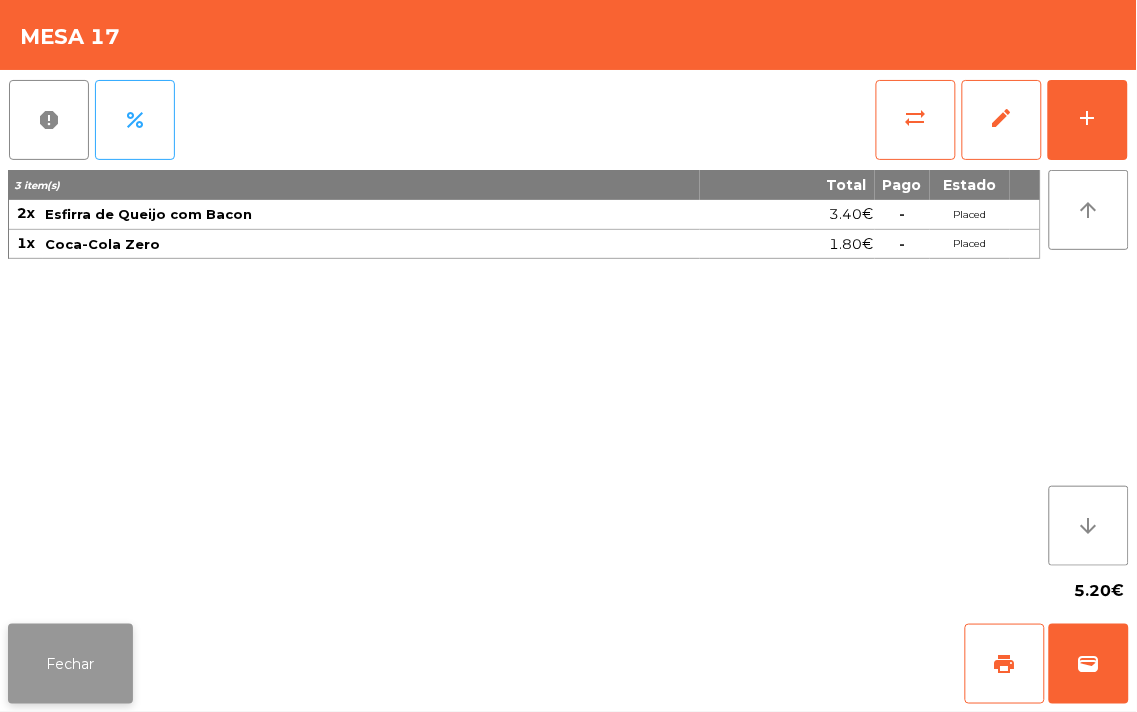 click on "Fechar" 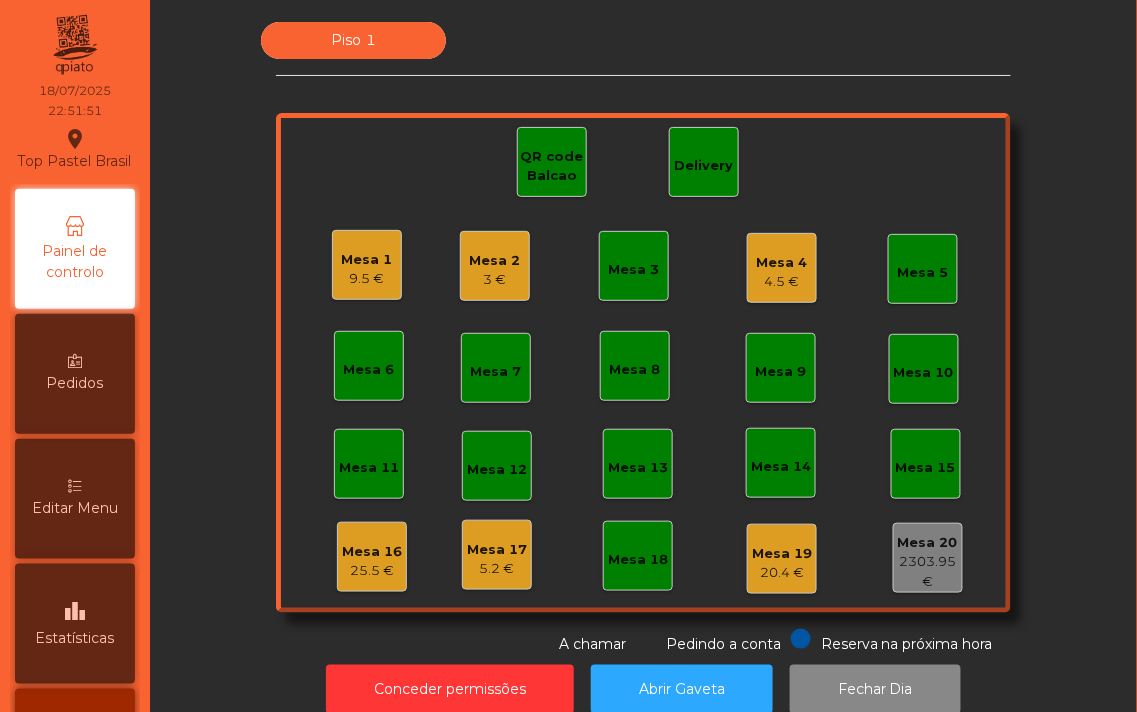 click on "Mesa 4" 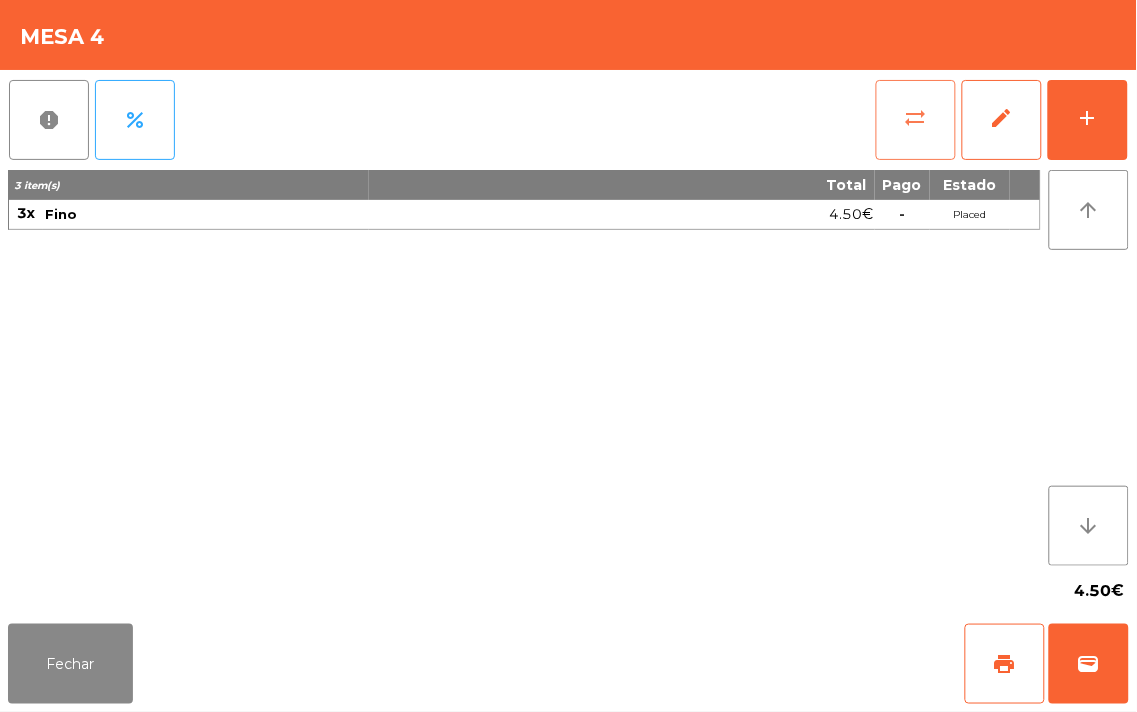 click on "sync_alt" 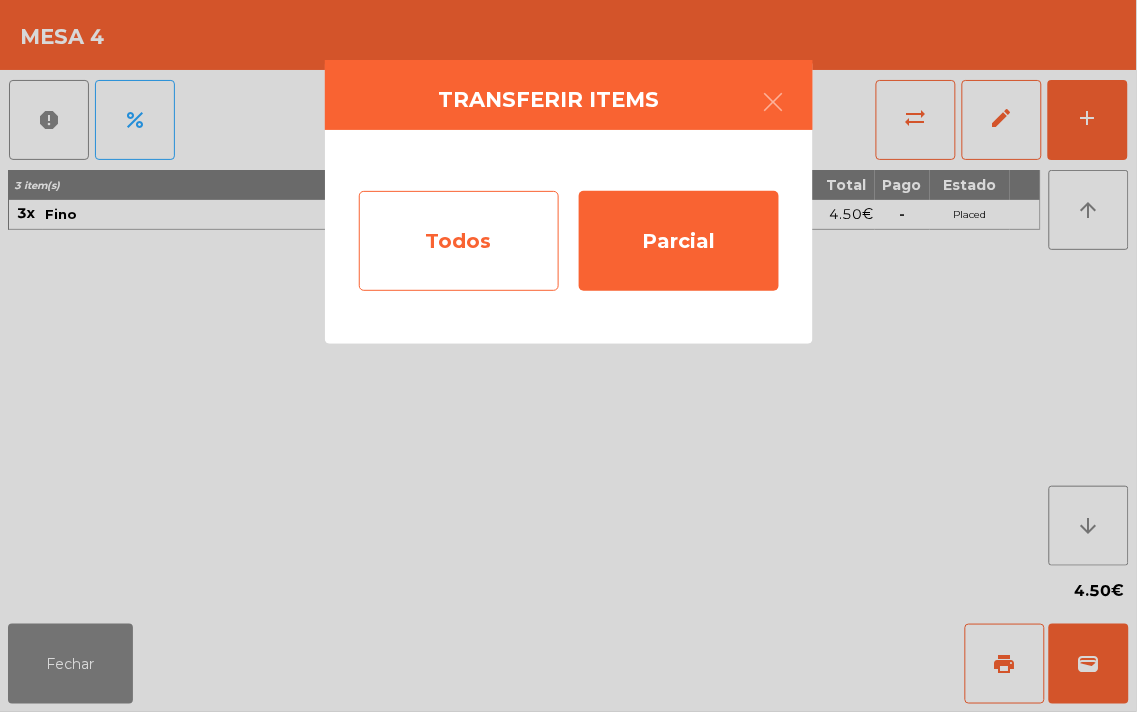 click on "Todos" 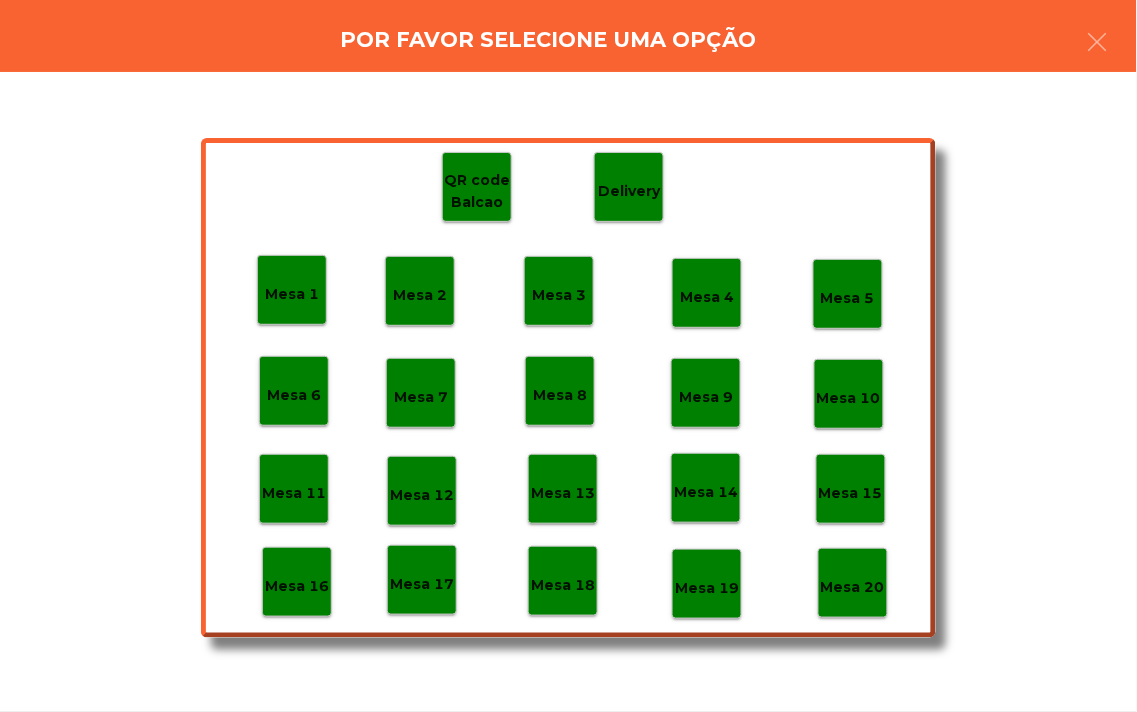click on "Mesa 18" 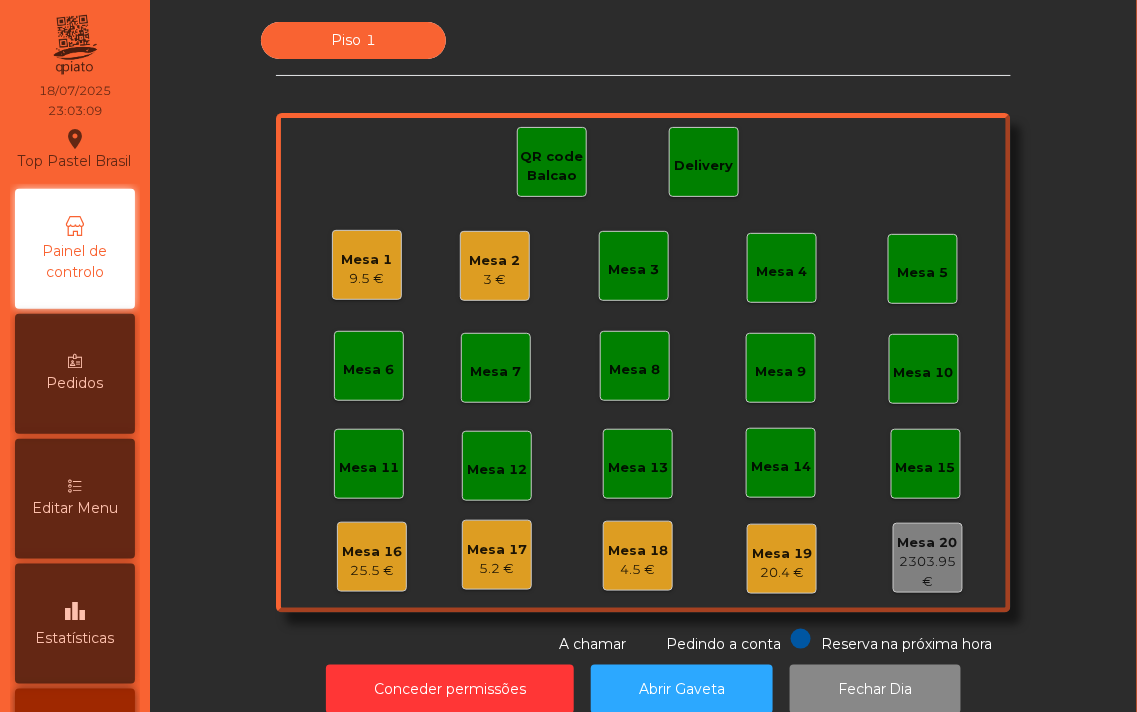 click on "Mesa 2   3 €" 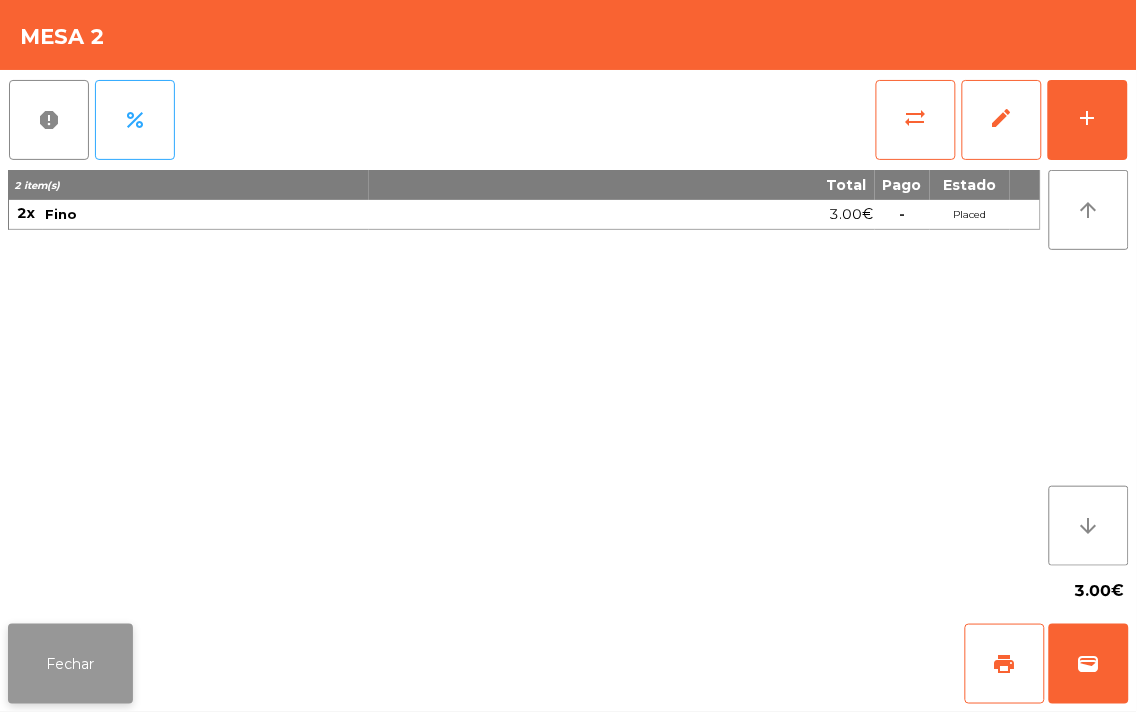 click on "Fechar" 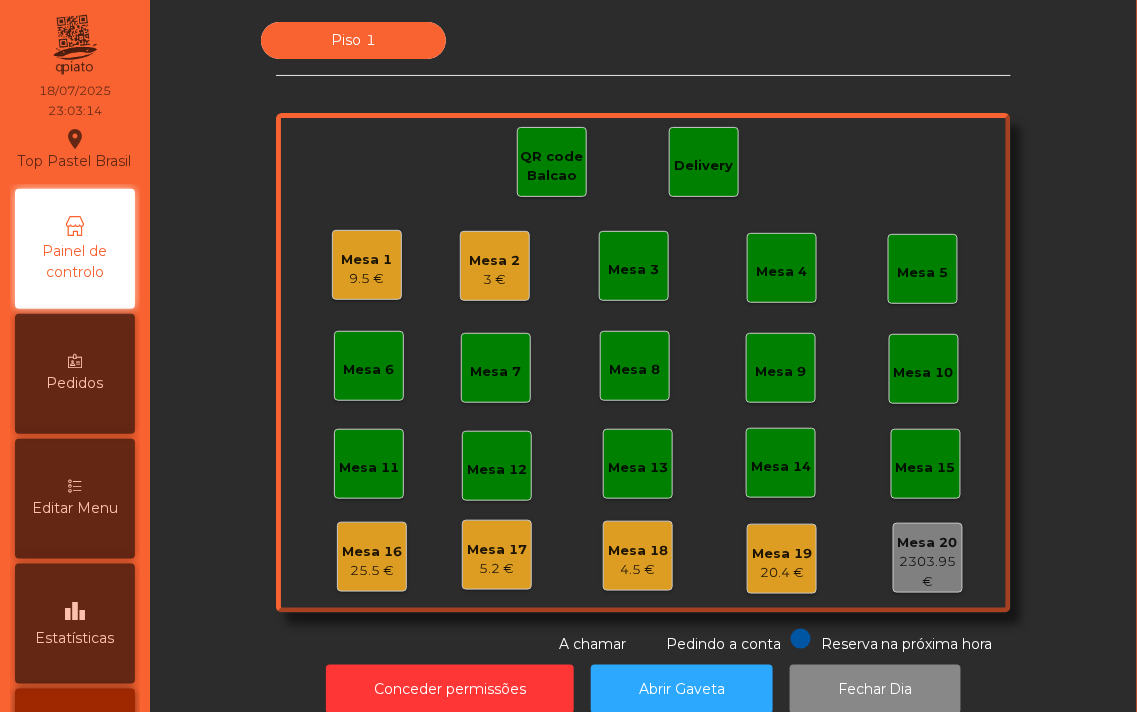click on "25.5 €" 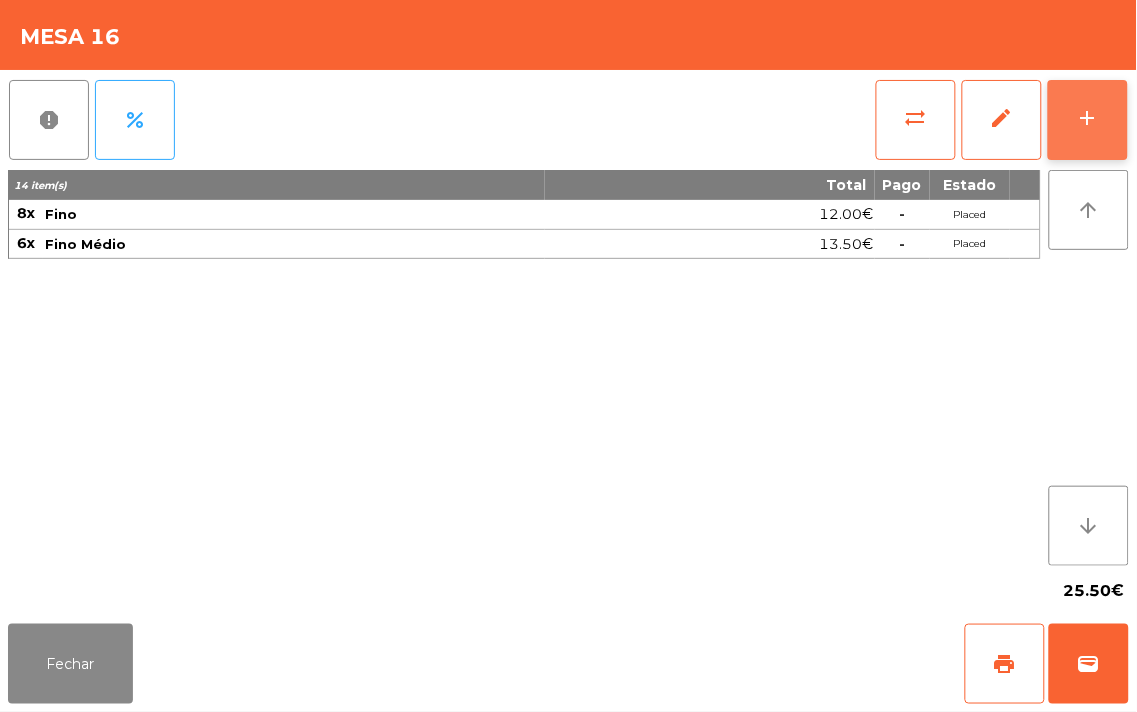 click on "add" 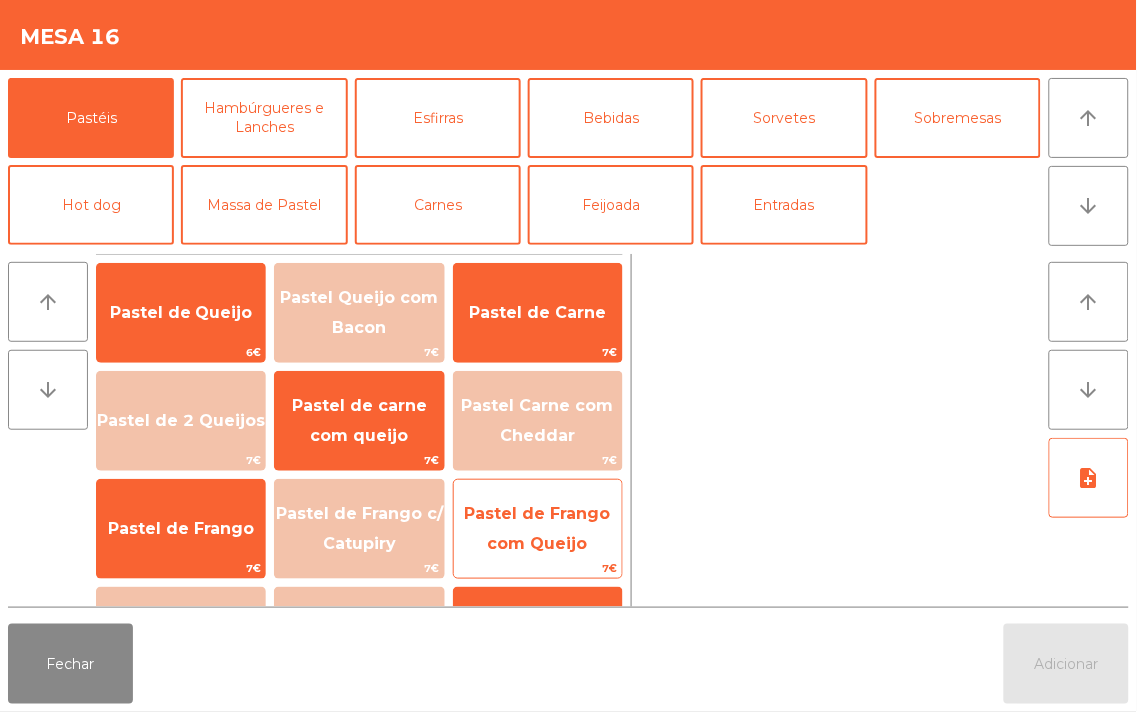 click on "Pastel de Frango com Queijo" 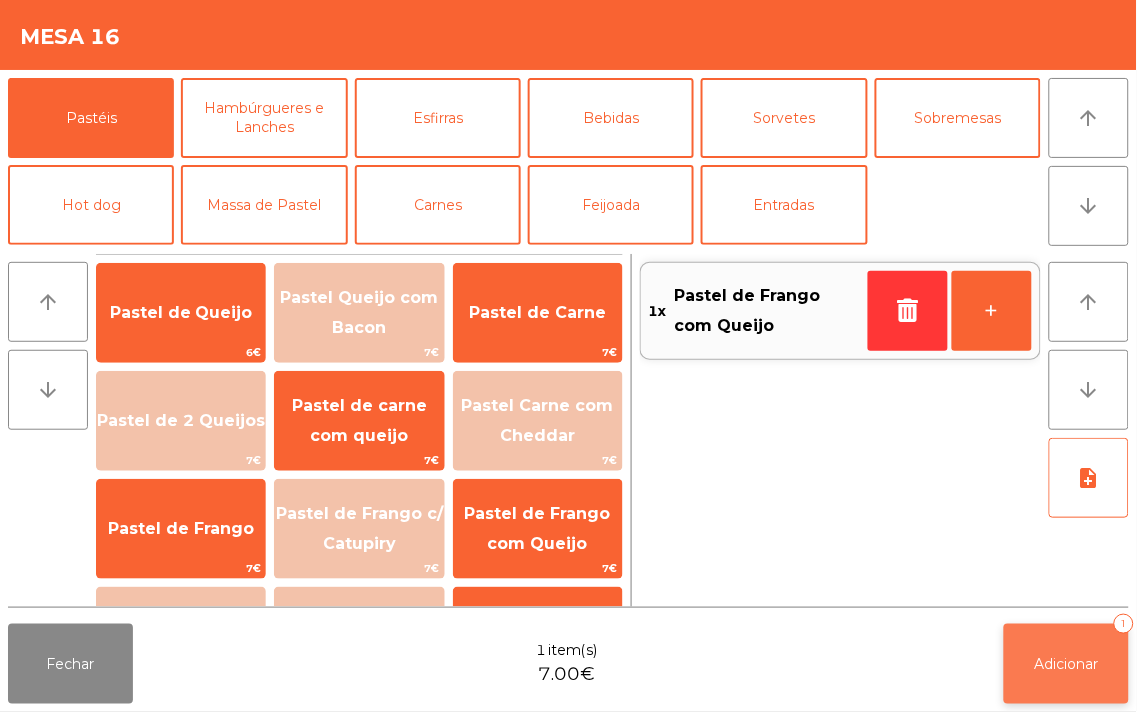 click on "Adicionar" 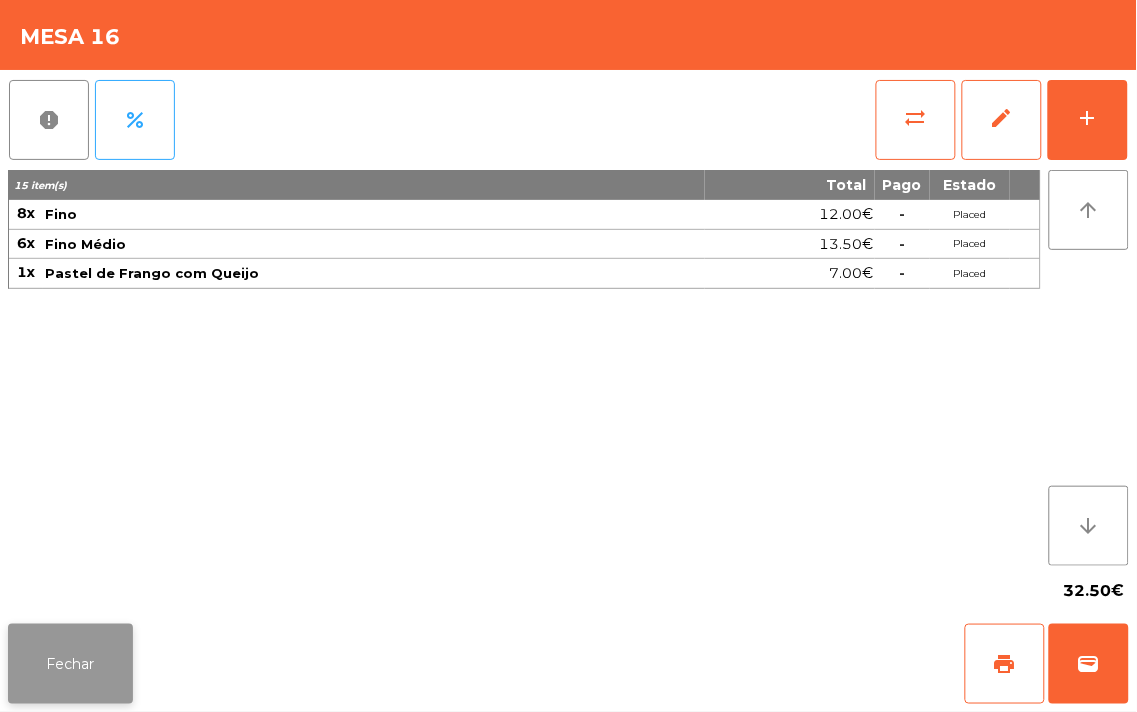 click on "Fechar" 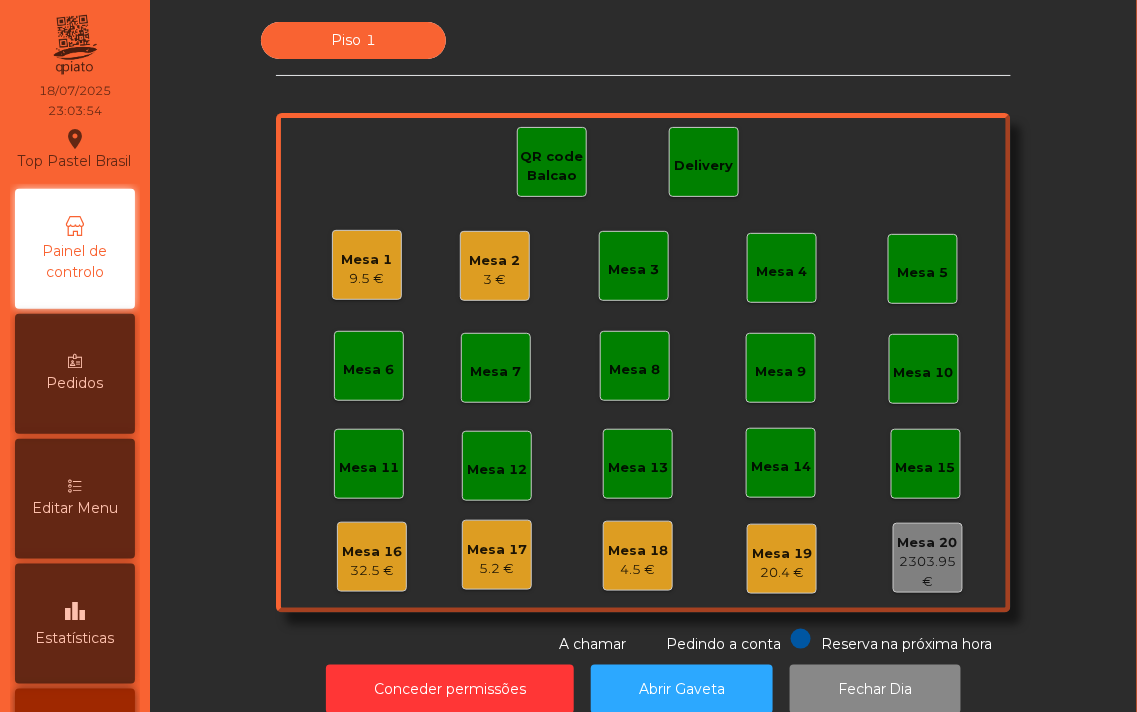 click on "4.5 €" 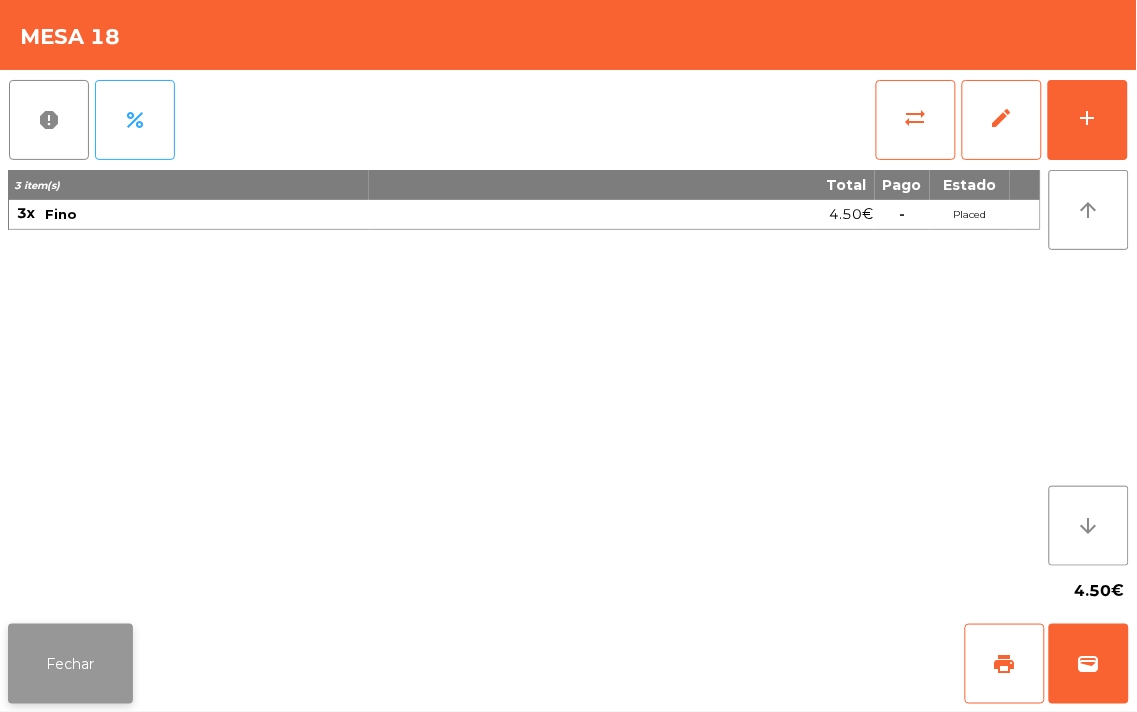 click on "Fechar" 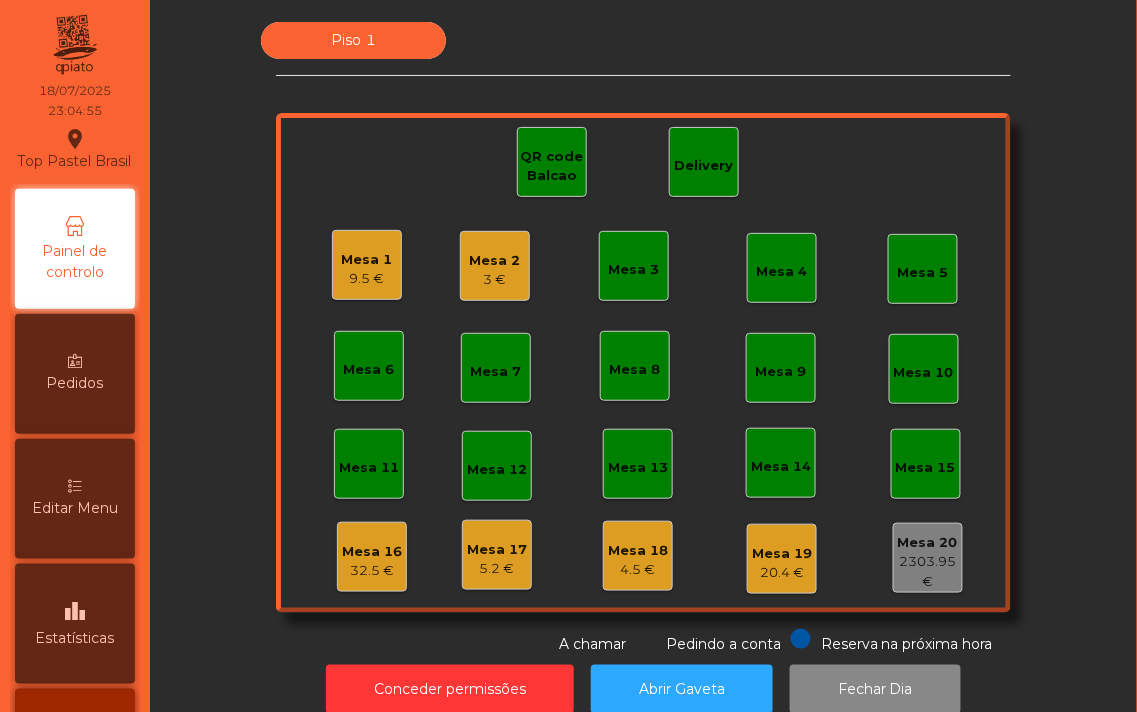 click on "32.5 €" 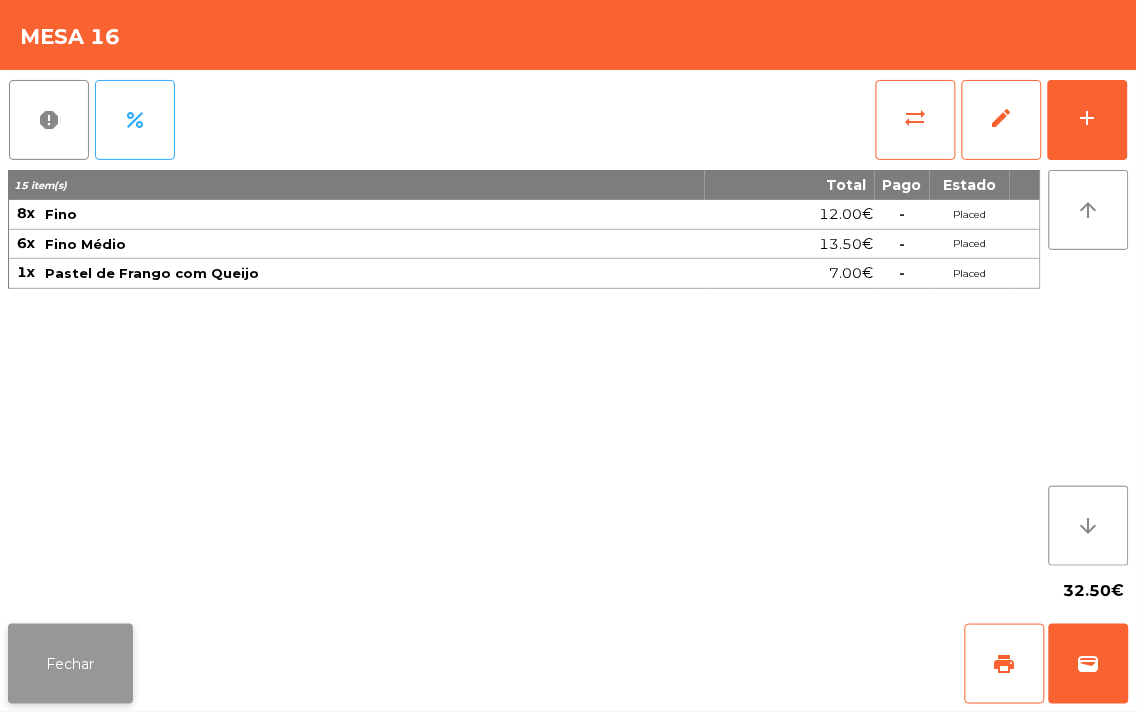 click on "Fechar" 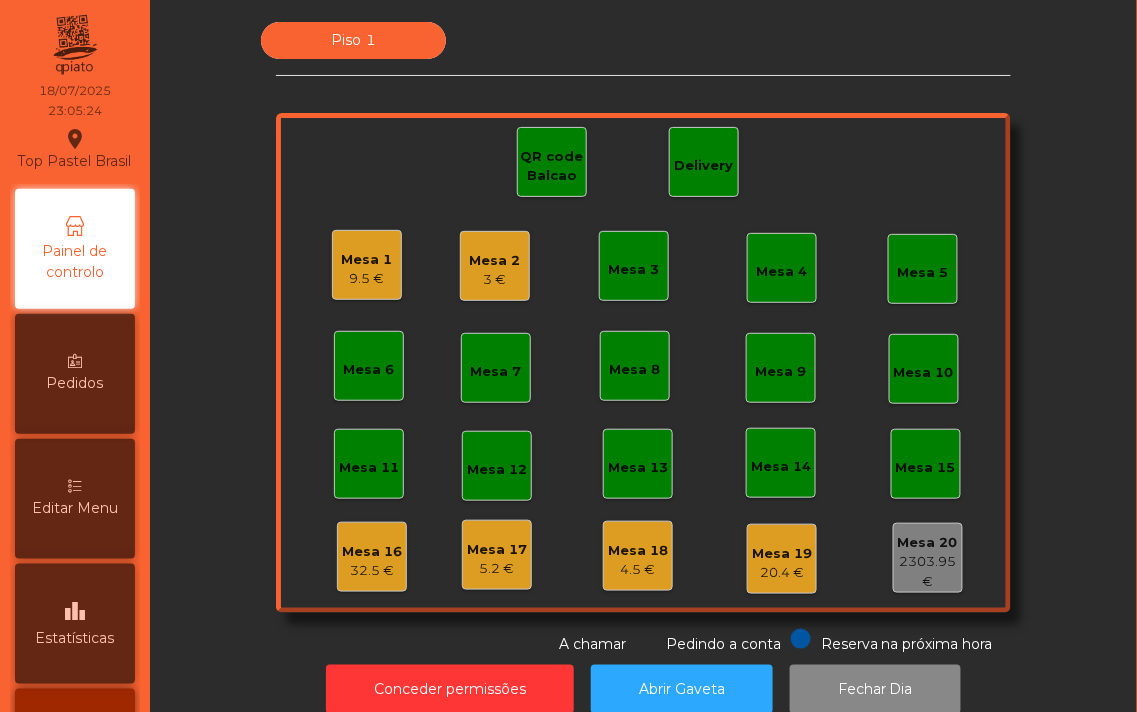 click on "Mesa 17" 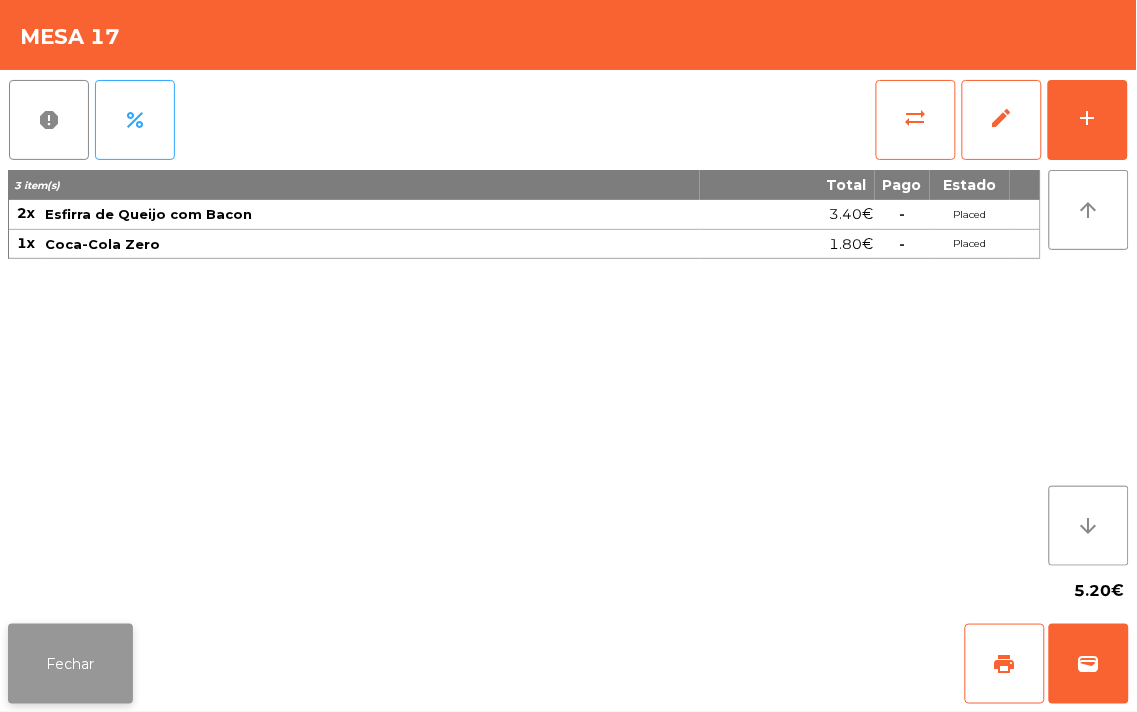 click on "Fechar" 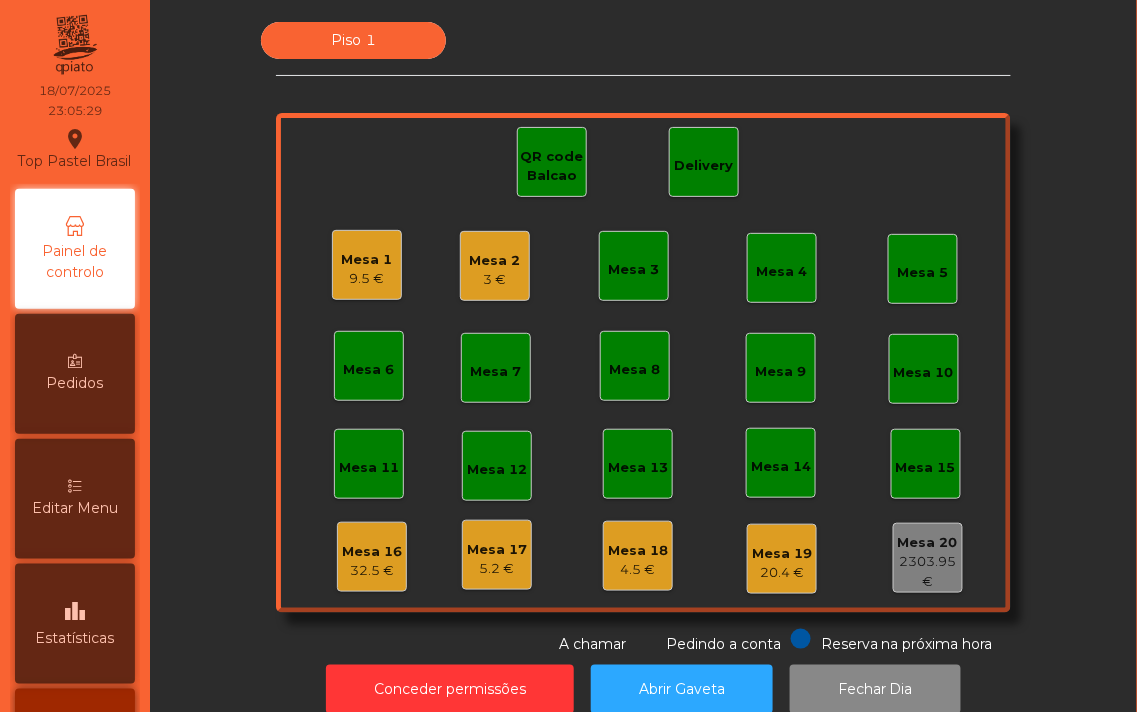 click on "20.4 €" 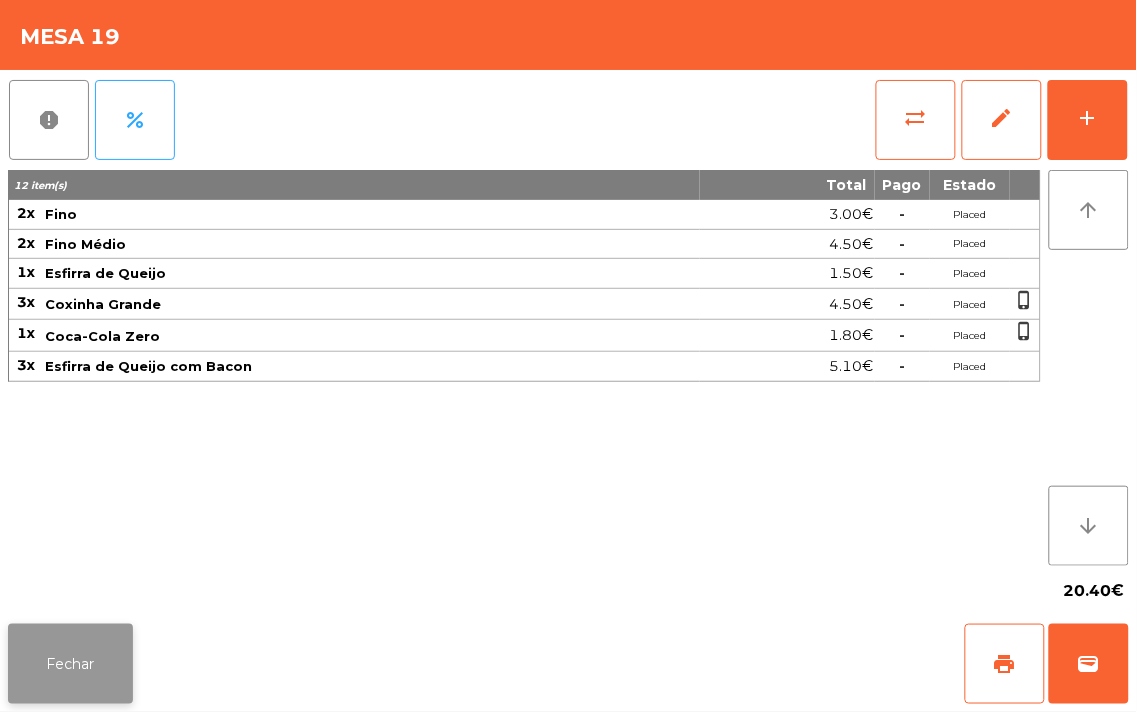 click on "Fechar" 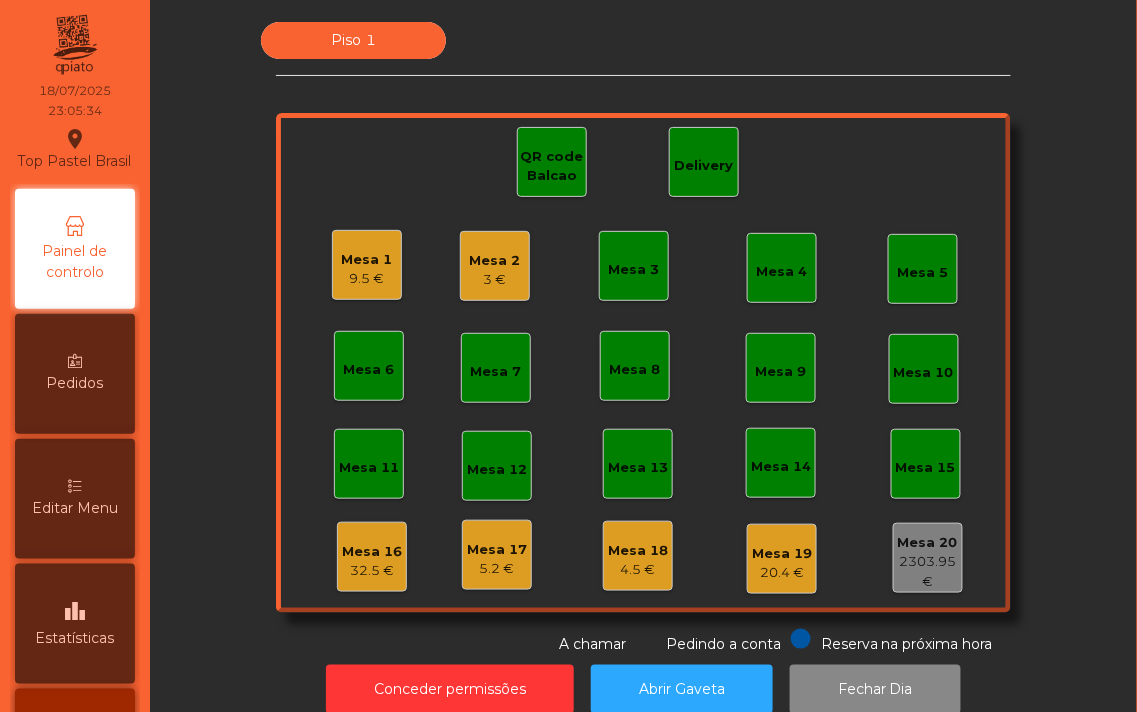 click on "Mesa 1" 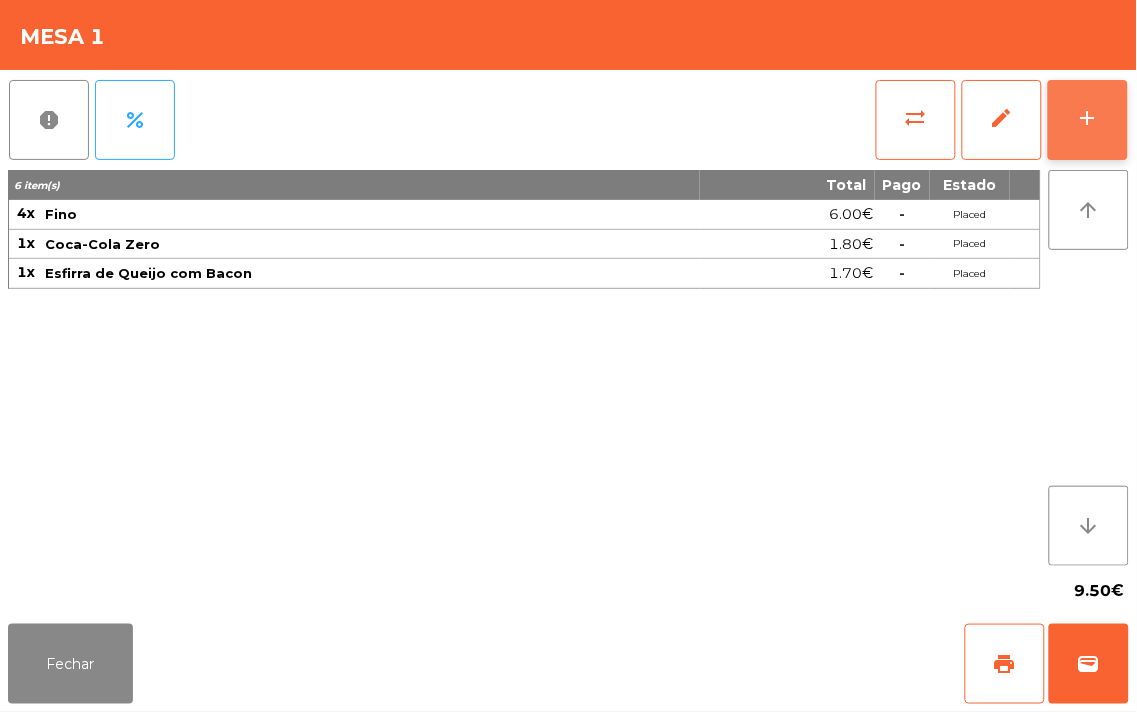 click on "add" 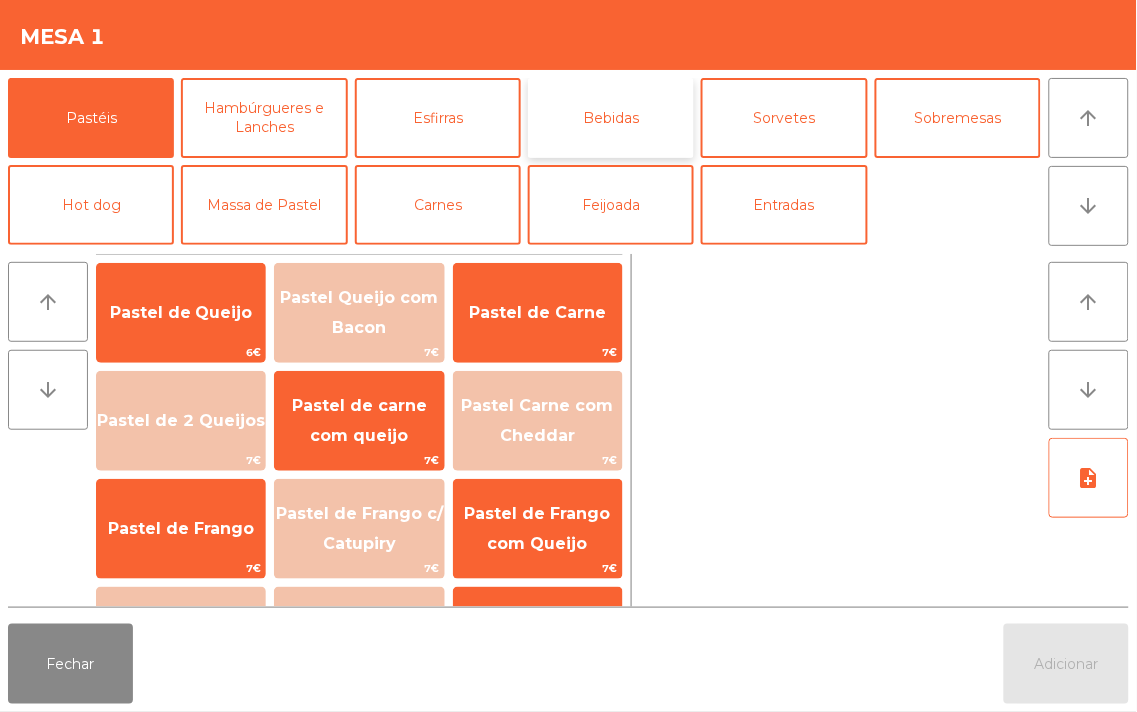 click on "Bebidas" 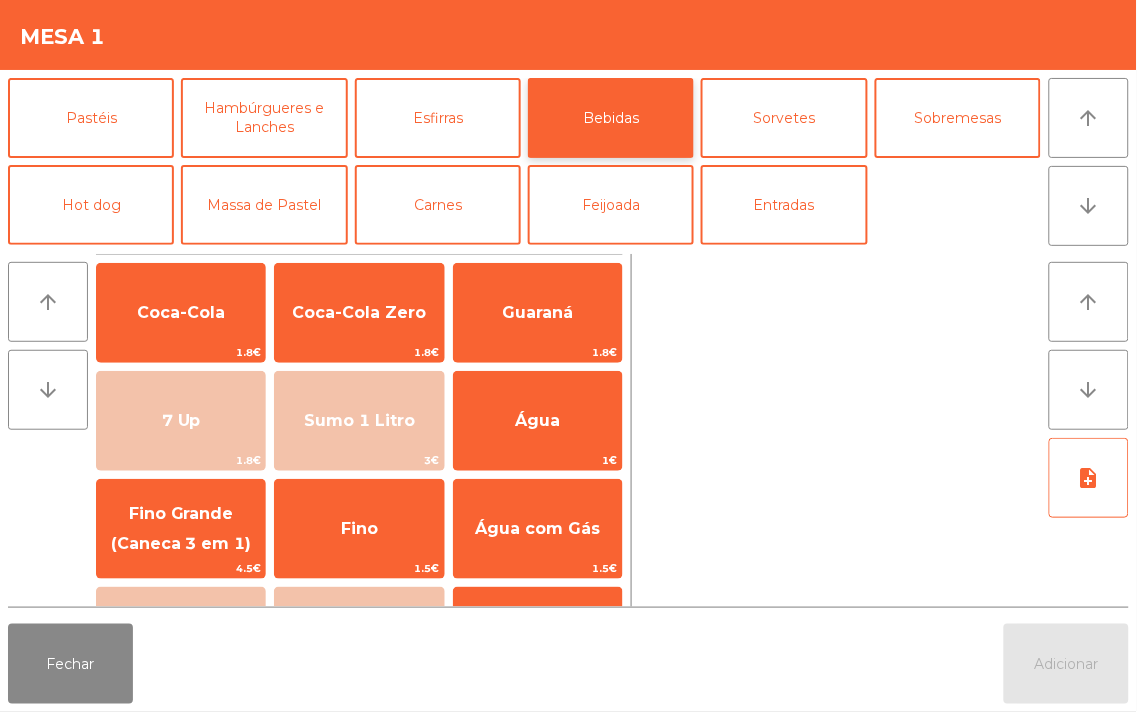 click on "Bebidas" 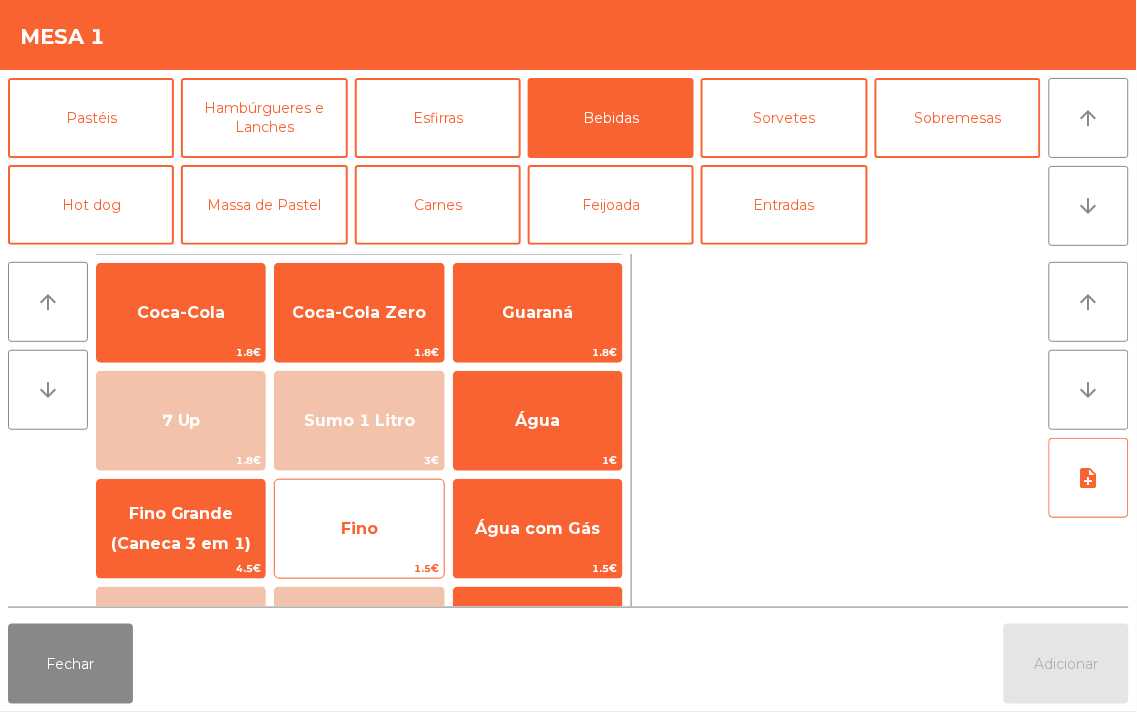 click on "Fino" 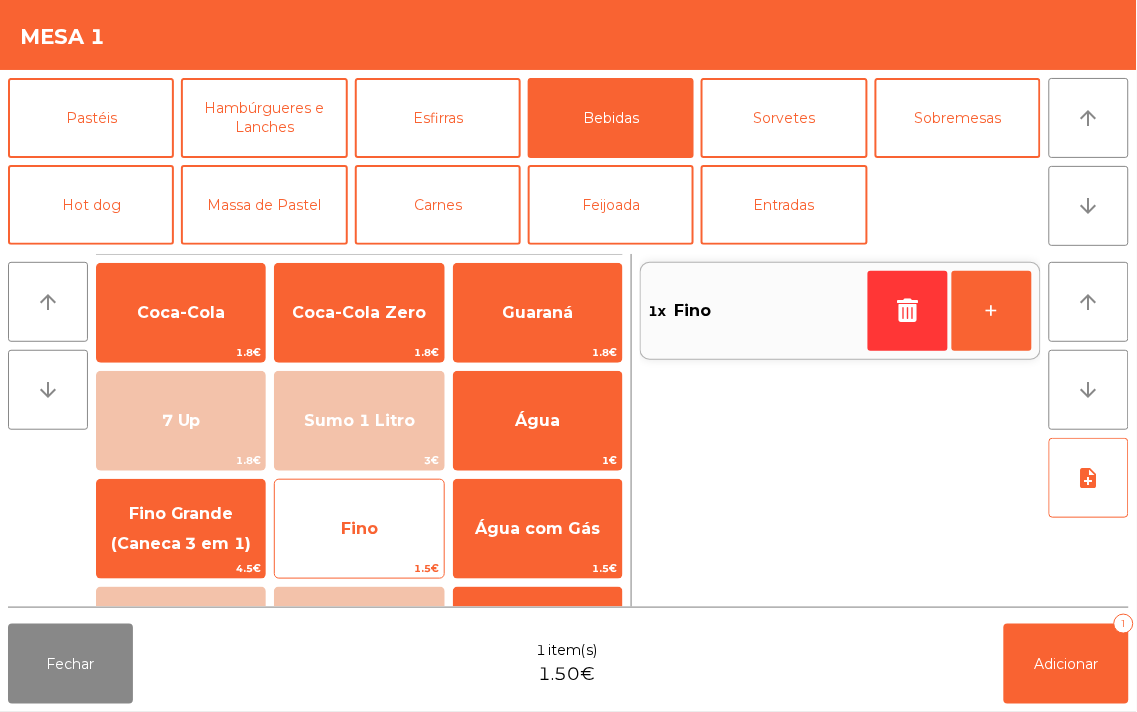 click on "Fino" 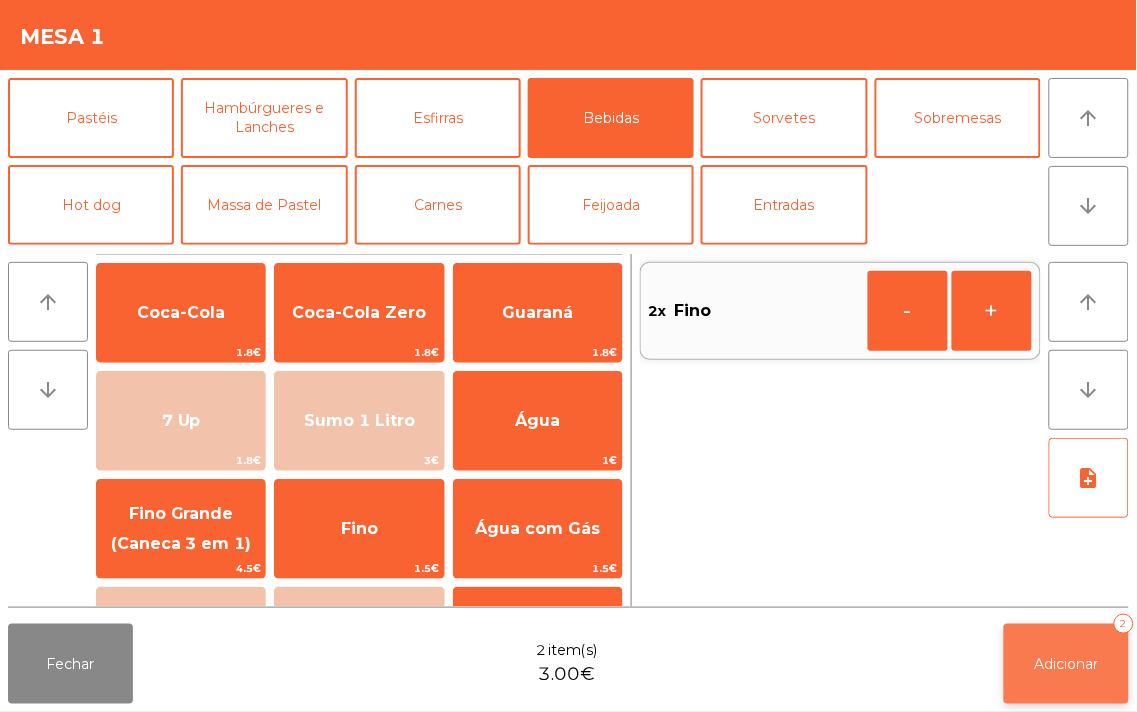 click on "Adicionar" 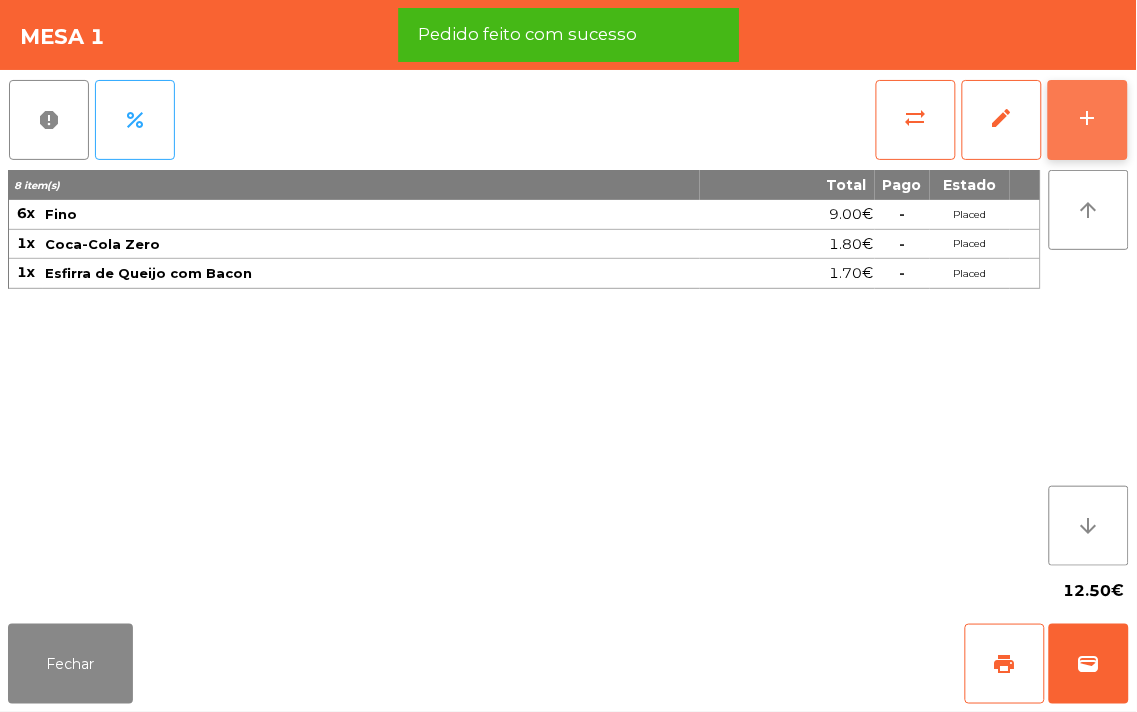 click on "add" 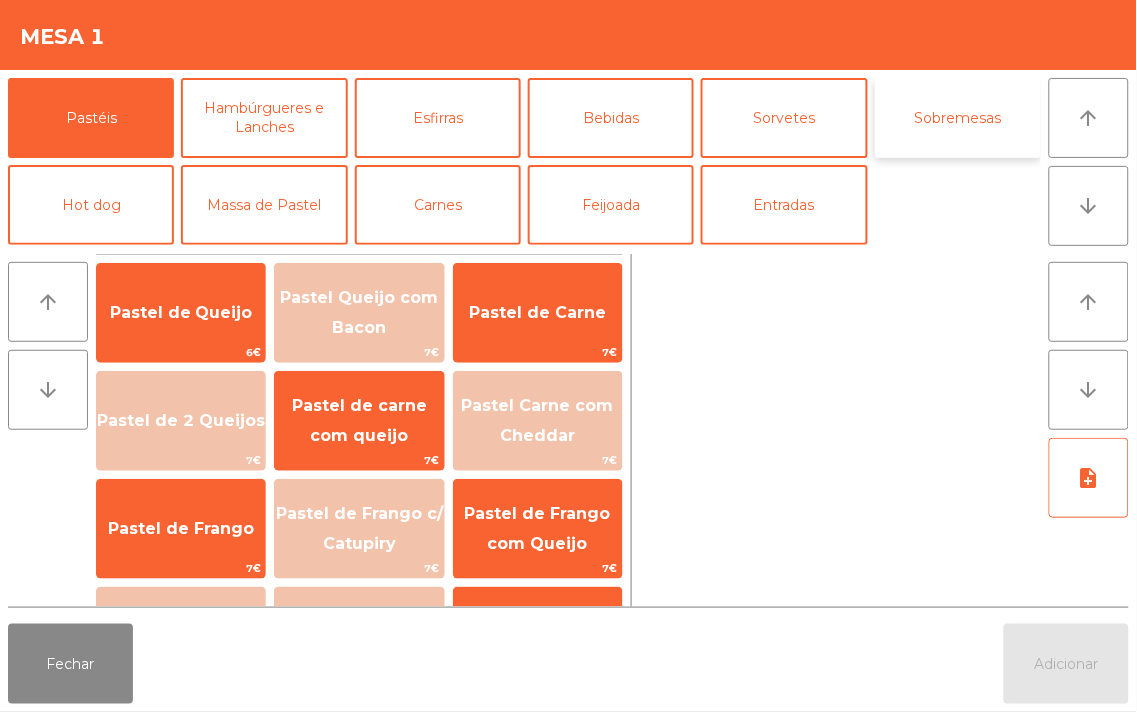 click on "Sobremesas" 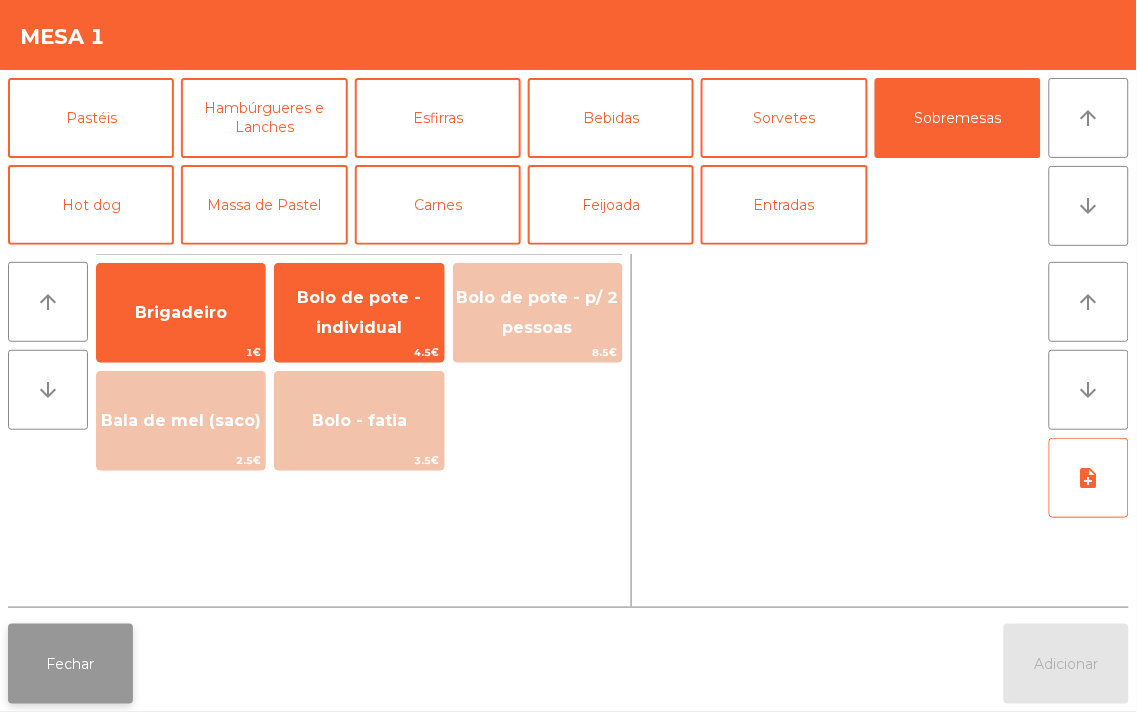 click on "Fechar" 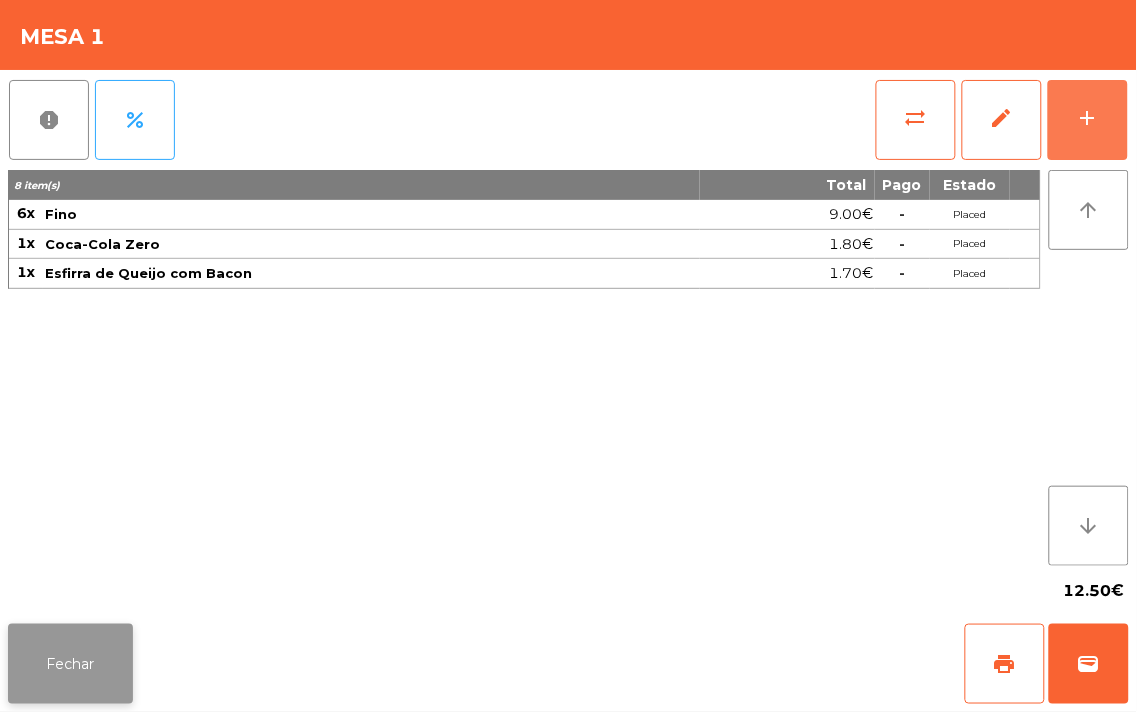 click on "Fechar" 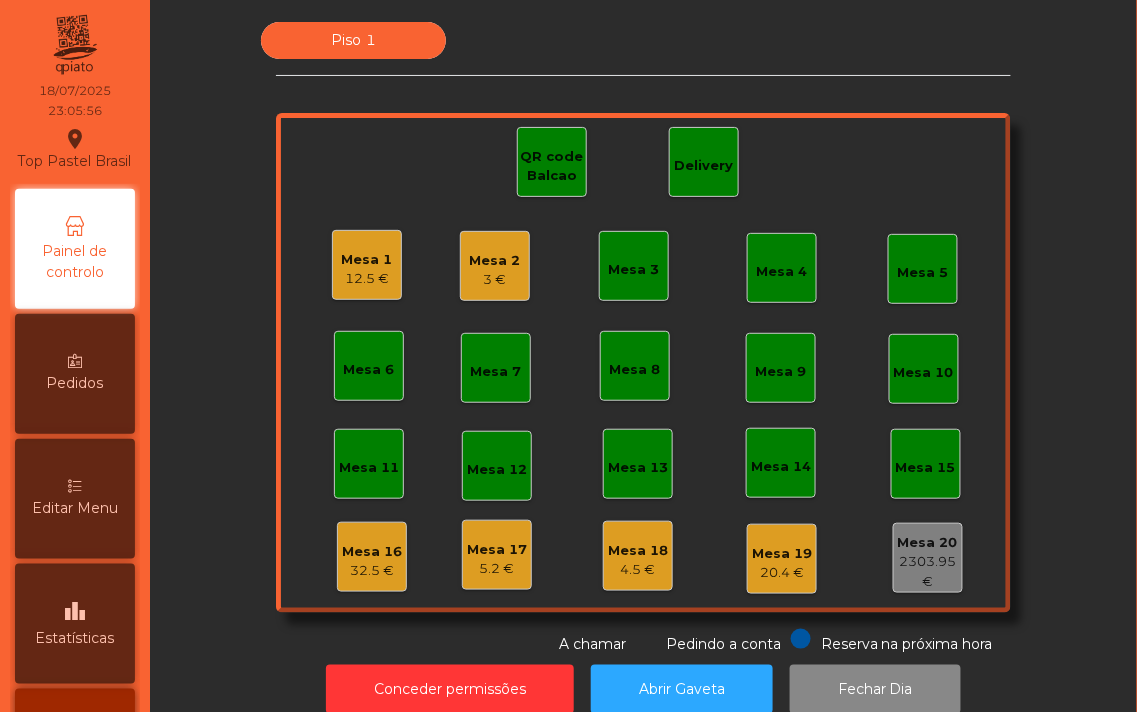 click on "Editar Menu" at bounding box center [75, 508] 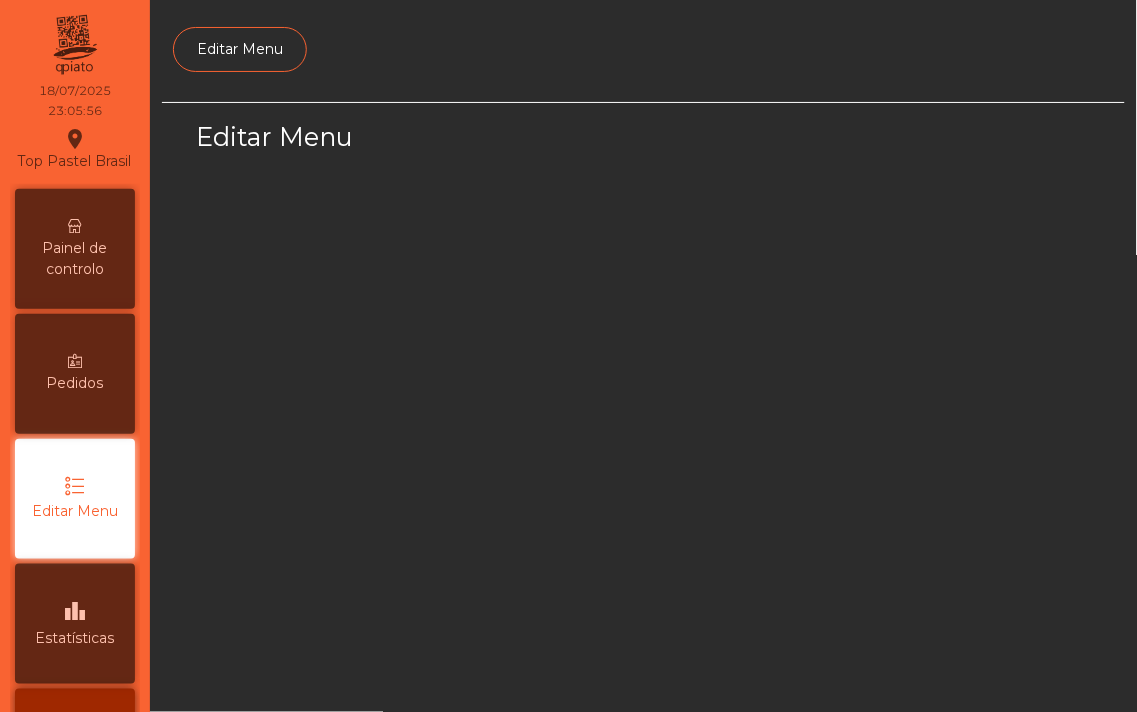 scroll, scrollTop: 127, scrollLeft: 0, axis: vertical 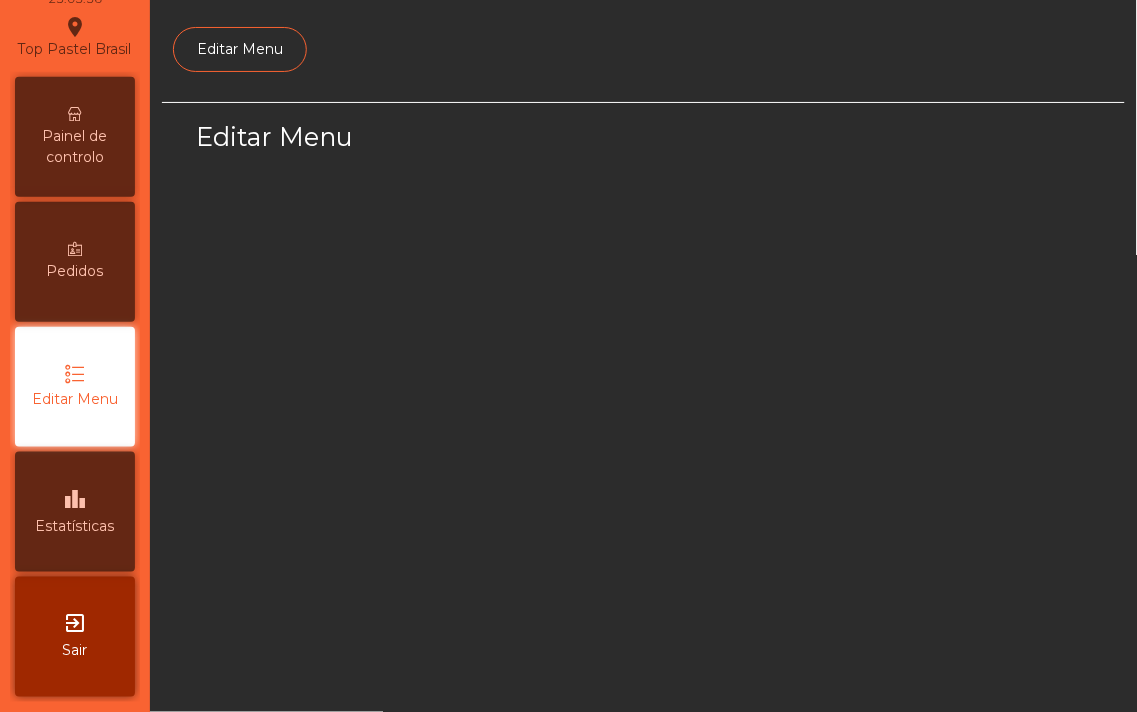 select on "*" 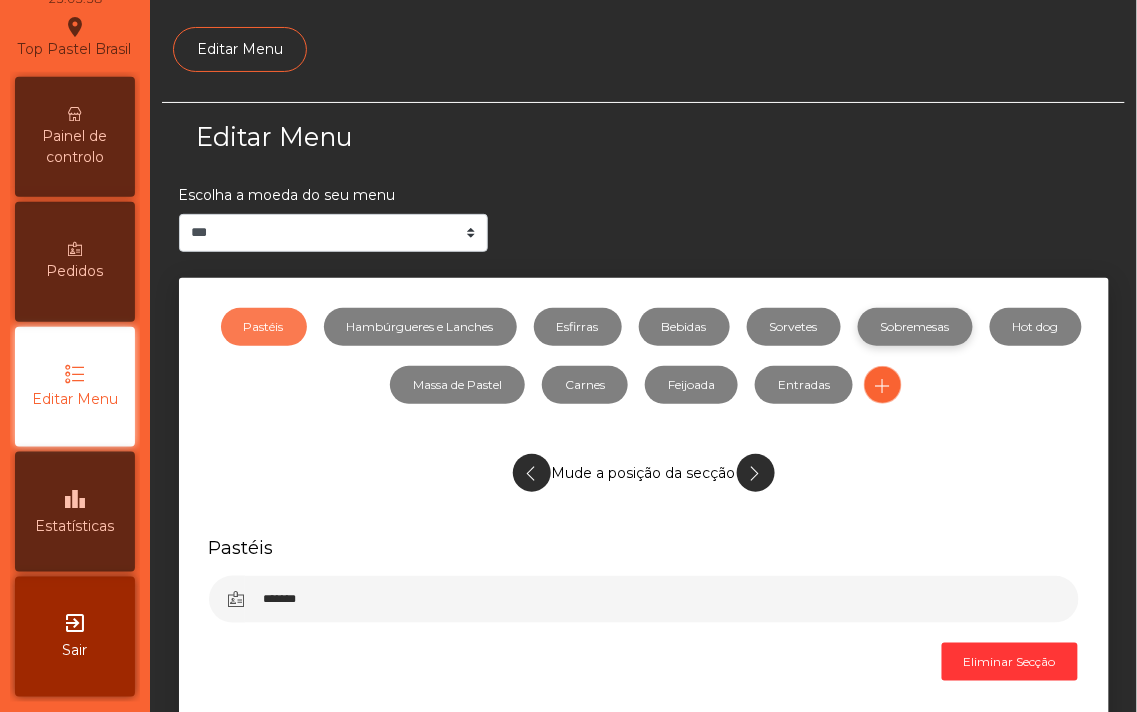 click on "Sobremesas" at bounding box center (915, 327) 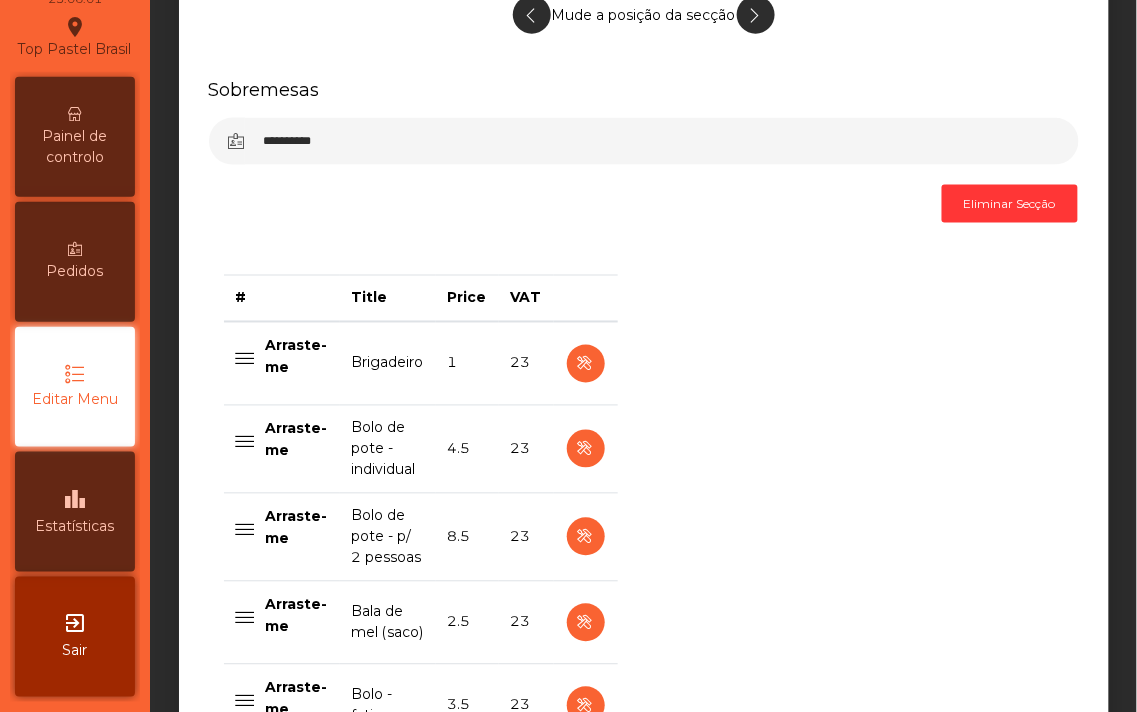 scroll, scrollTop: 462, scrollLeft: 0, axis: vertical 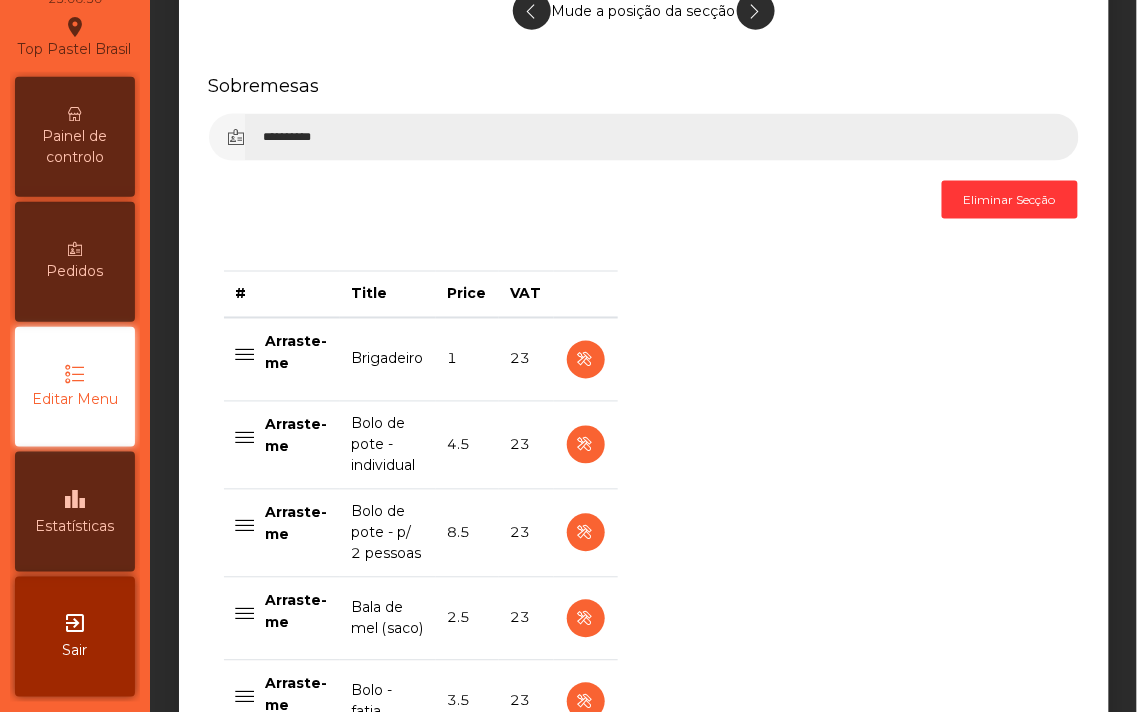 click on "**********" at bounding box center (662, 137) 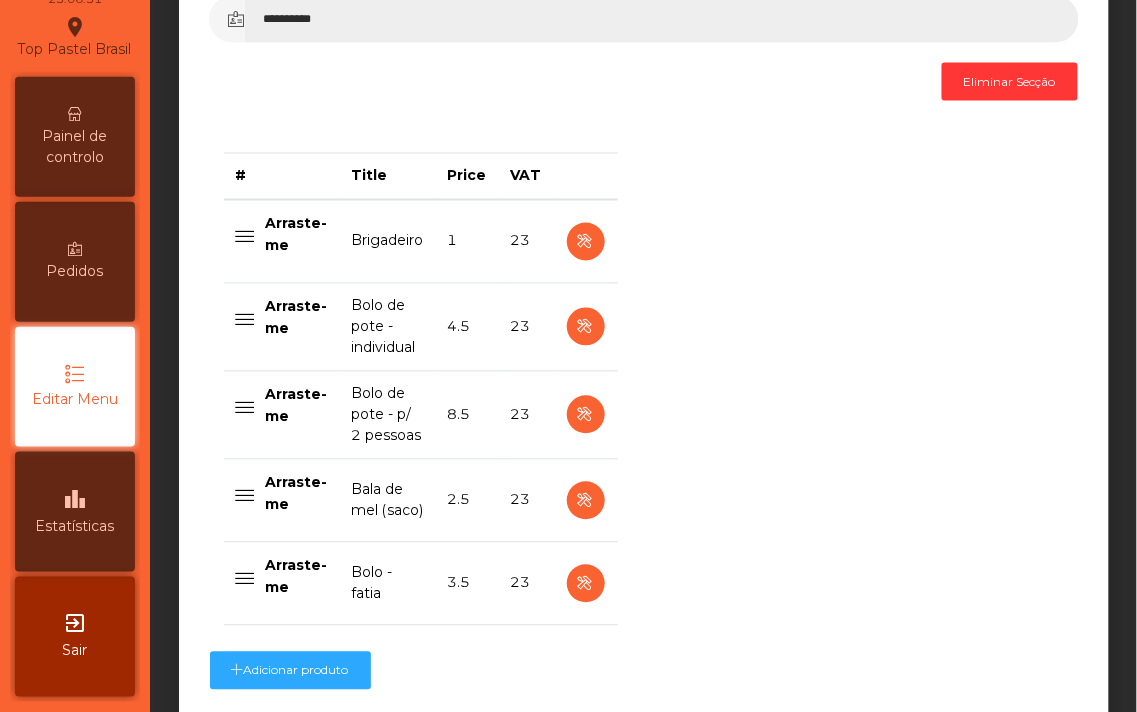 scroll, scrollTop: 584, scrollLeft: 0, axis: vertical 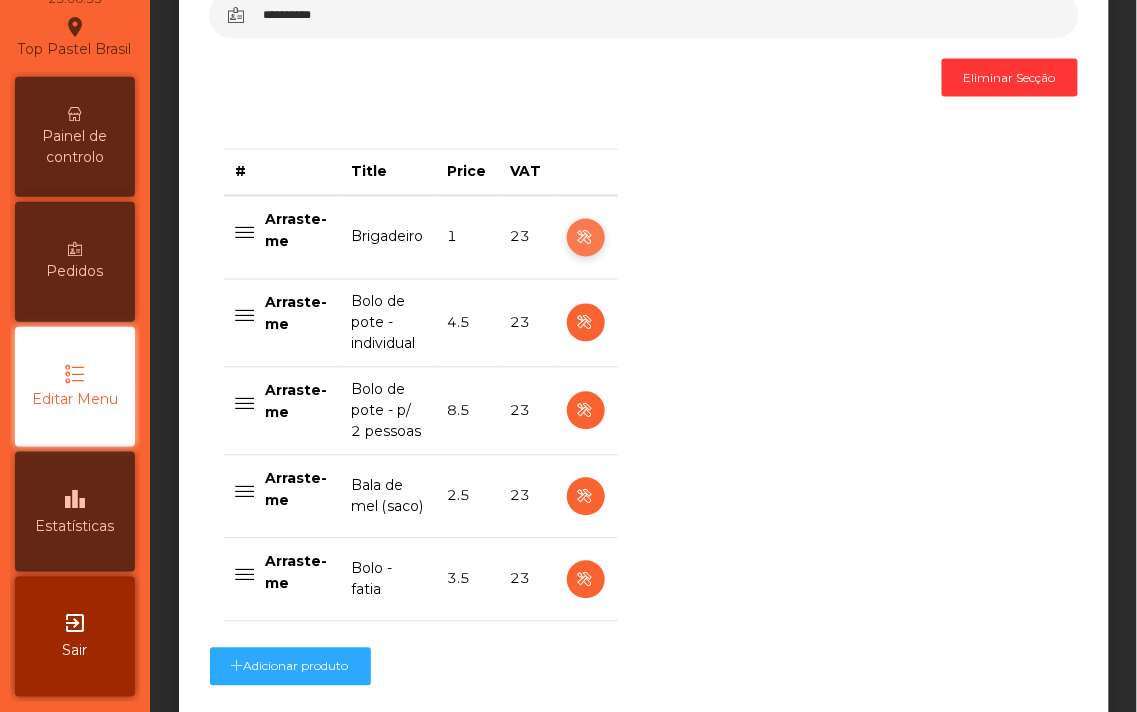 click at bounding box center [585, 238] 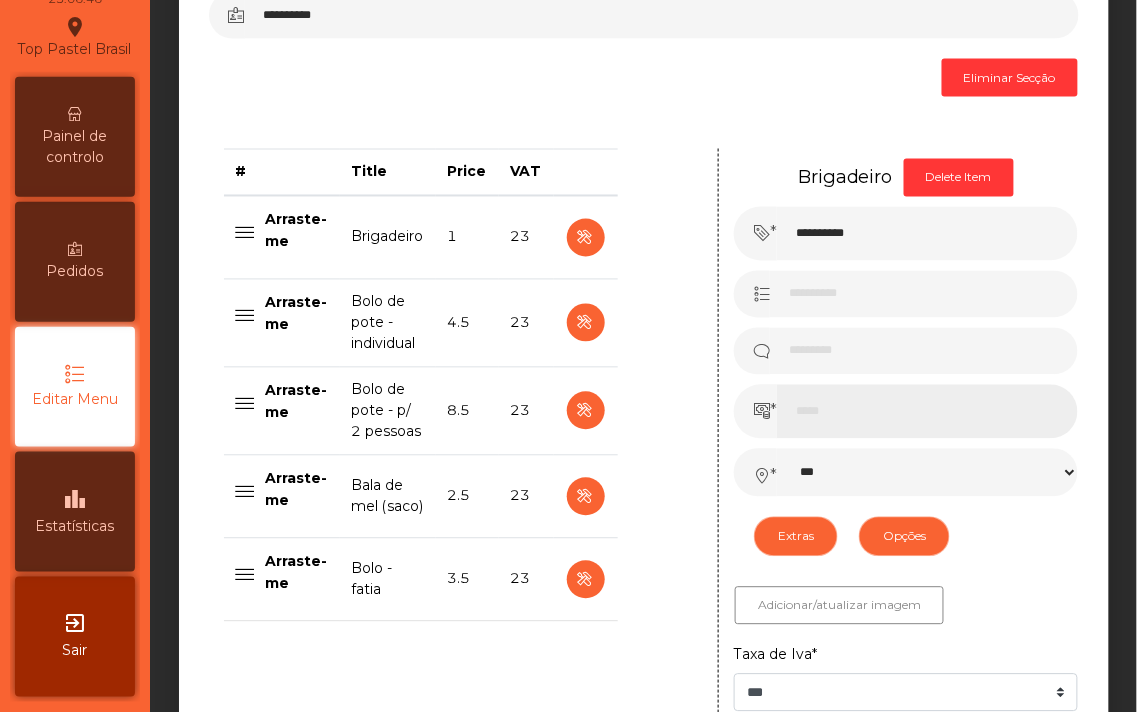 click on "*" at bounding box center (927, 412) 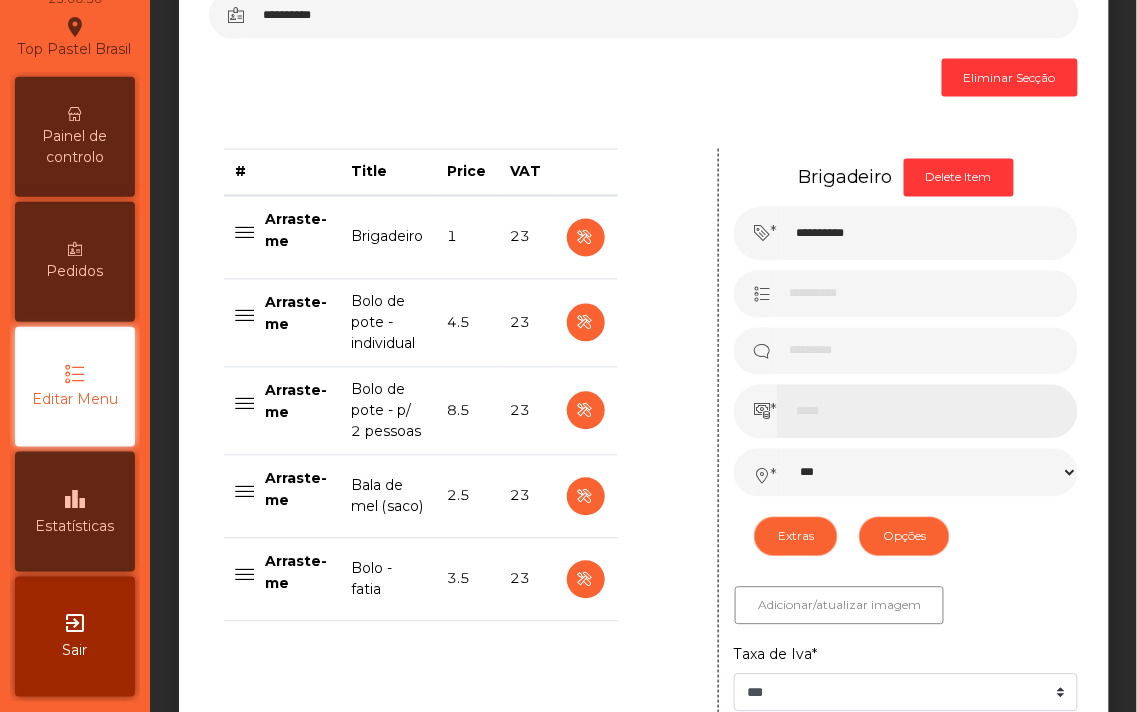 type on "*" 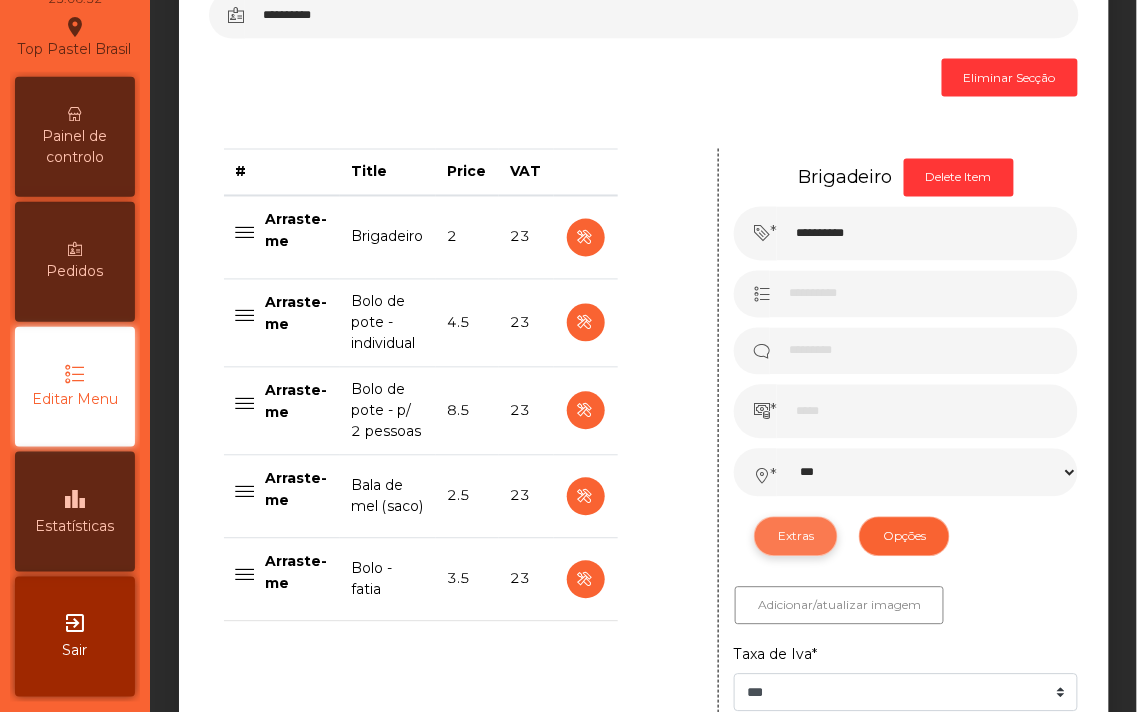 click on "Extras" at bounding box center [796, 537] 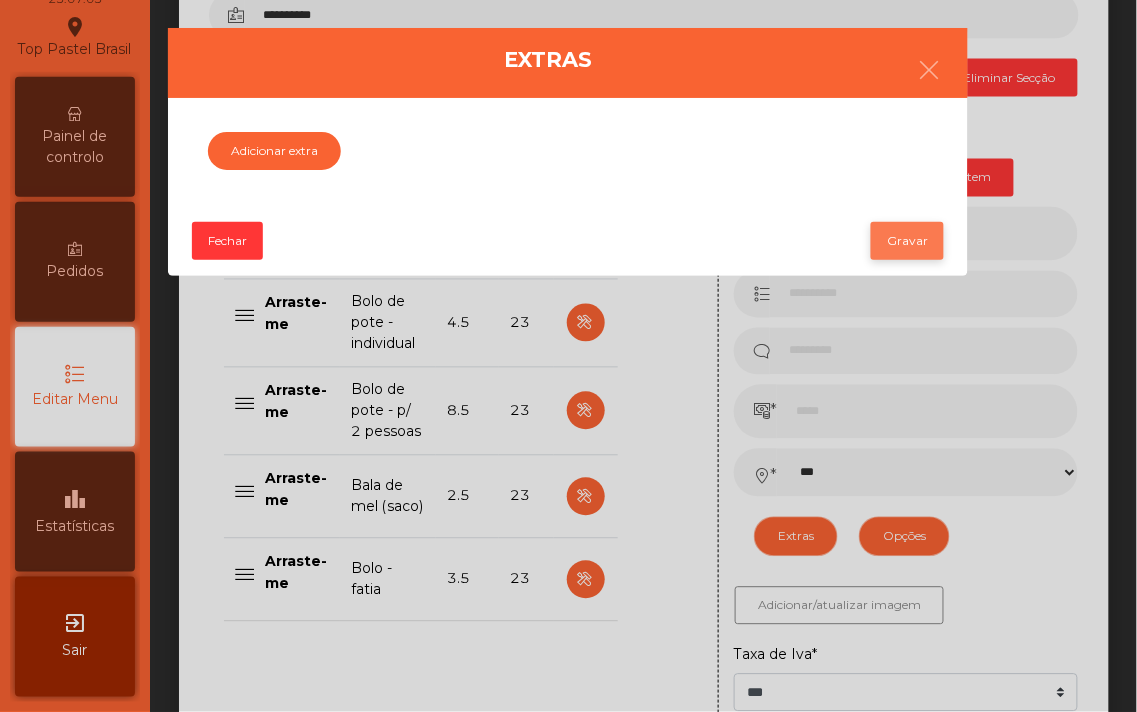 click on "Gravar" 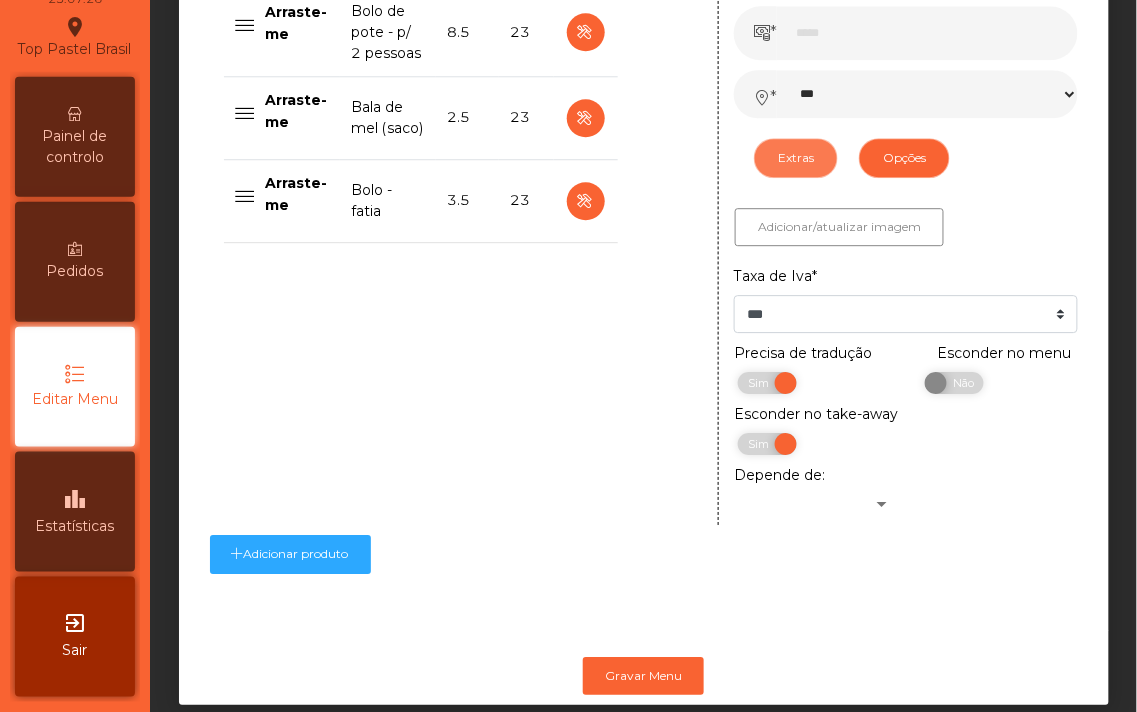 scroll, scrollTop: 1016, scrollLeft: 0, axis: vertical 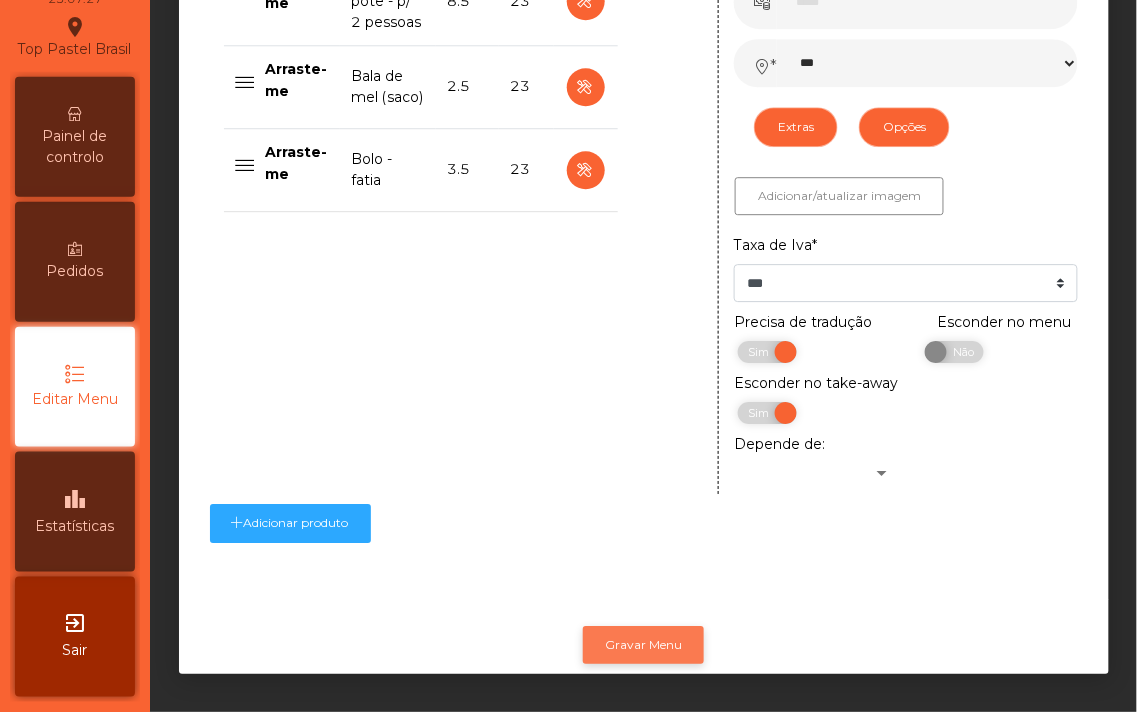 click on "Gravar Menu" at bounding box center [643, 645] 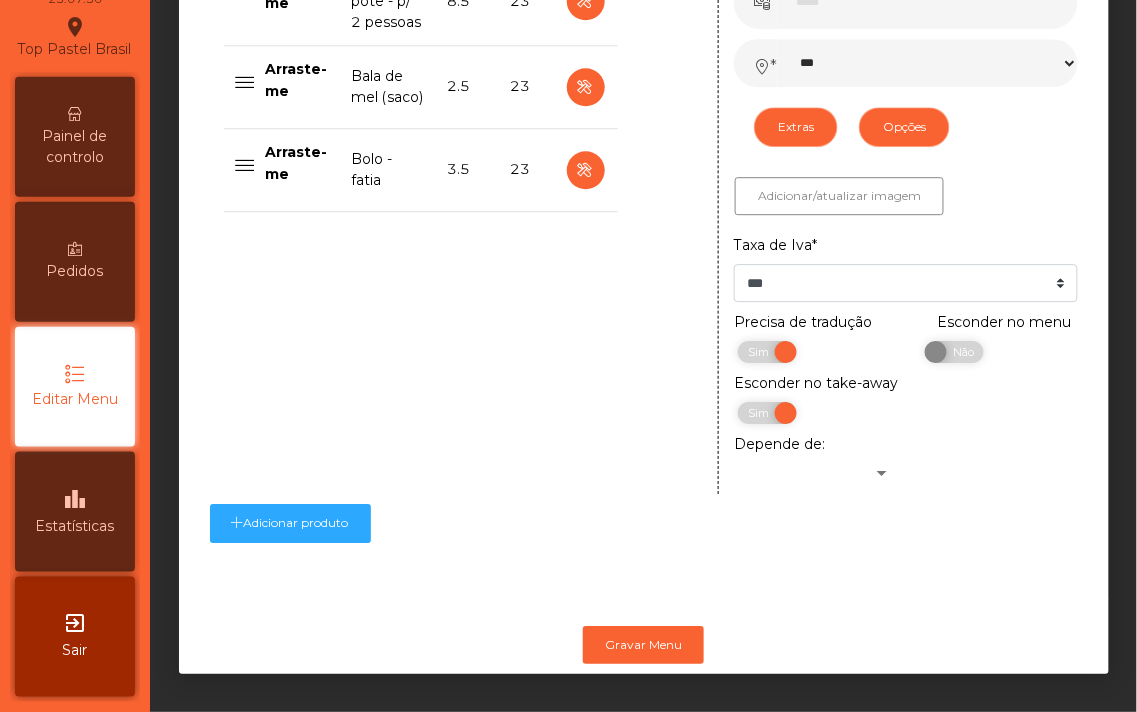 click on "Painel de controlo" at bounding box center (75, 147) 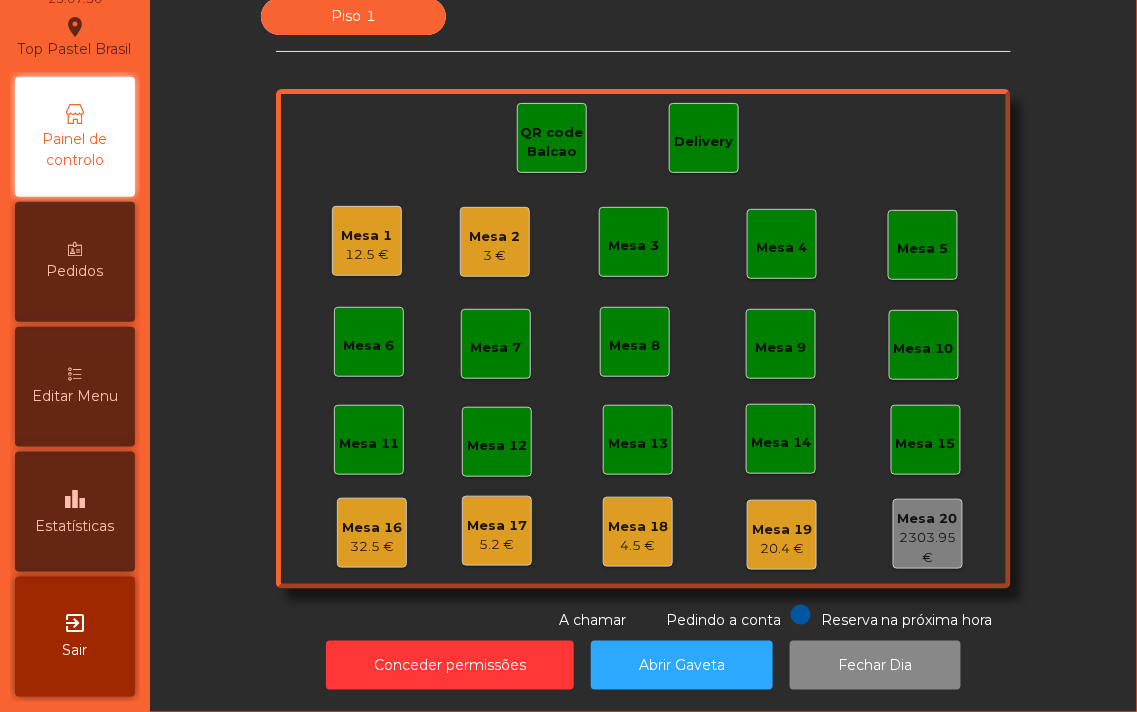 scroll, scrollTop: 0, scrollLeft: 0, axis: both 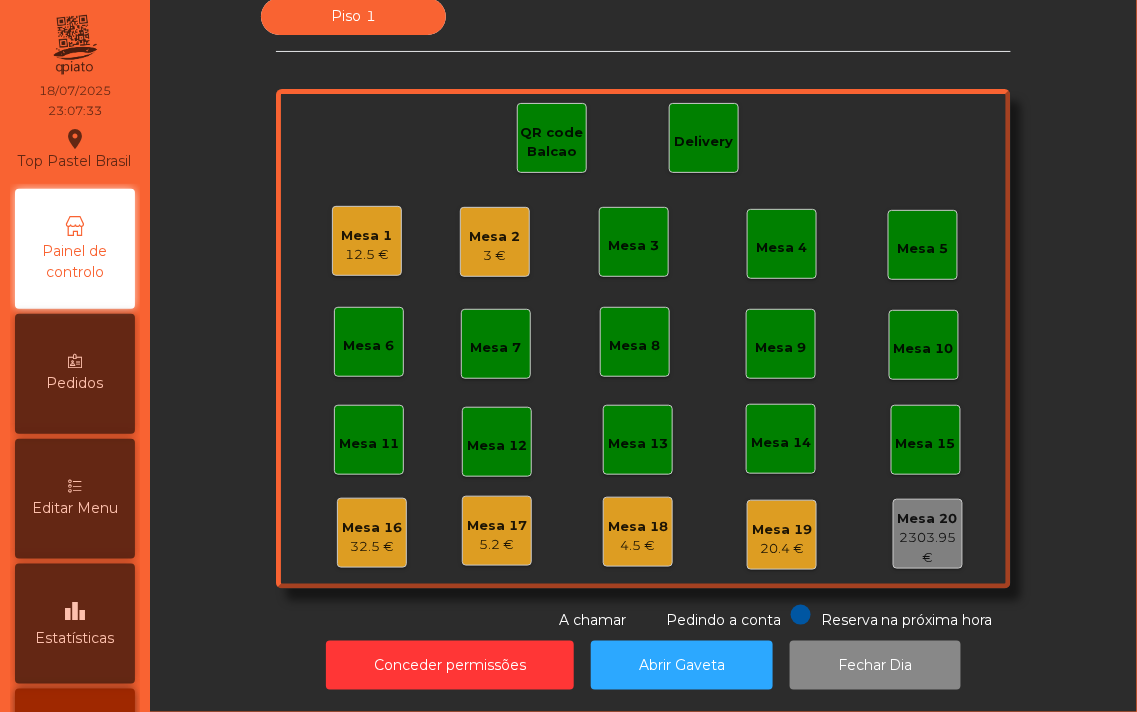 click on "20.4 €" 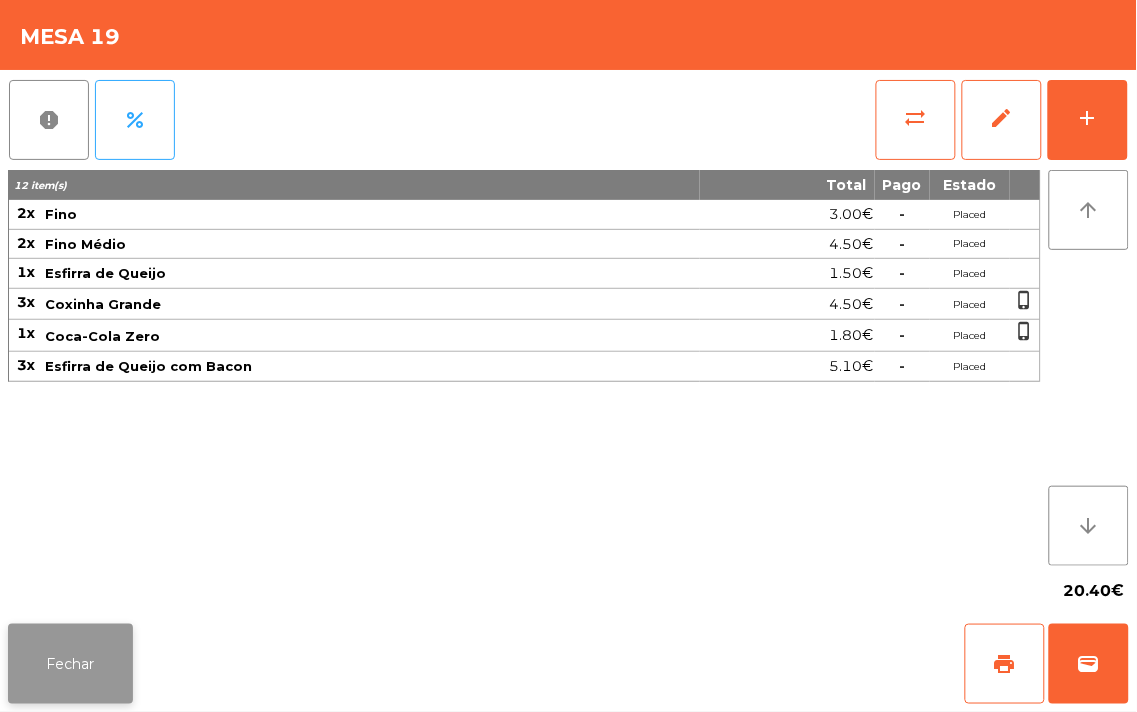 click on "Fechar" 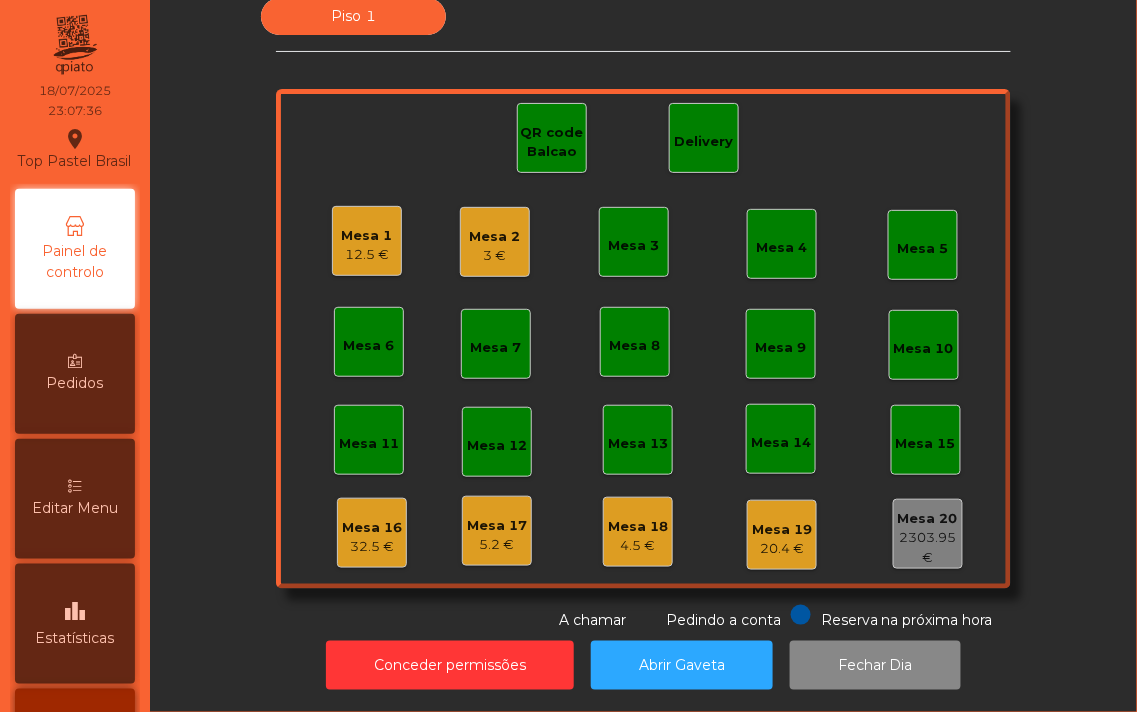 click on "Mesa 1" 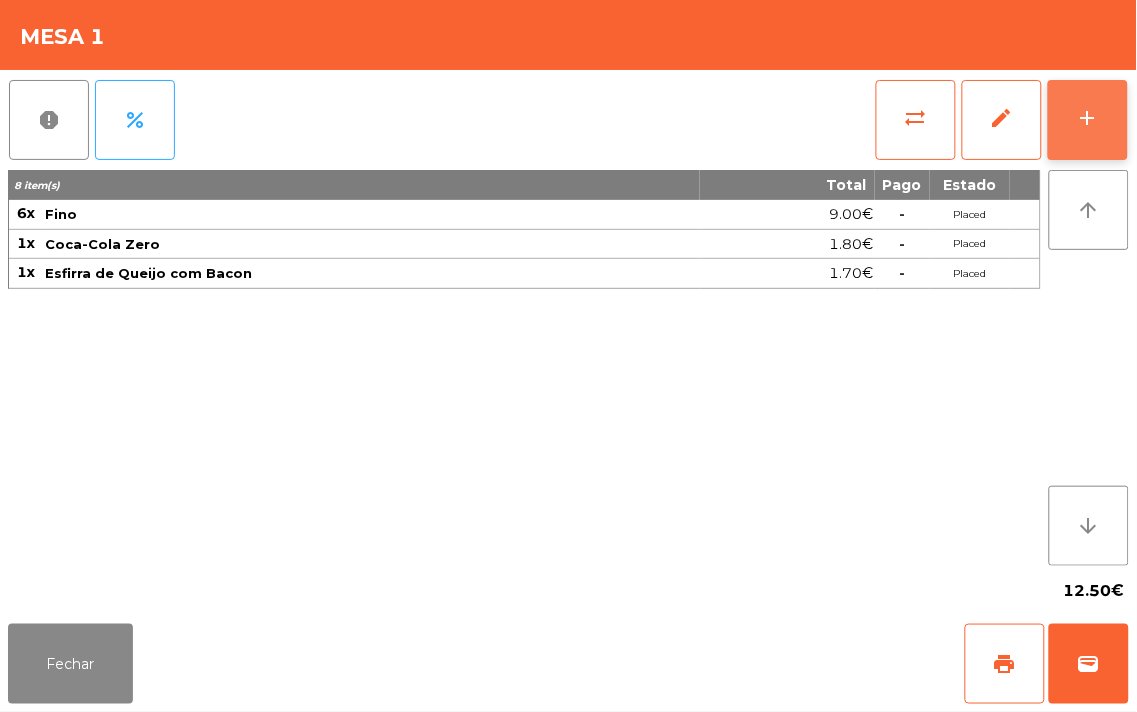 click on "add" 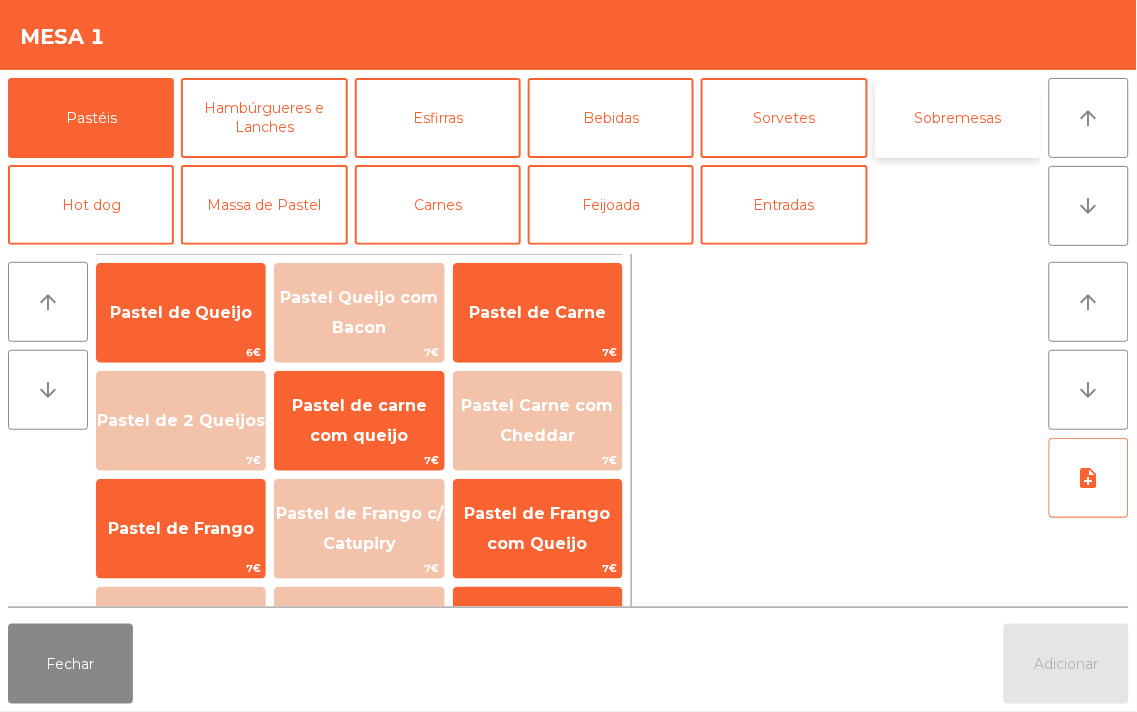 click on "Sobremesas" 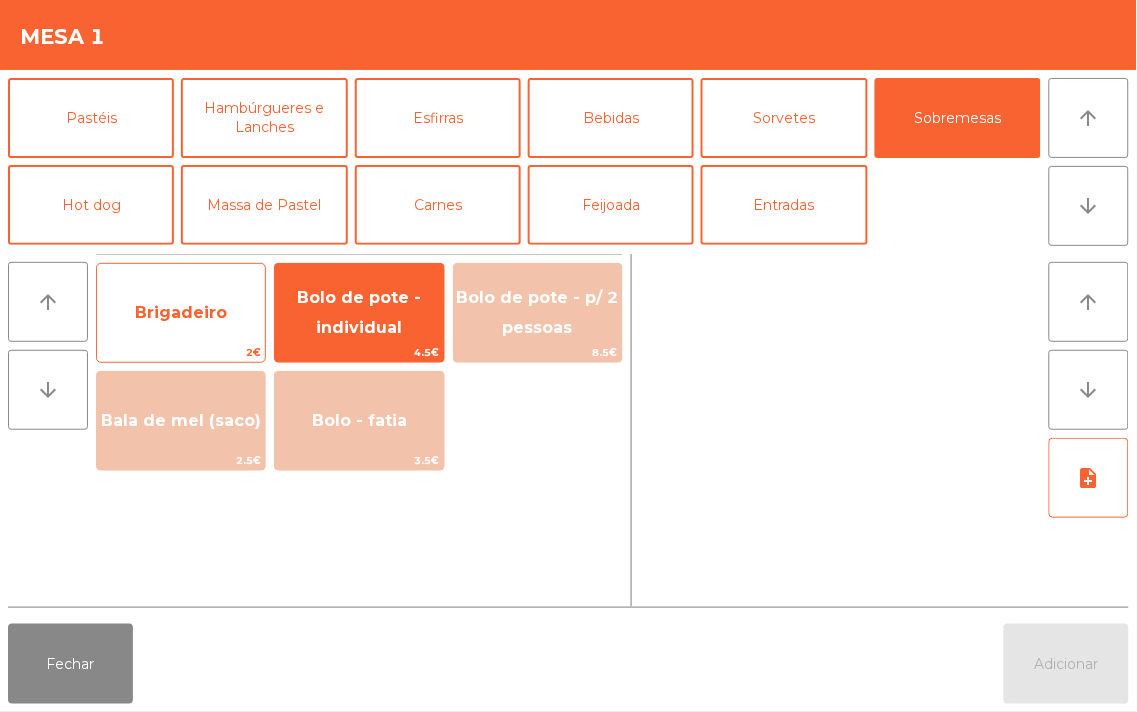 click on "Brigadeiro" 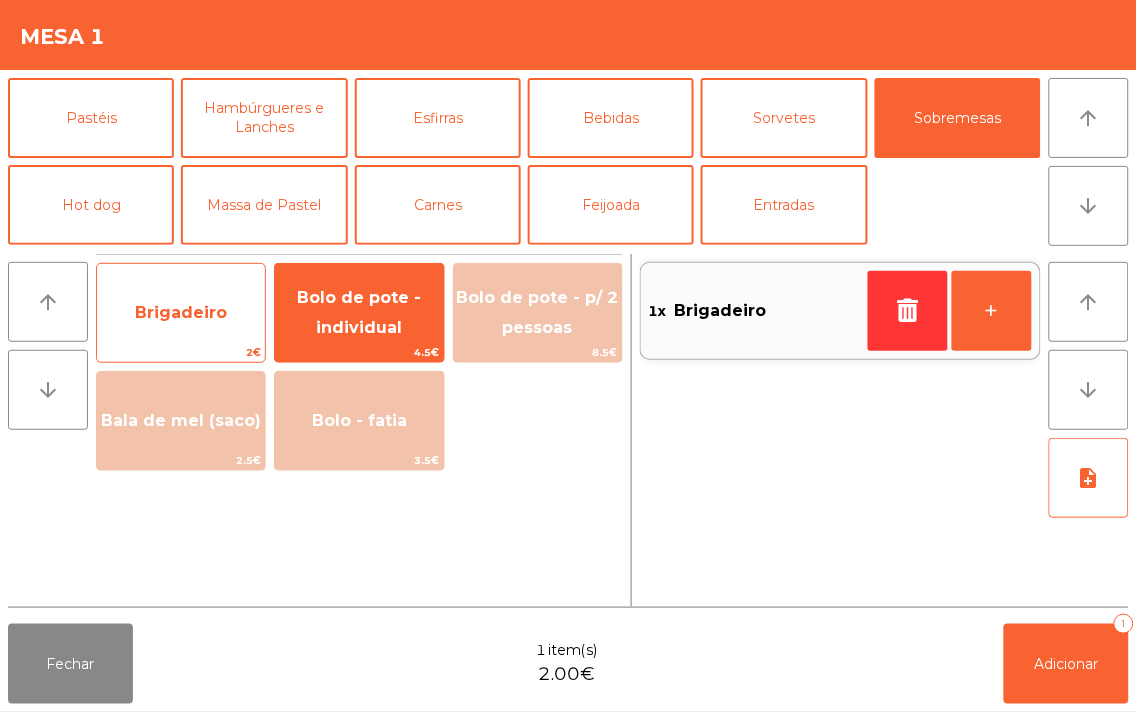 click on "Brigadeiro" 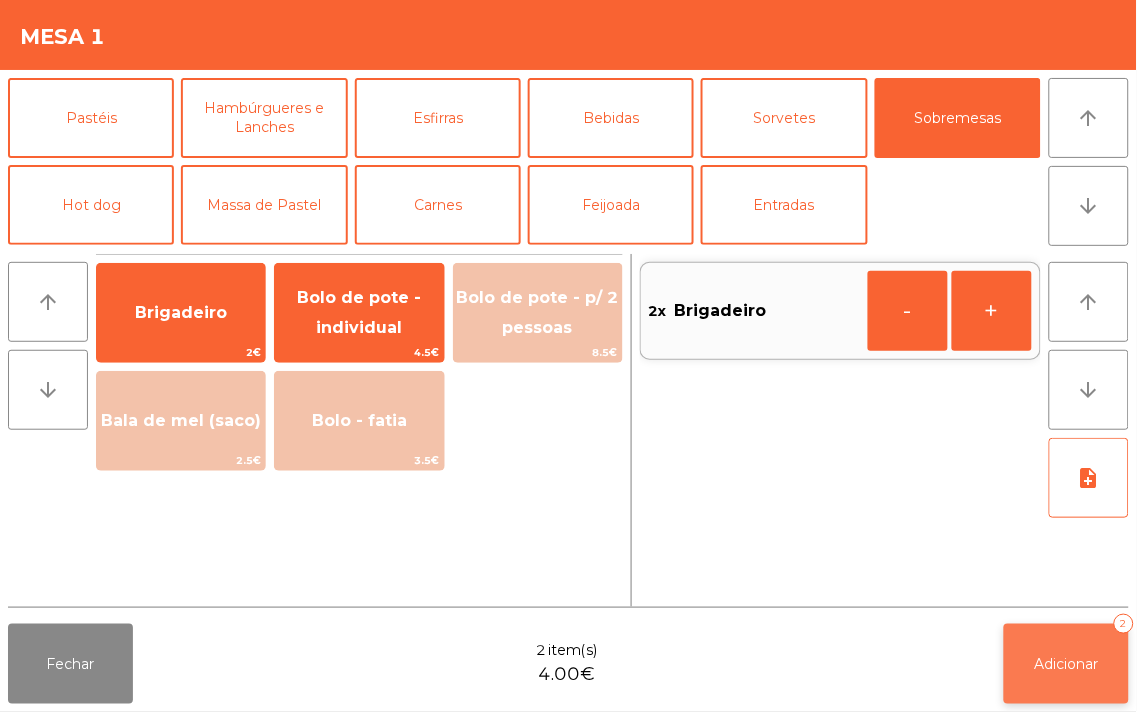 click on "Adicionar   2" 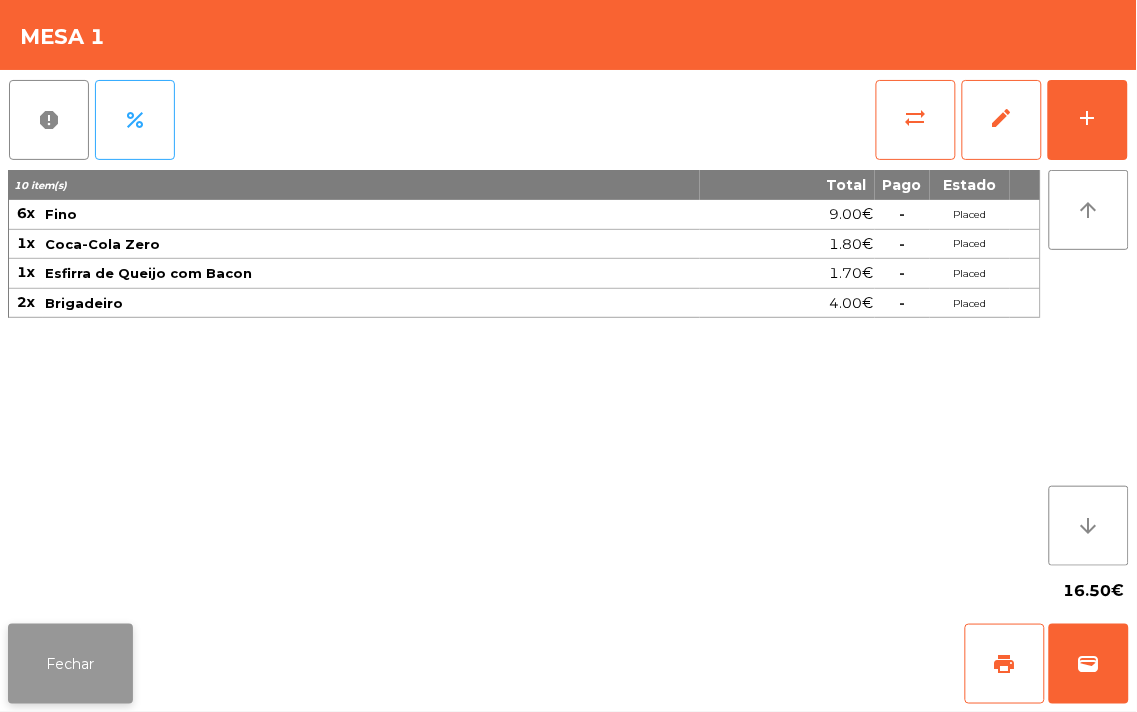 click on "Fechar" 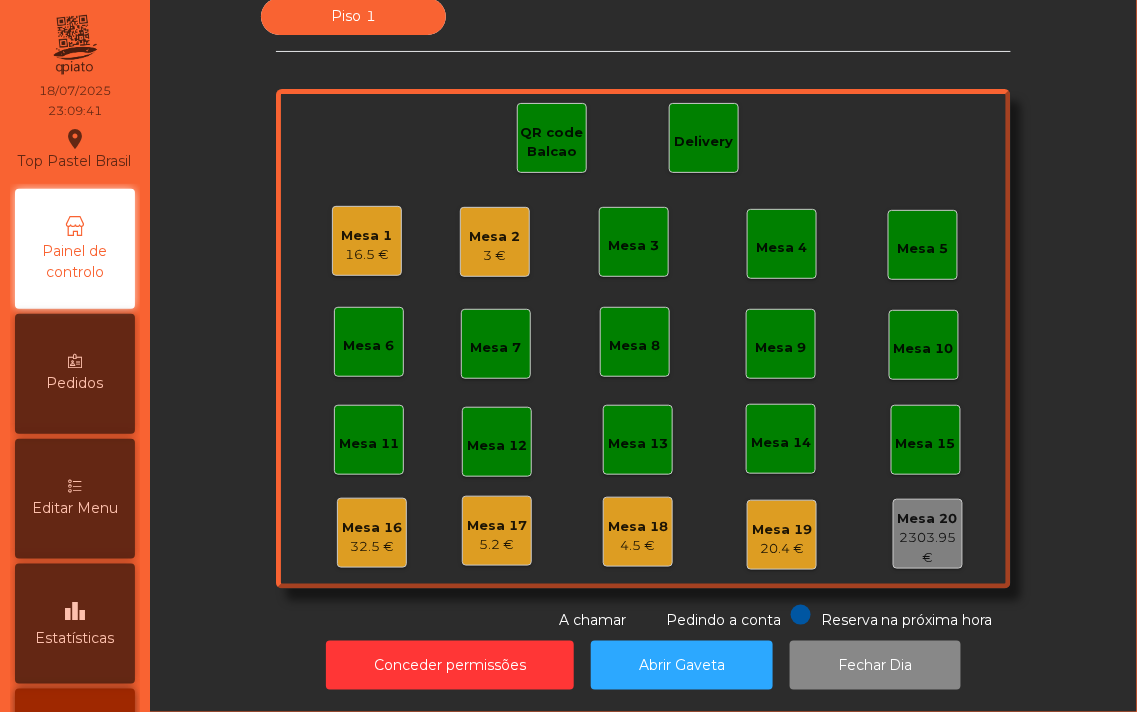 click on "Mesa 16" 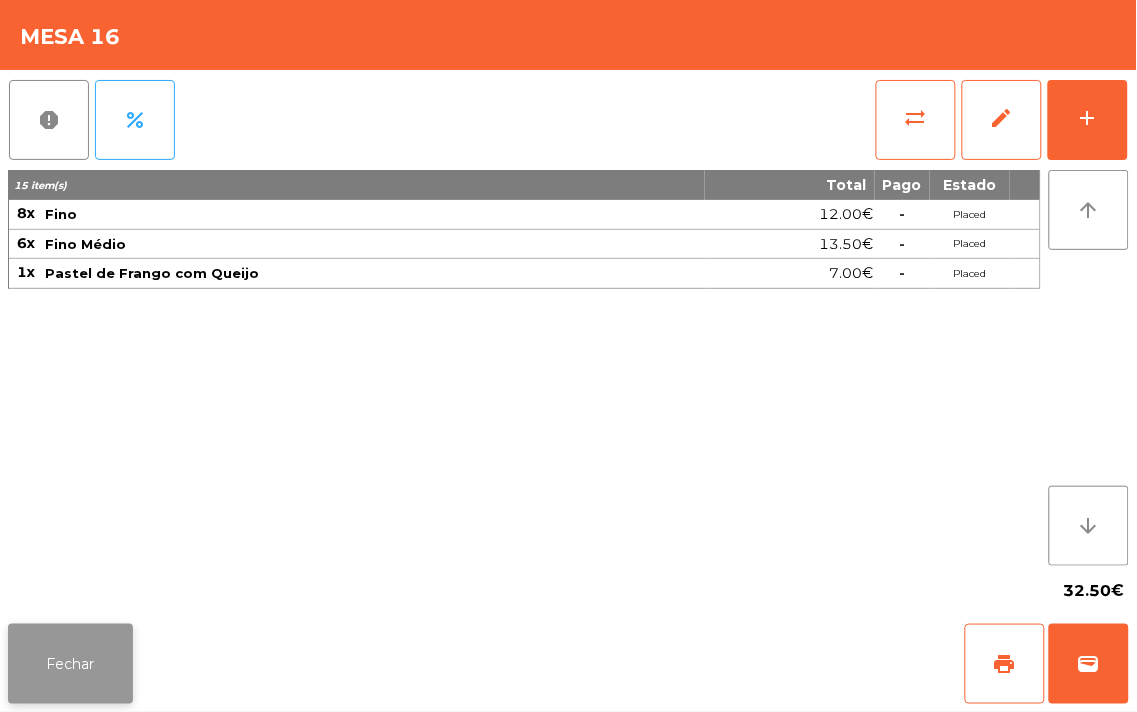 click on "Fechar" 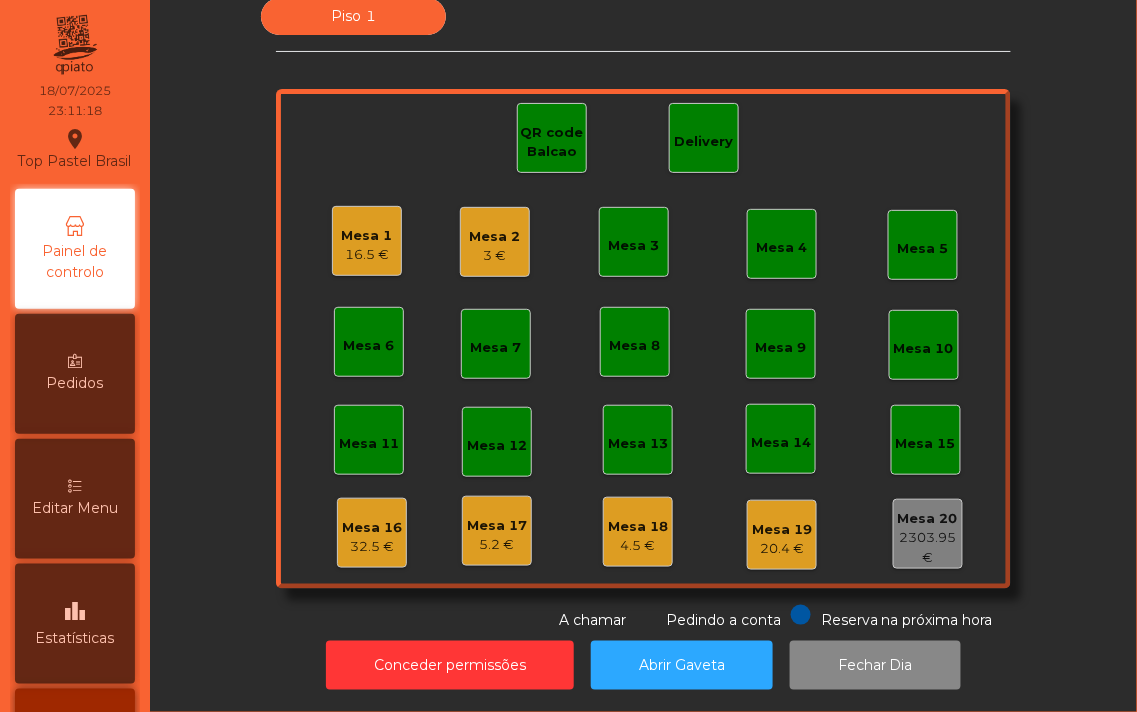 click on "32.5 €" 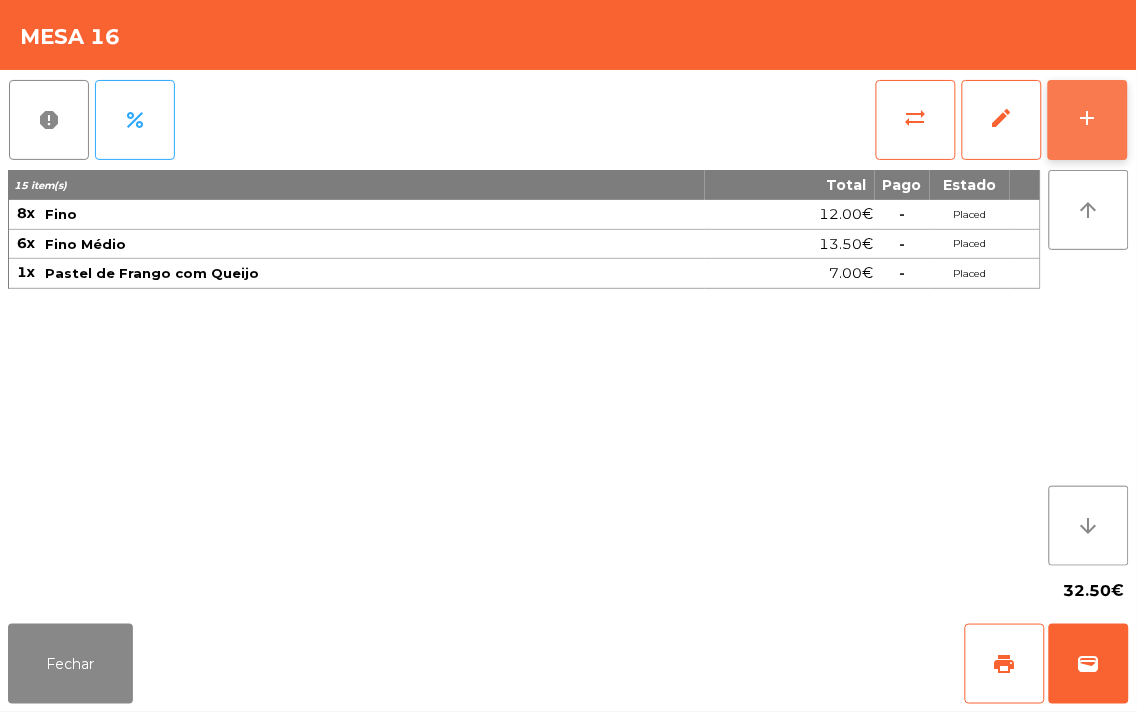 click on "add" 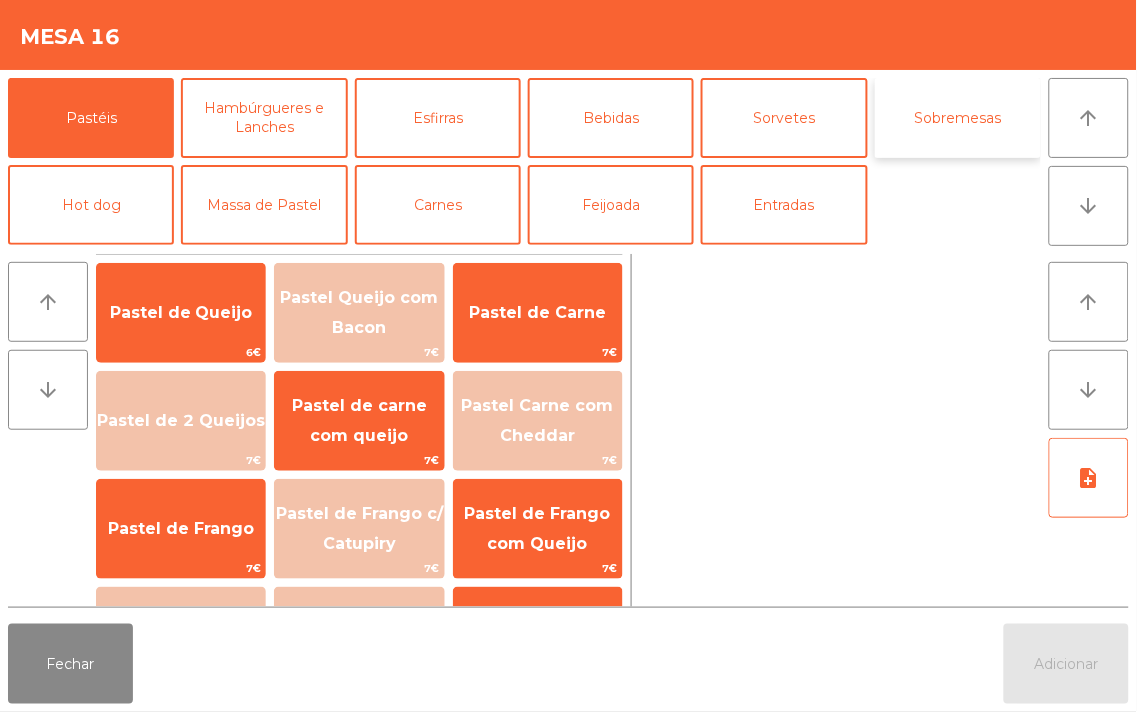 click on "Sobremesas" 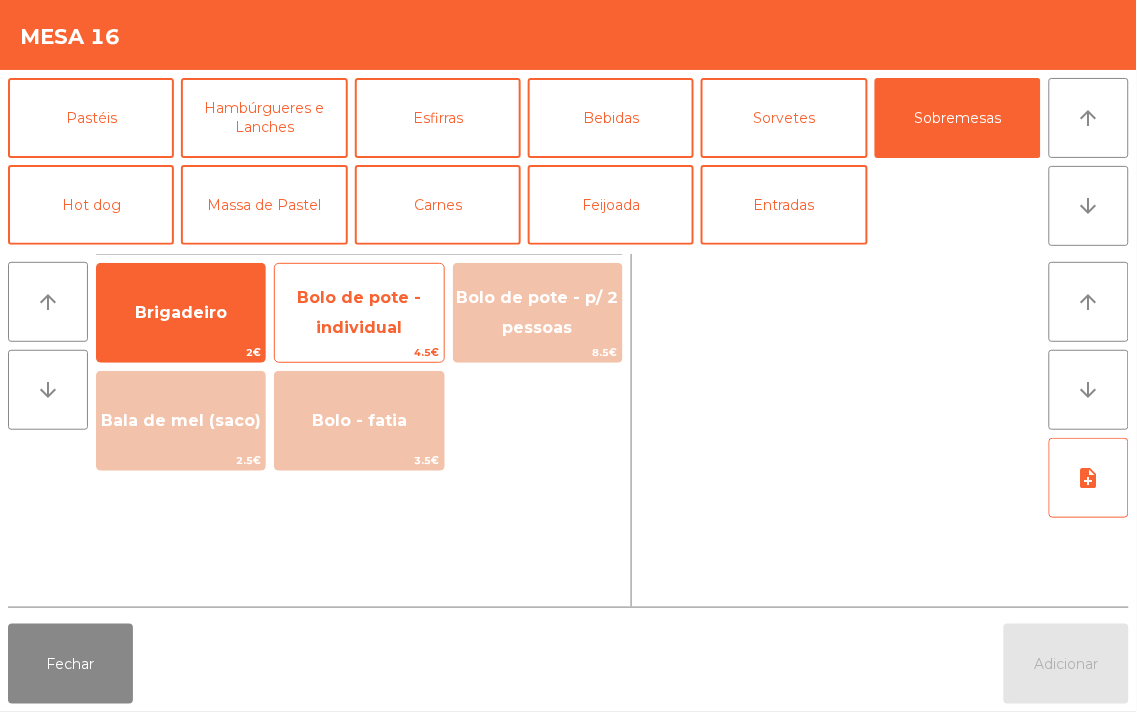 click on "Bolo de pote - individual" 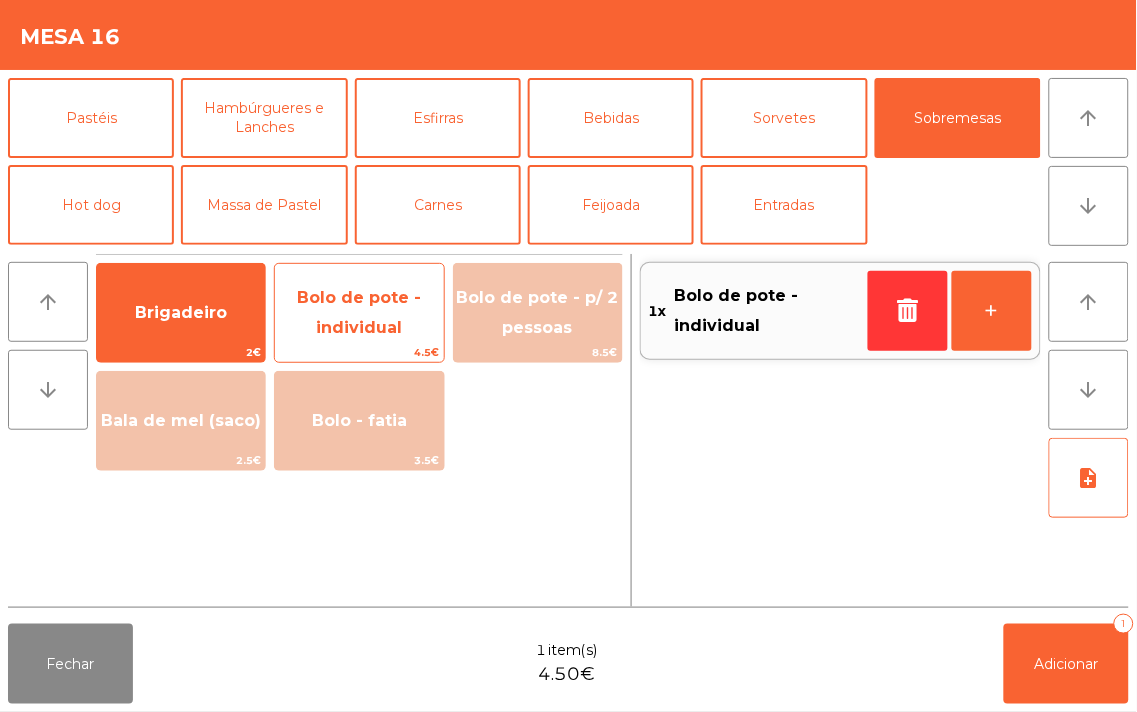 click on "Bolo de pote - individual" 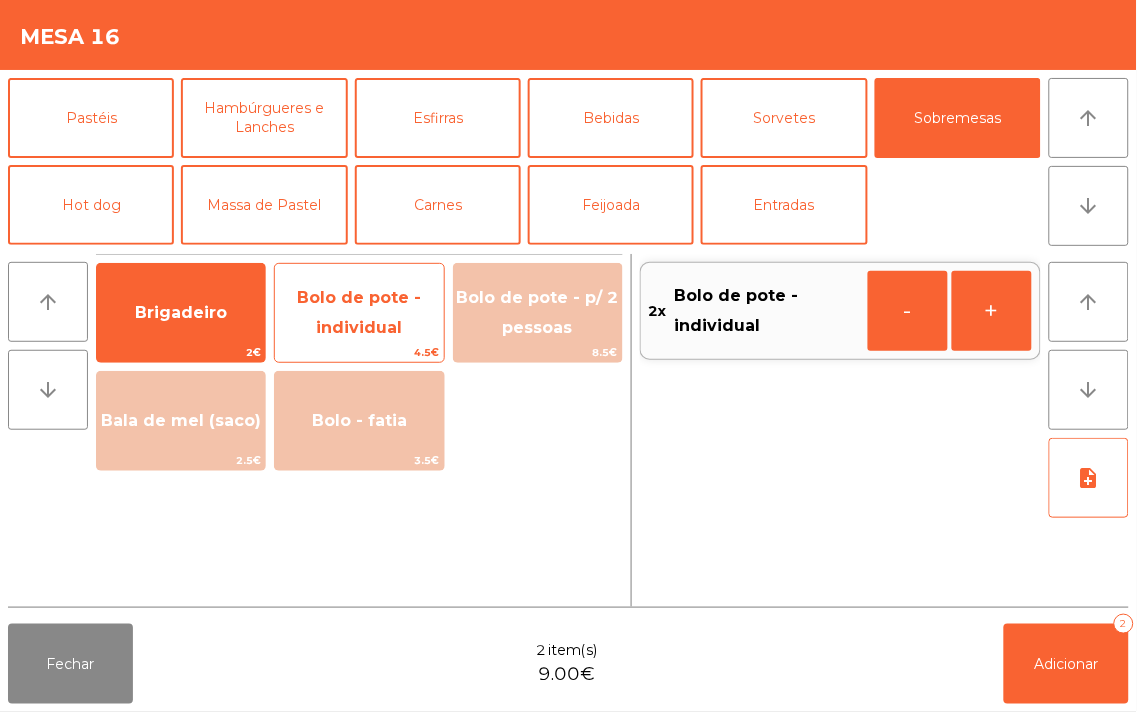 click on "Bolo de pote - individual" 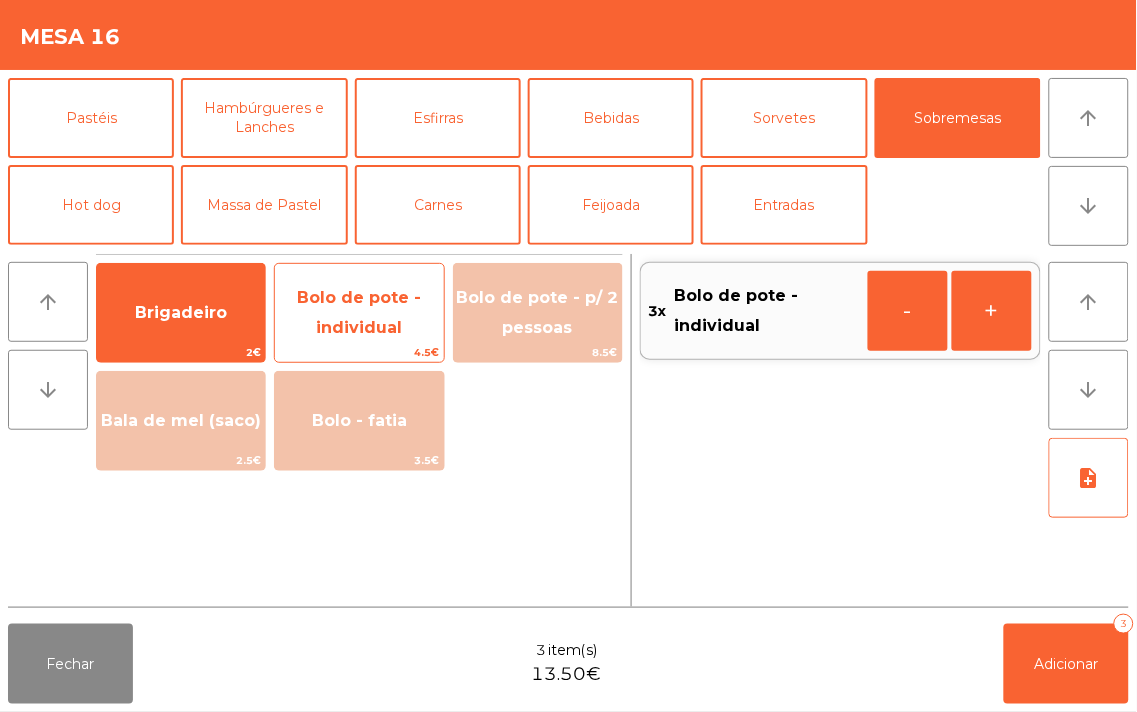 click on "Bolo de pote - individual" 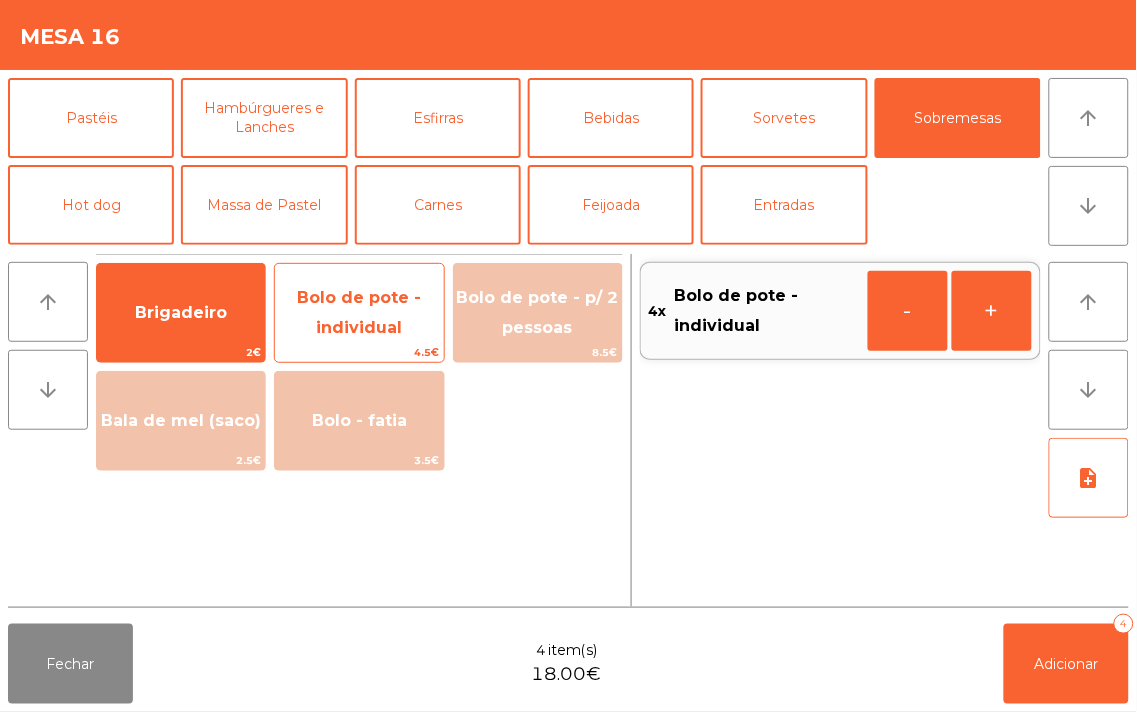 click on "Bolo de pote - individual" 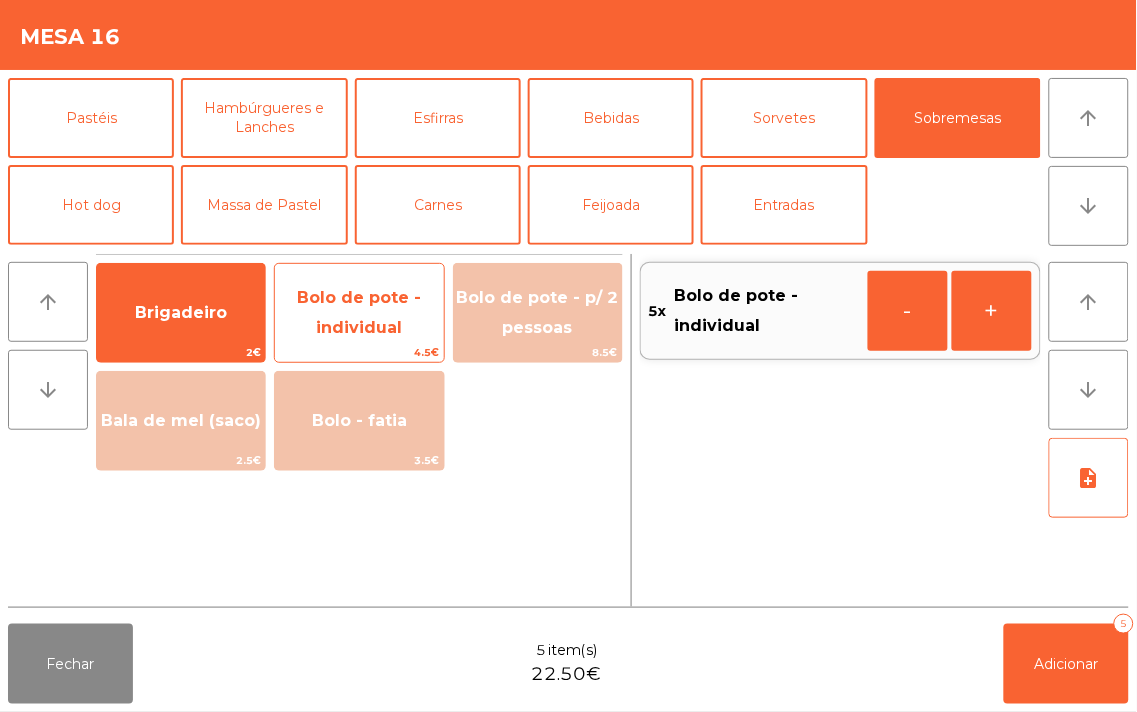 click on "Bolo de pote - individual" 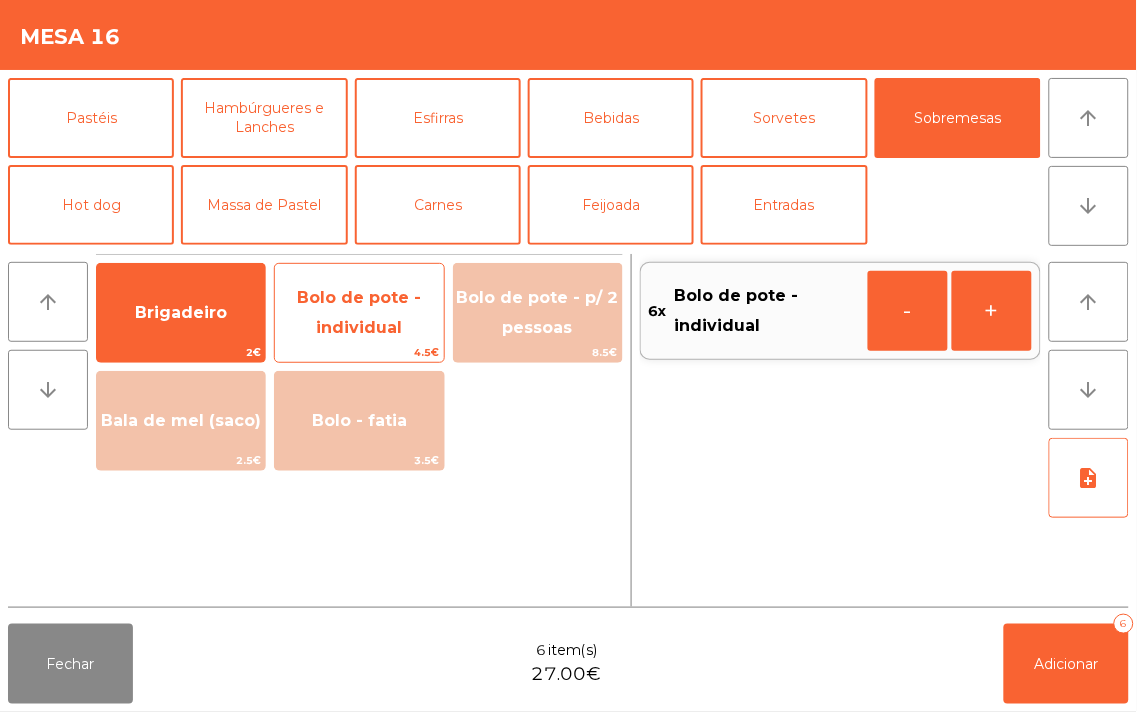 click on "Bolo de pote - individual" 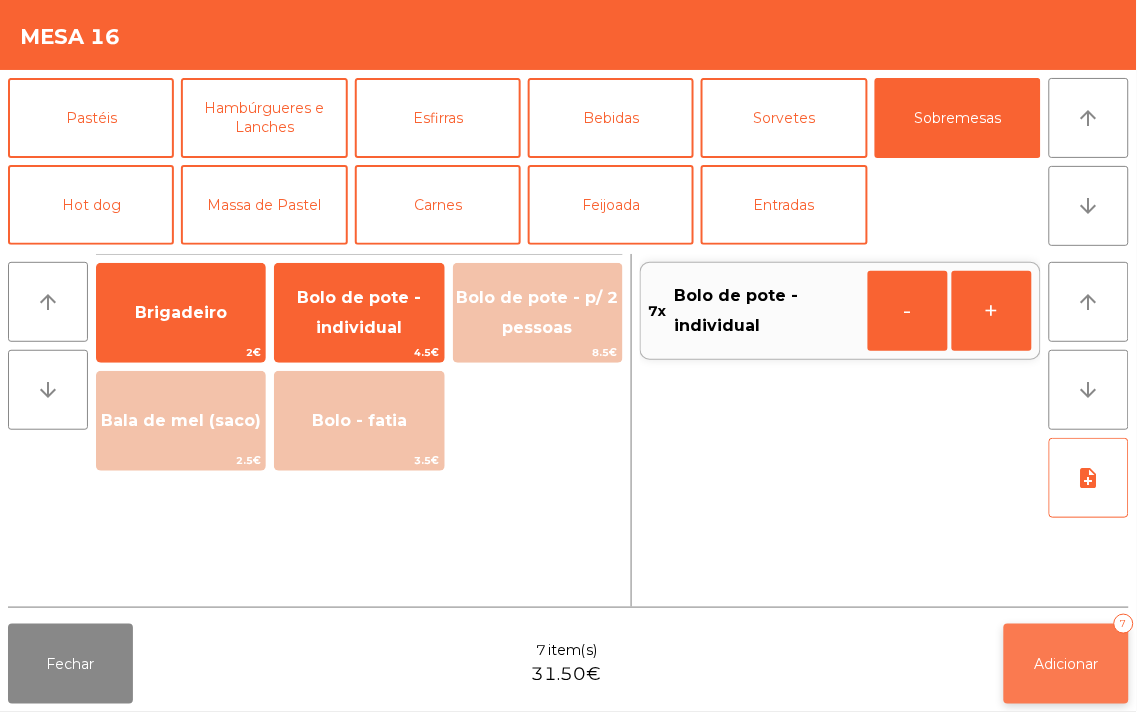 click on "Adicionar" 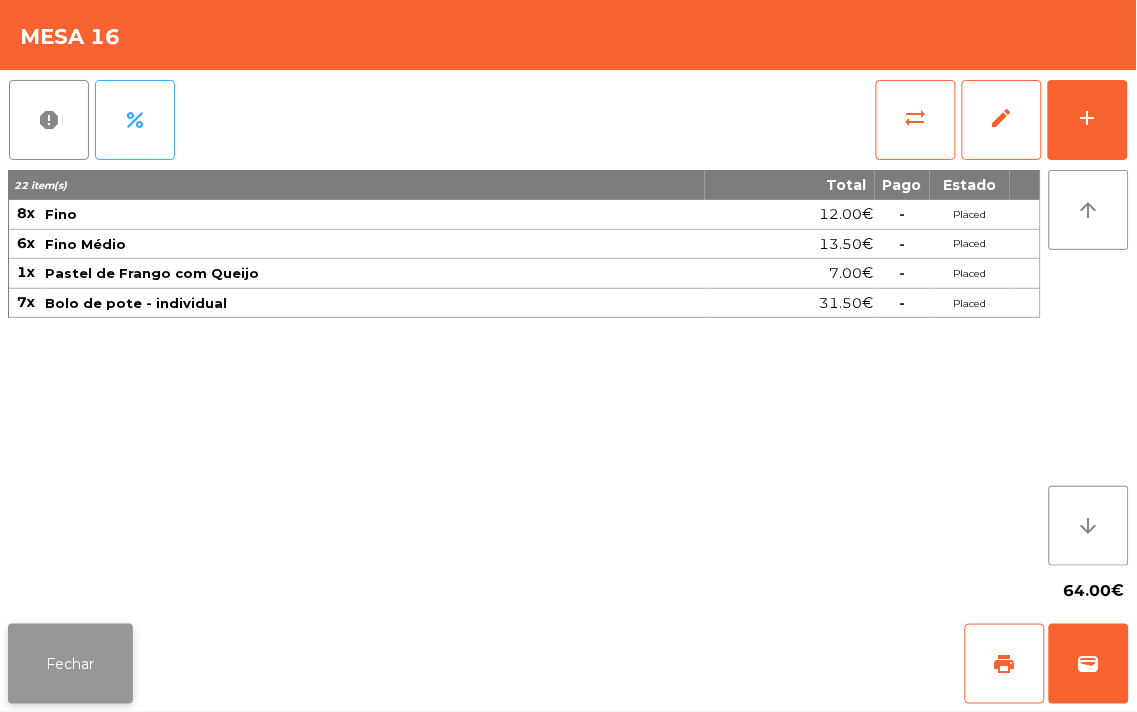 click on "Fechar" 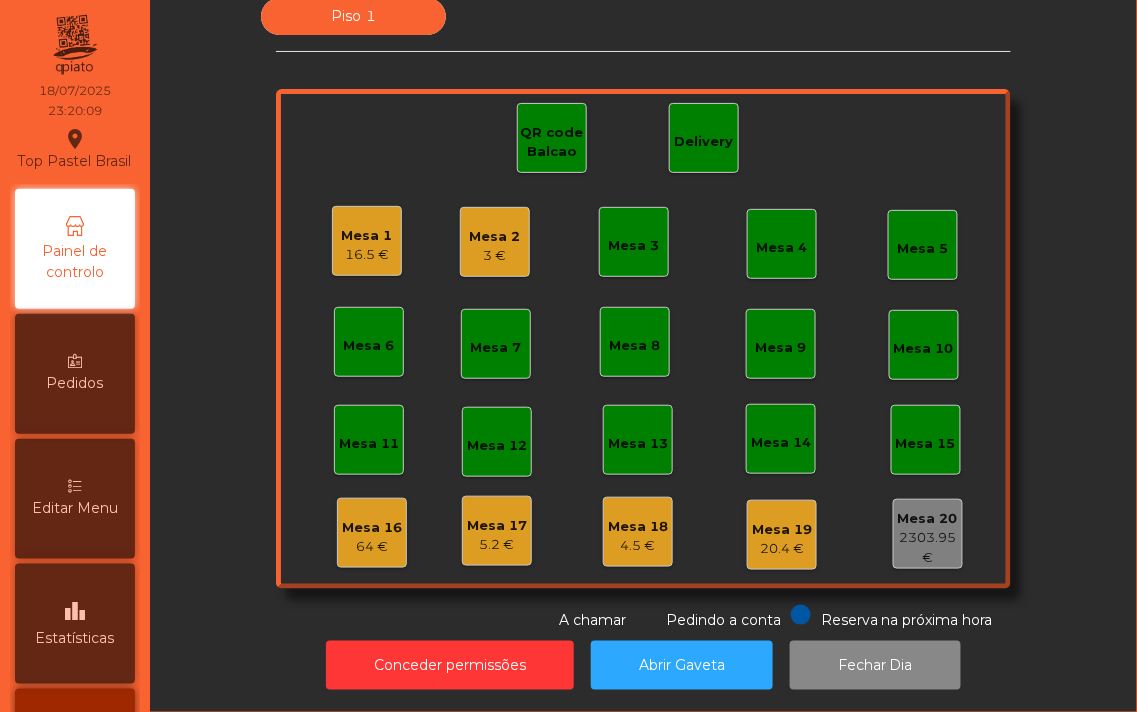click on "leaderboard  Estatísticas" at bounding box center [75, 624] 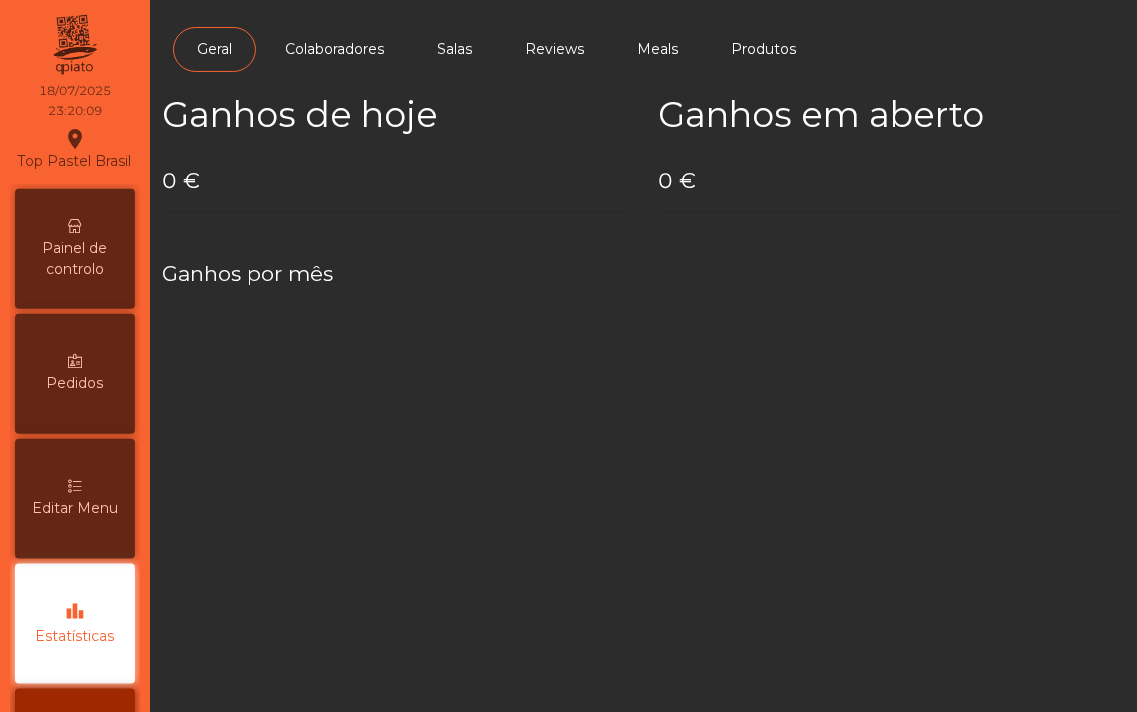 scroll, scrollTop: 127, scrollLeft: 0, axis: vertical 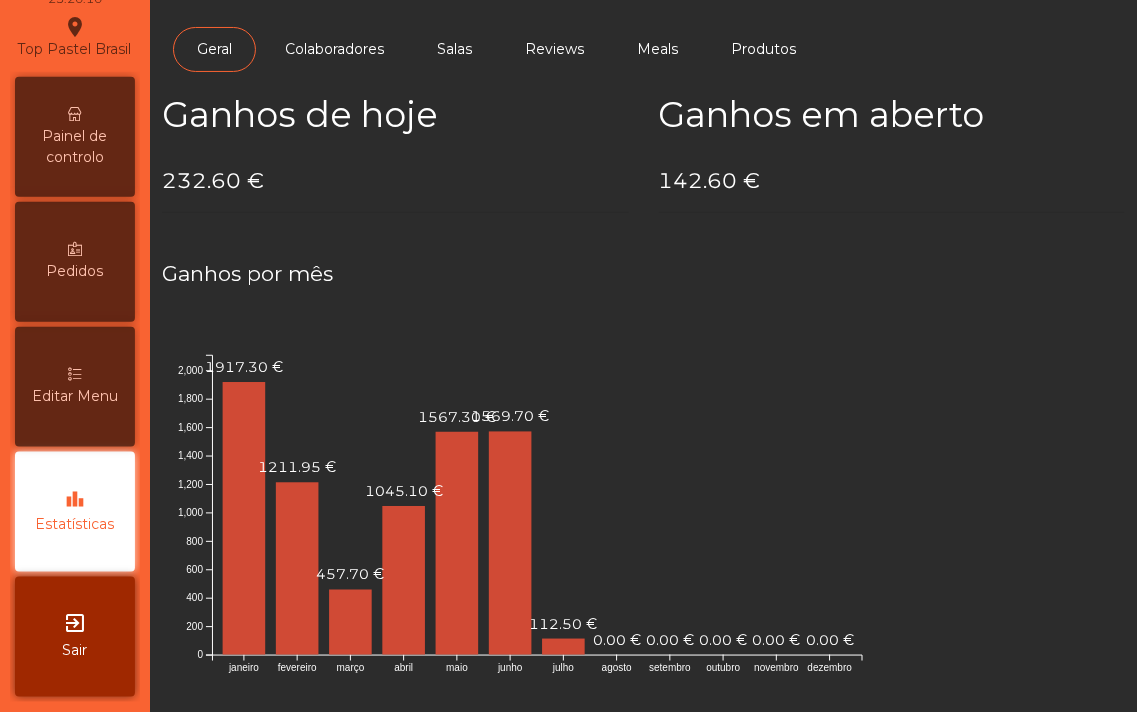 click on "Painel de controlo" at bounding box center [75, 137] 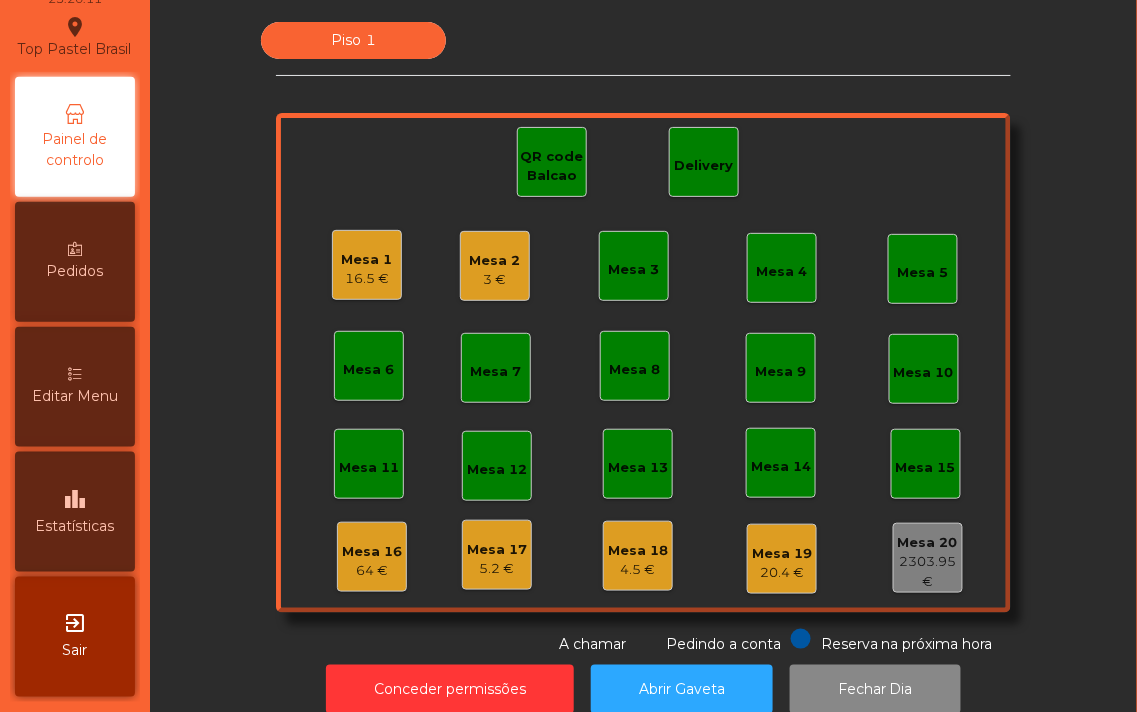 scroll, scrollTop: 0, scrollLeft: 0, axis: both 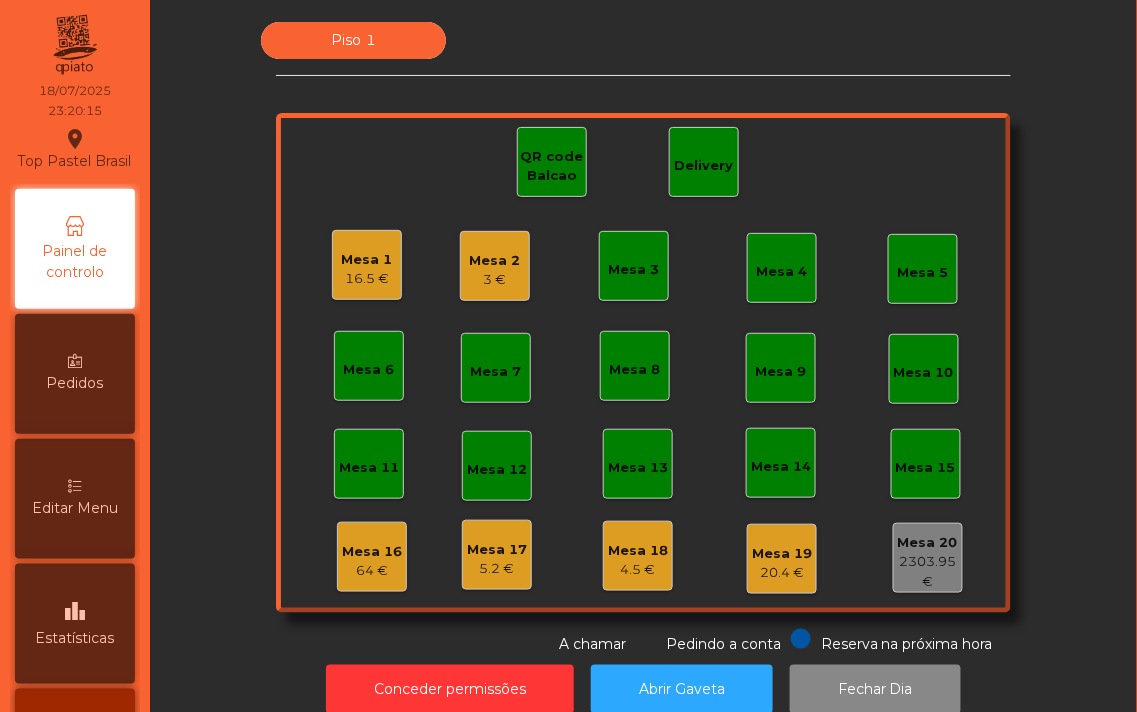 click on "16.5 €" 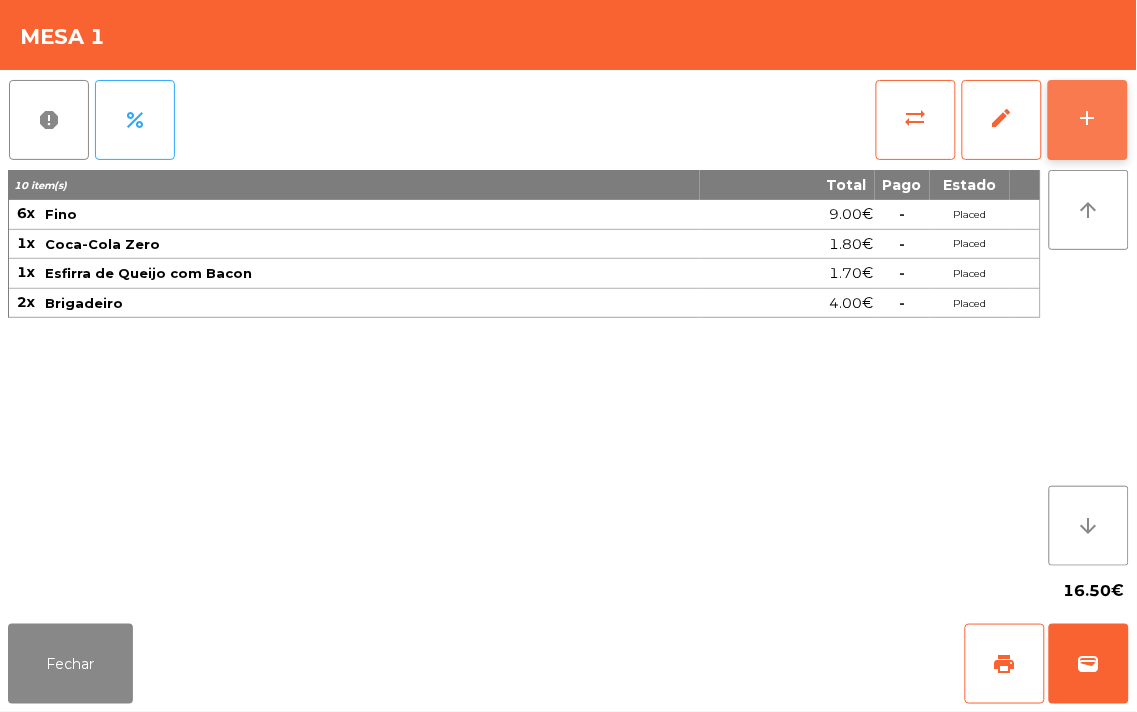 click on "add" 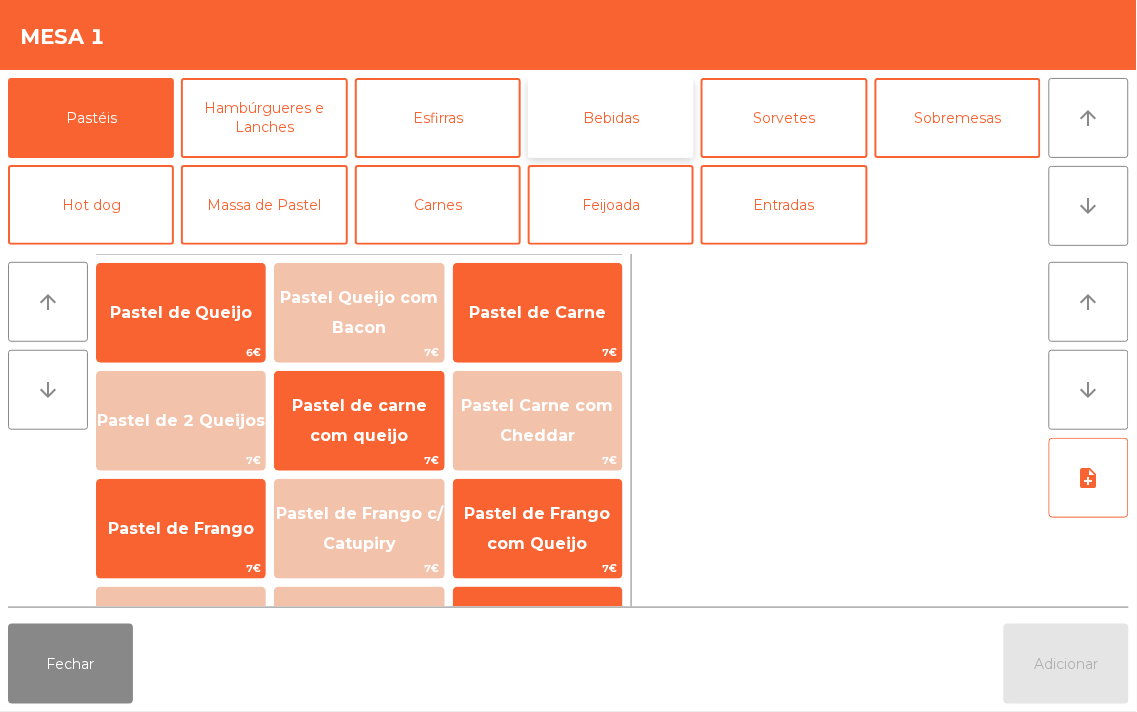 click on "Bebidas" 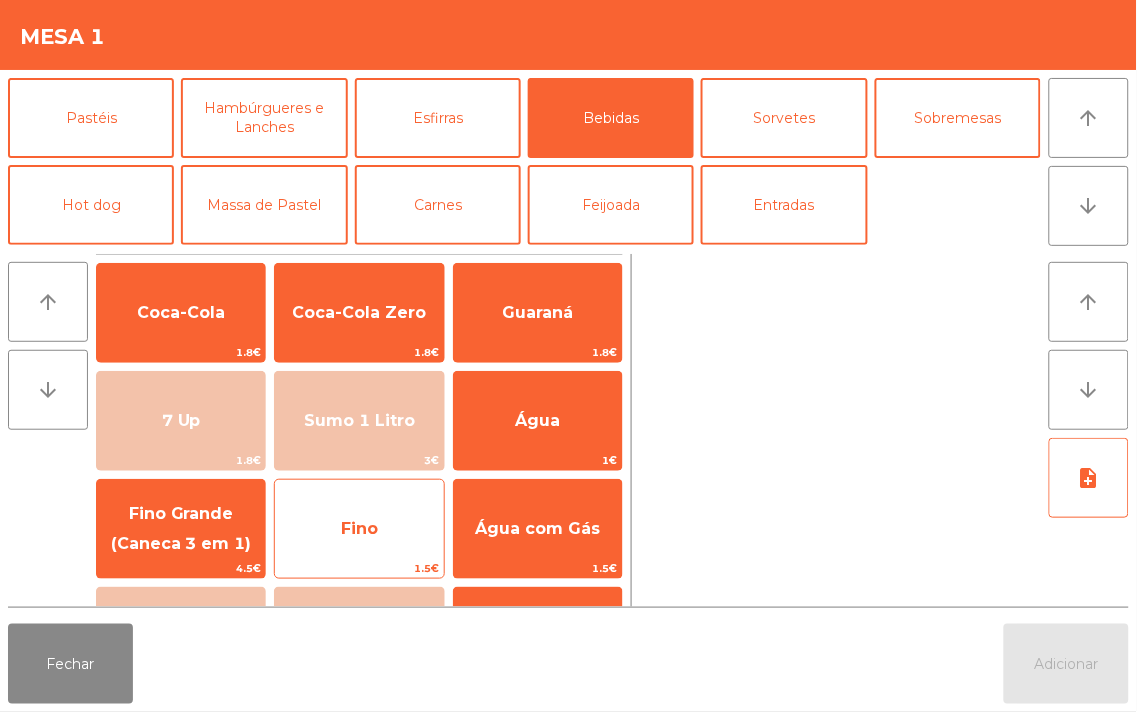 click on "Fino" 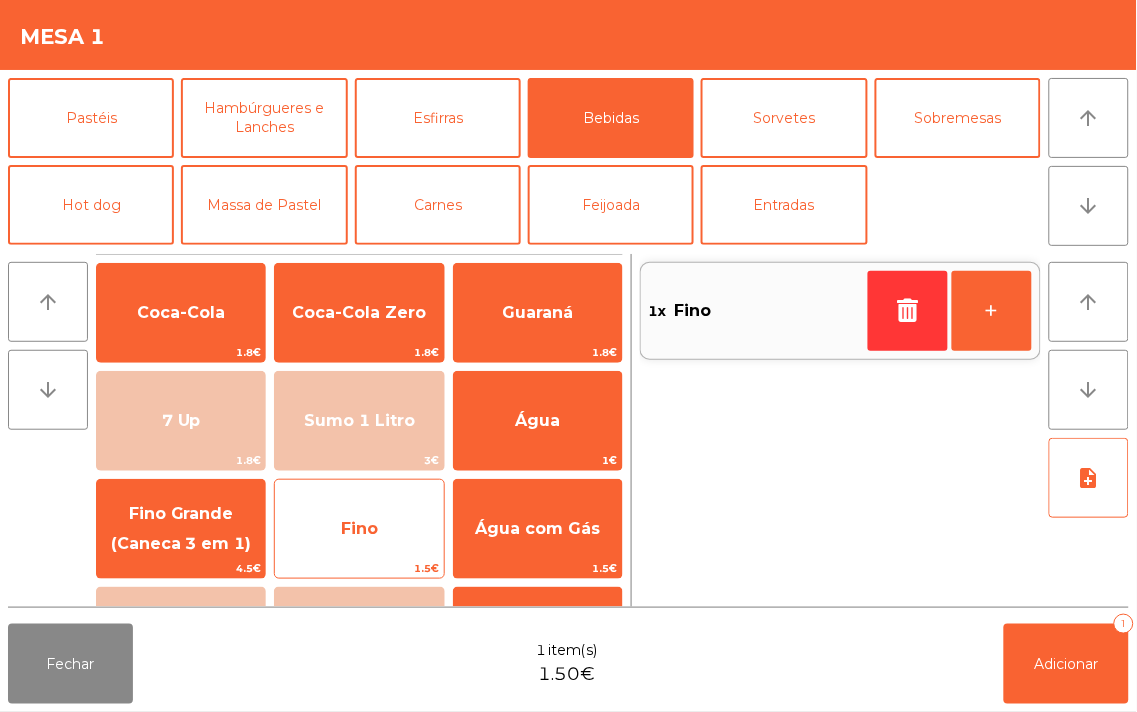 click on "Fino" 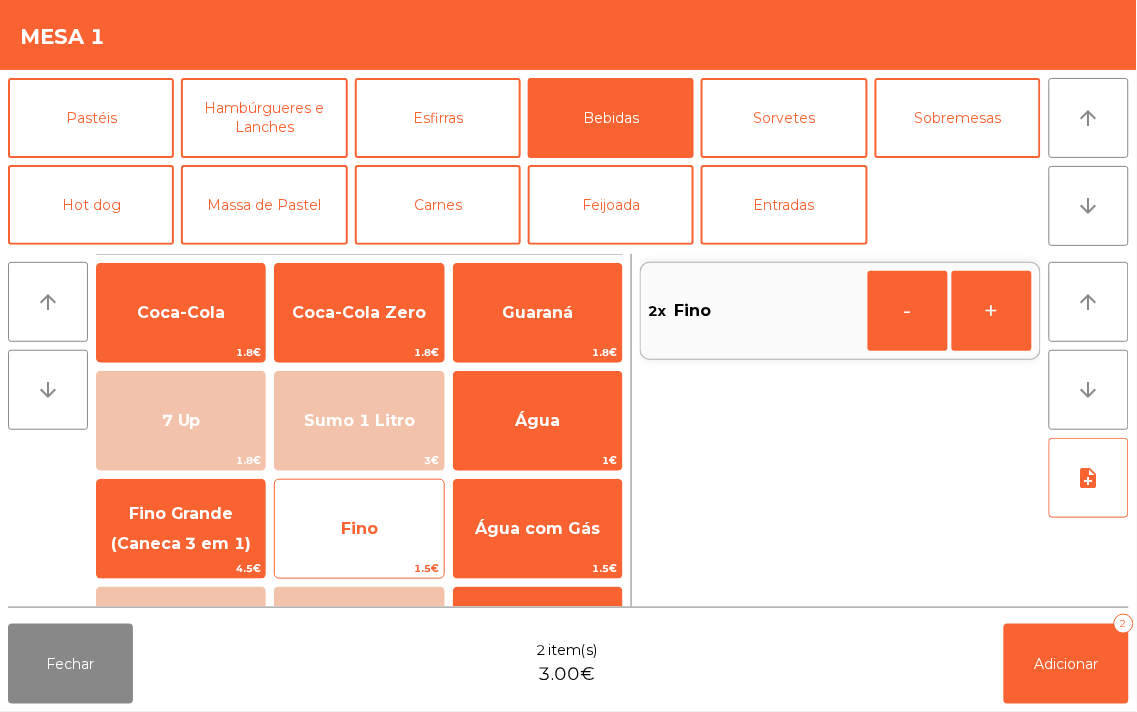 click on "Fino" 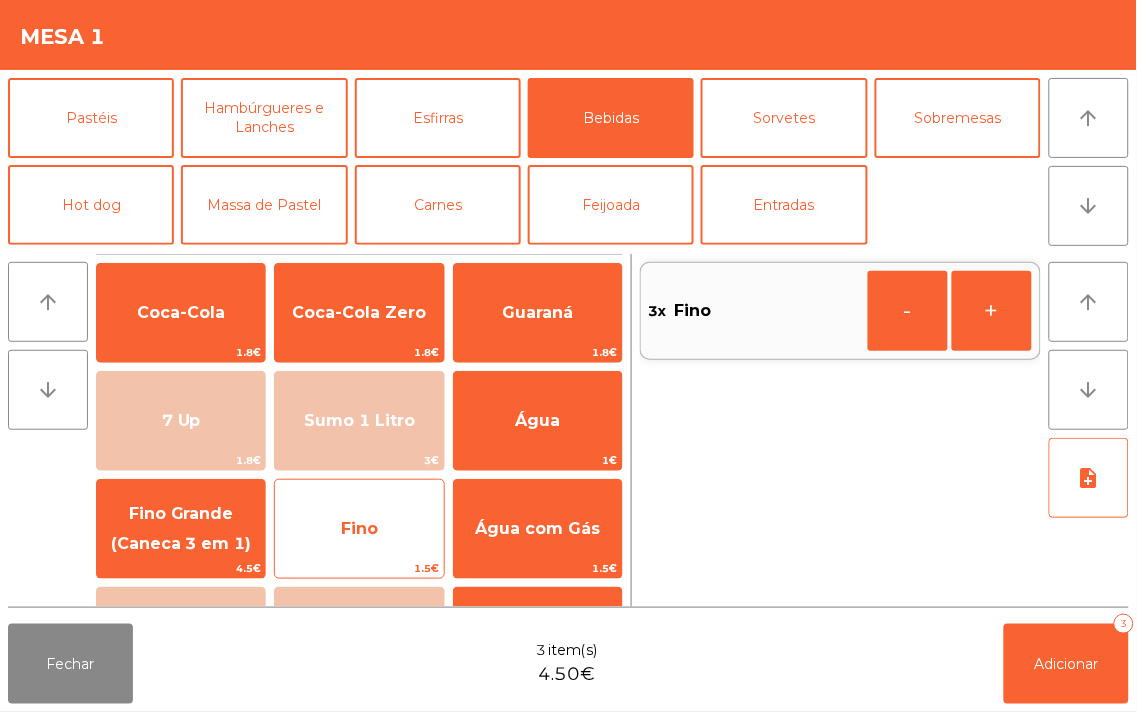 click on "Fino" 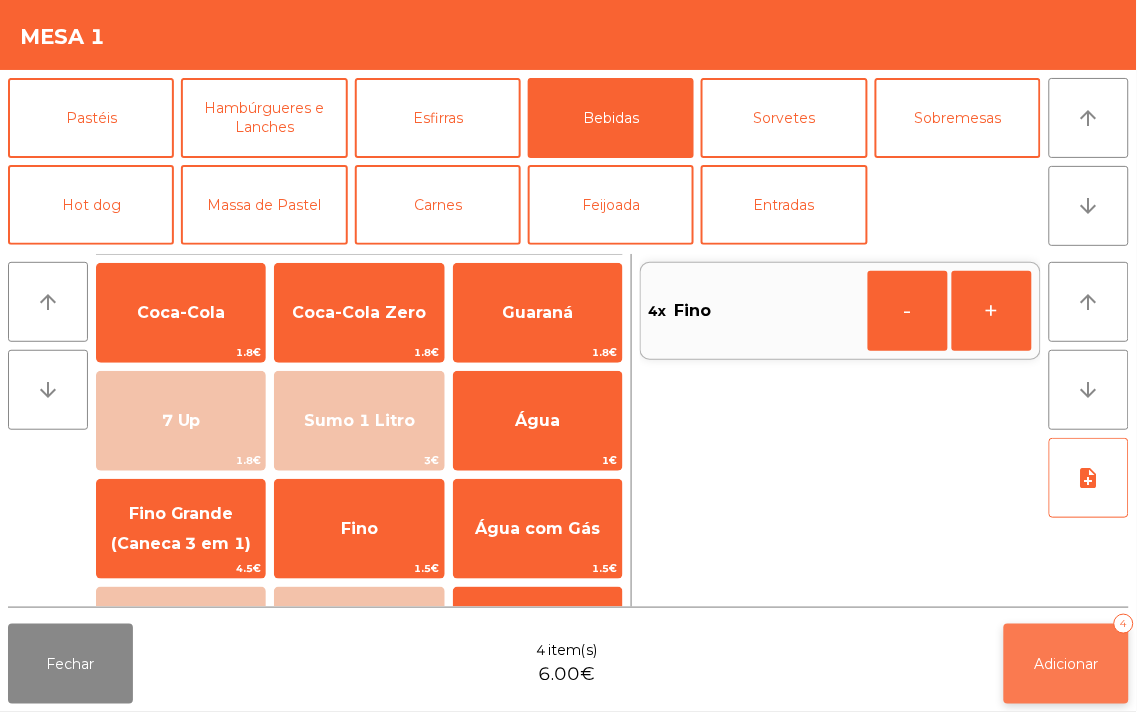 click on "Adicionar   4" 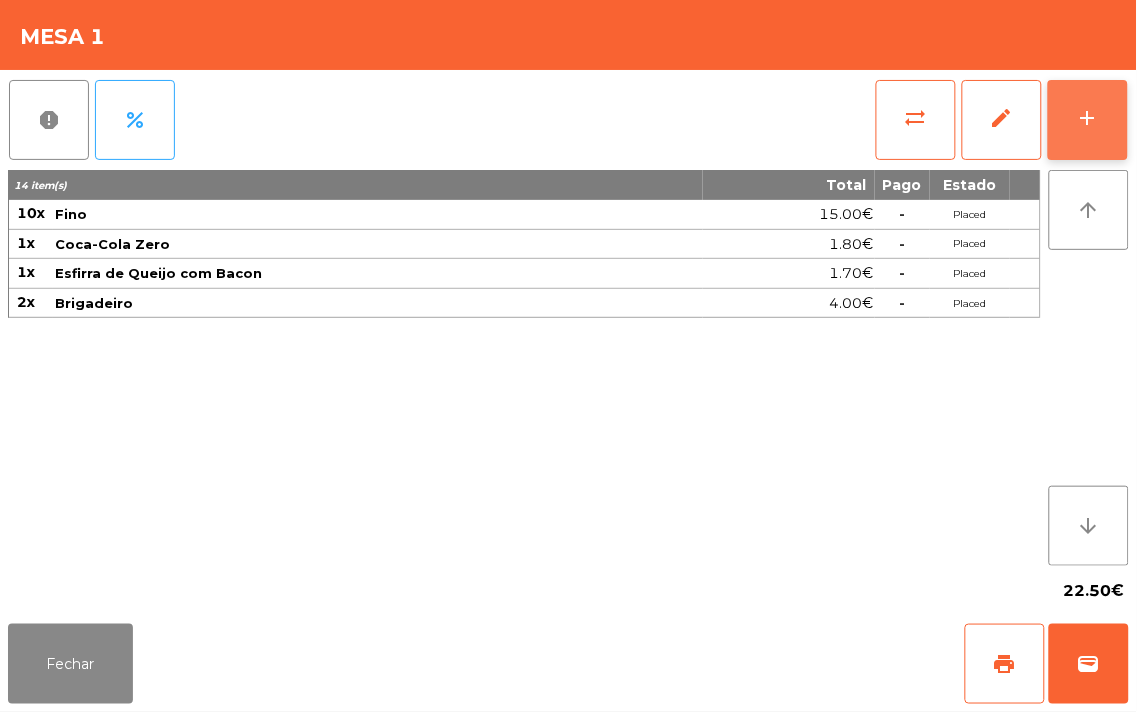 click on "add" 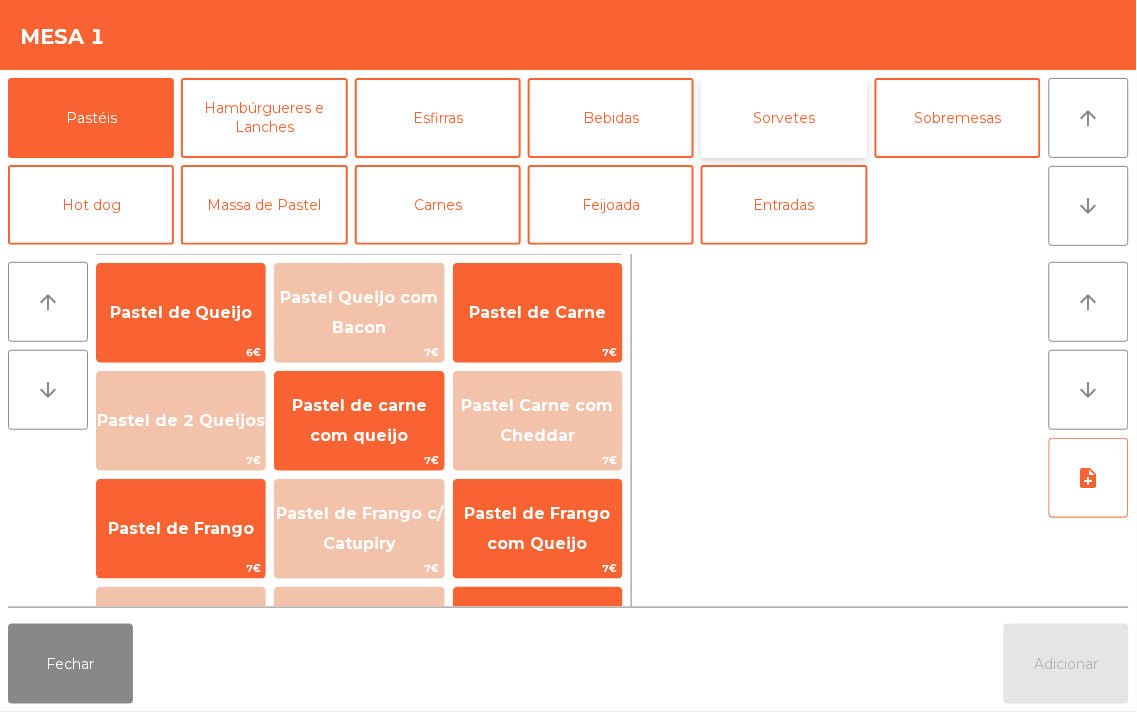 click on "Sorvetes" 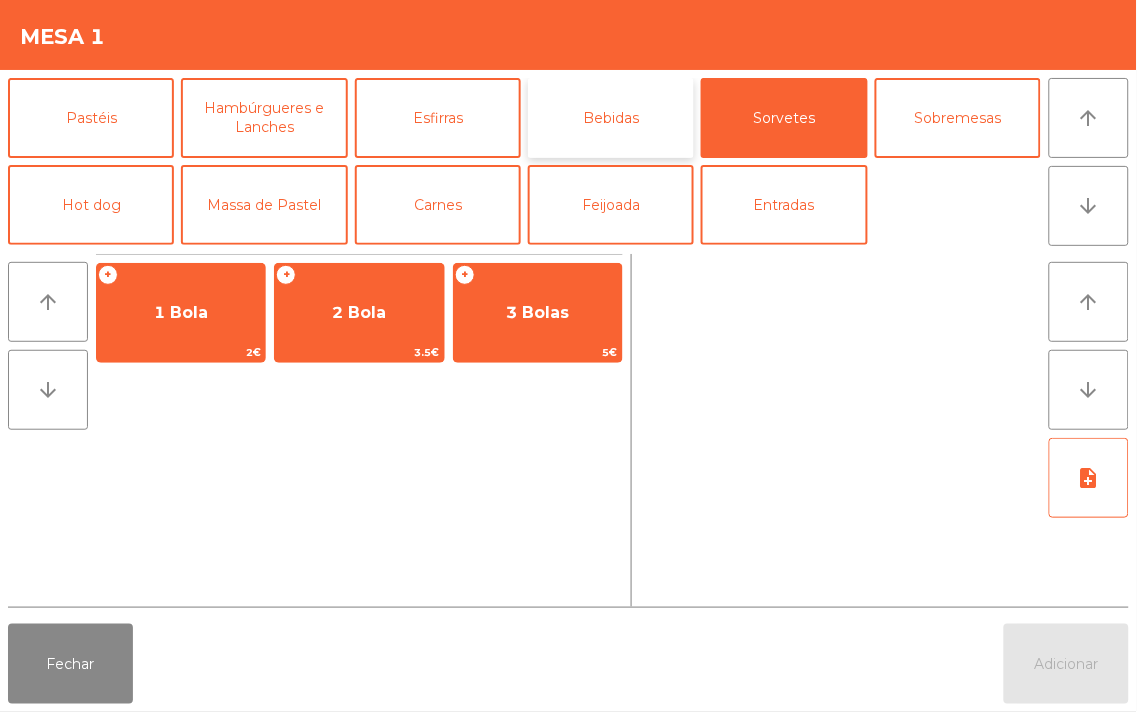 click on "Bebidas" 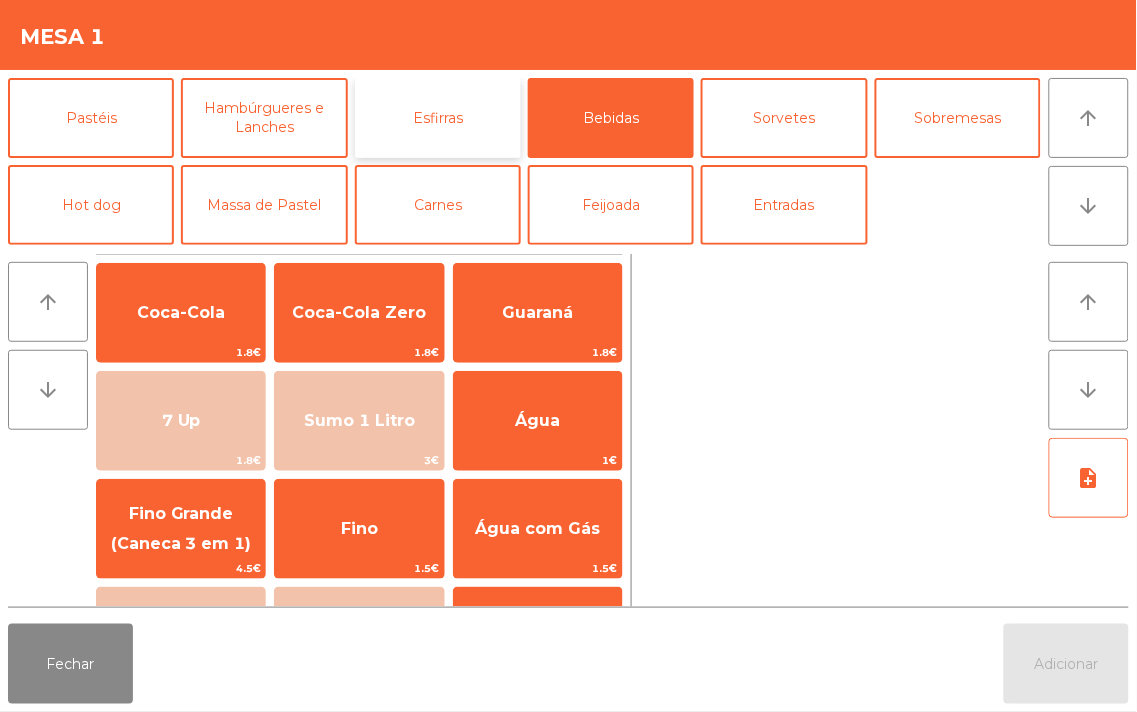 click on "Esfirras" 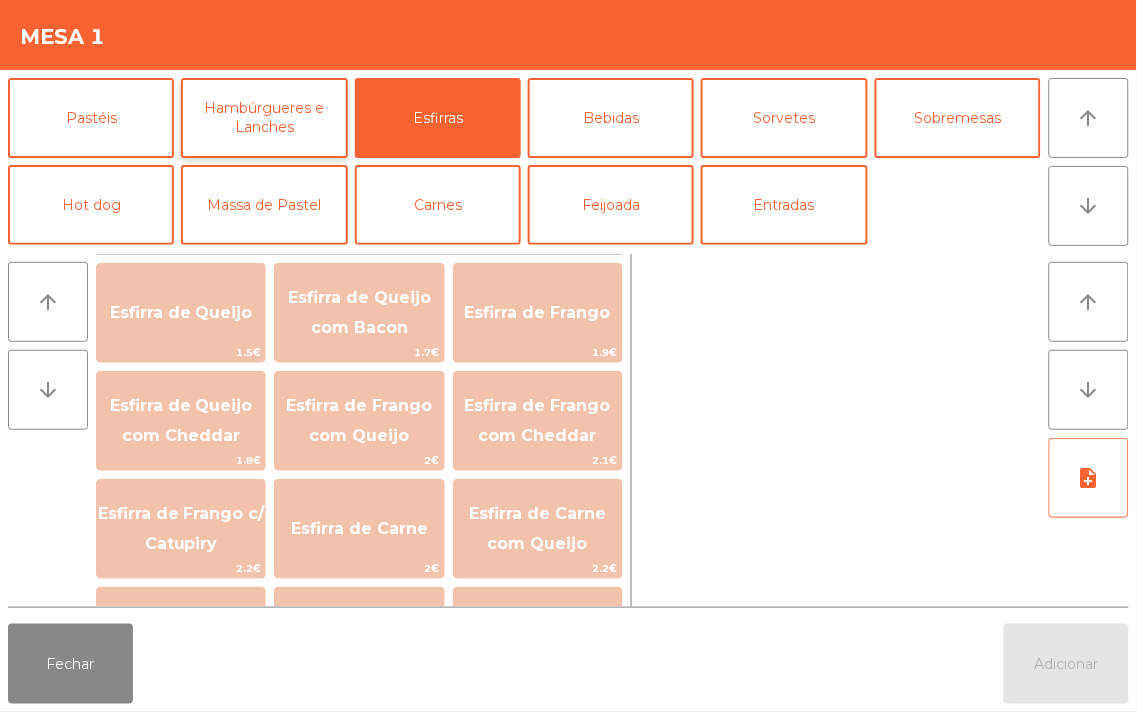 click on "Hambúrgueres e Lanches" 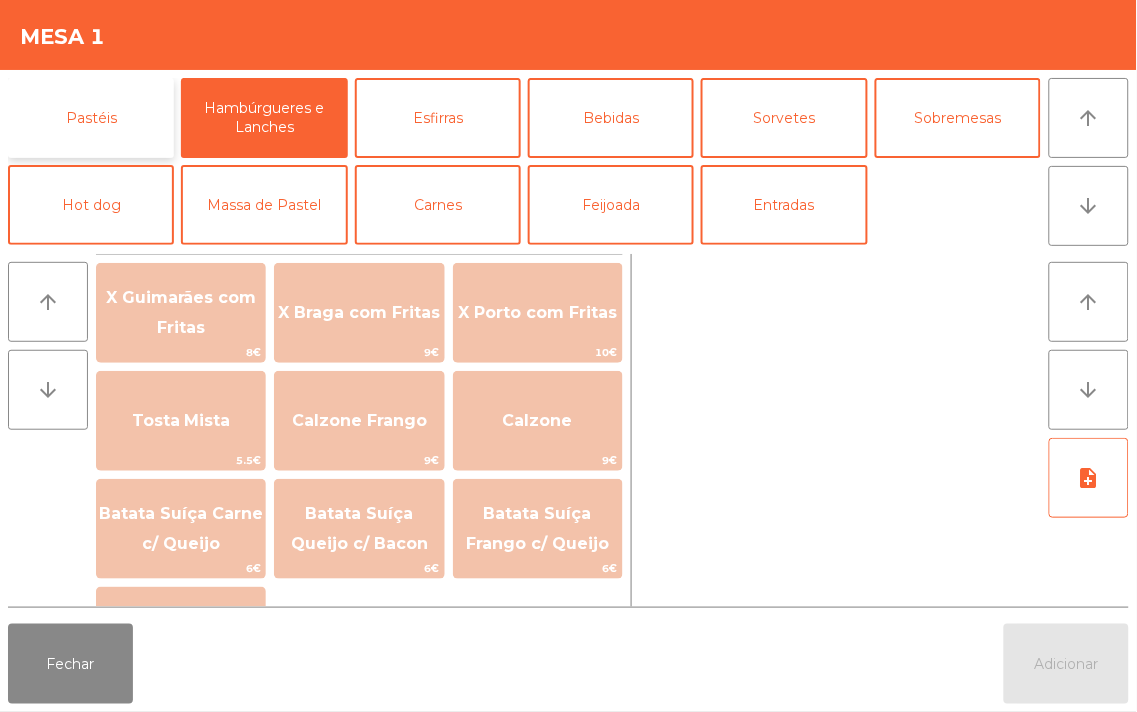 click on "Pastéis" 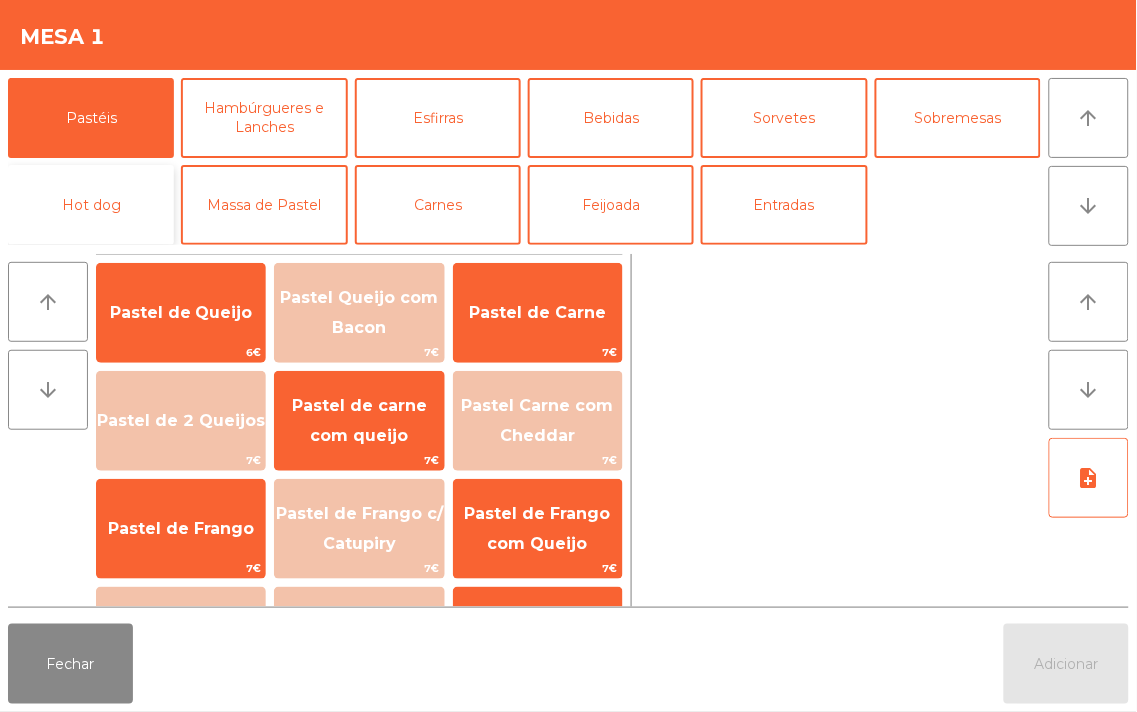 click on "Hot dog" 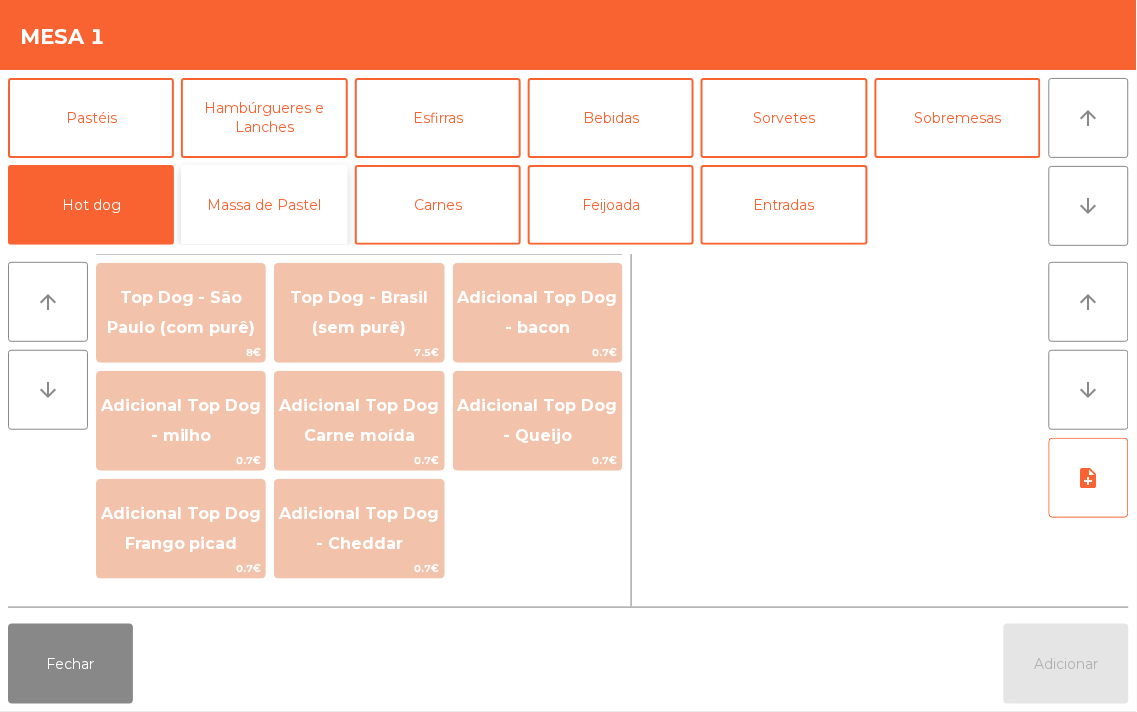 click on "Massa de Pastel" 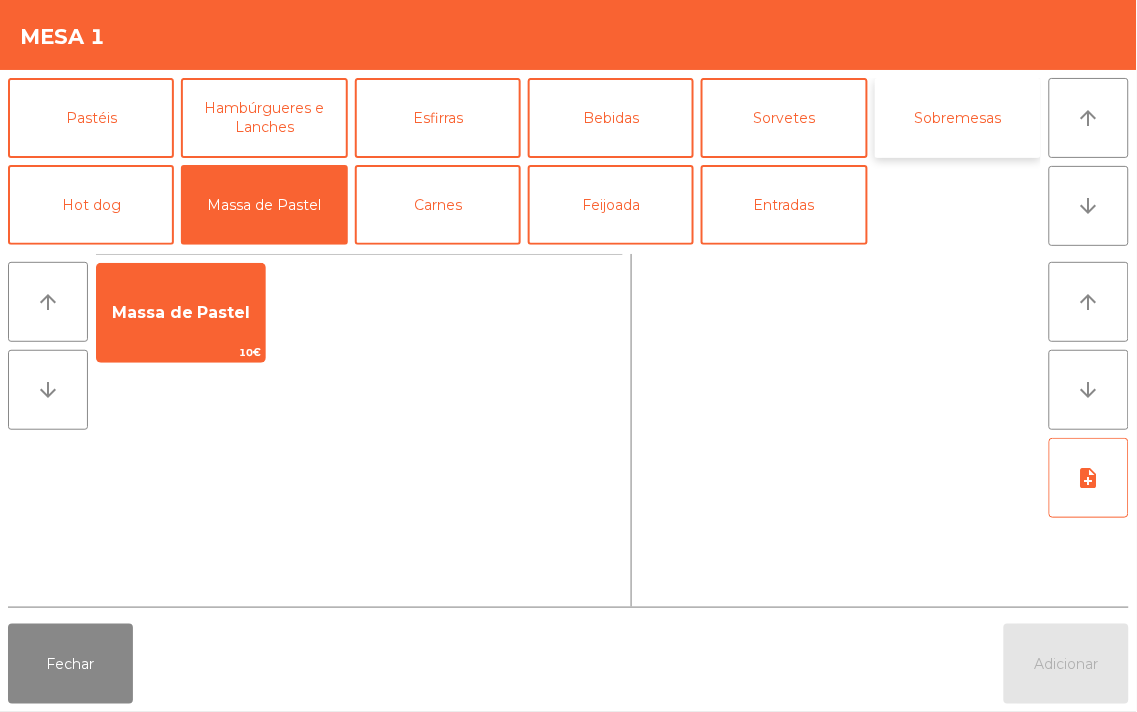 click on "Sobremesas" 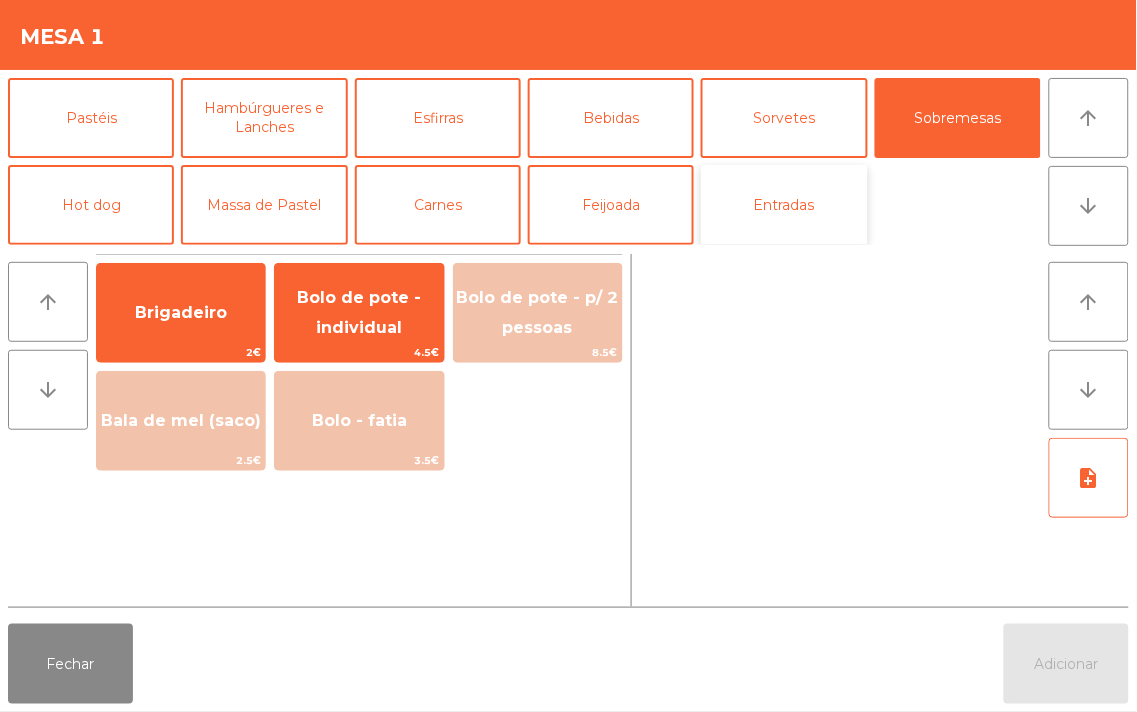 click on "Entradas" 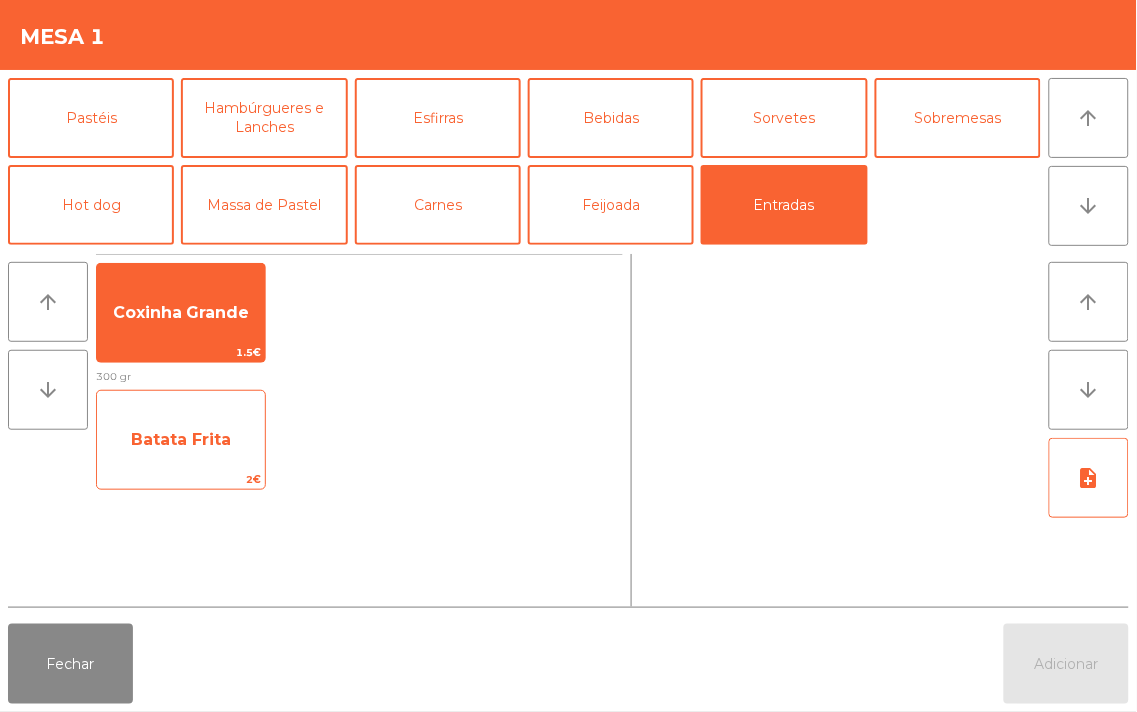 click on "Batata Frita" 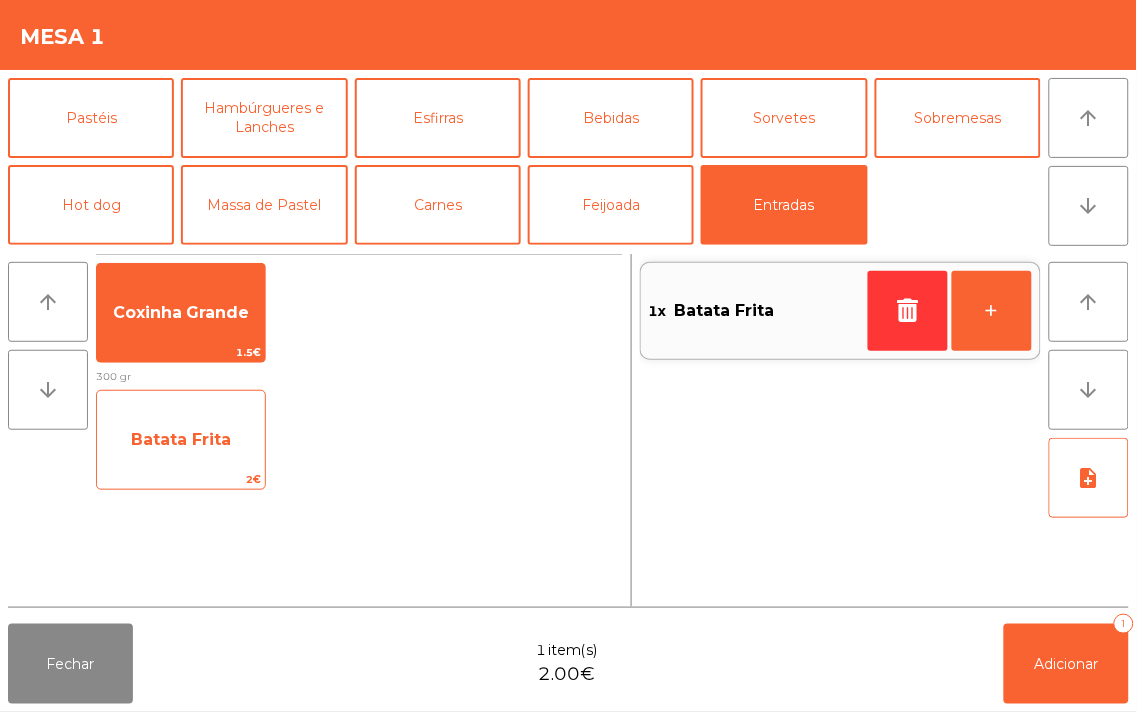 click on "Batata Frita   2€" 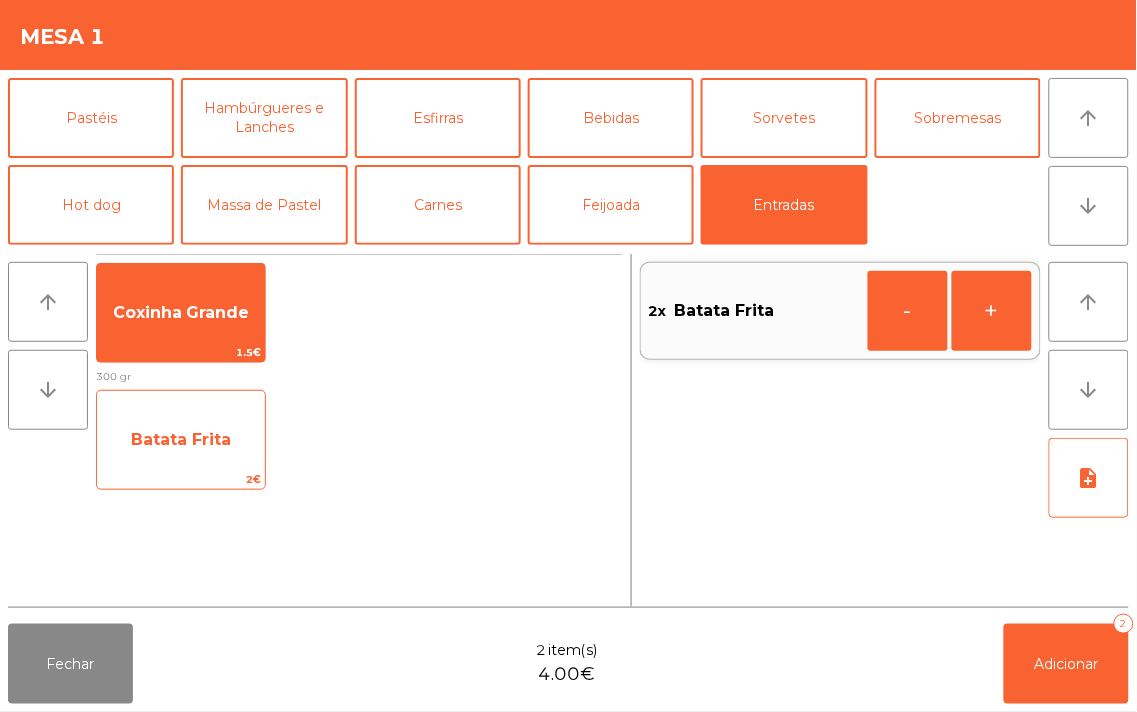 click on "Batata Frita" 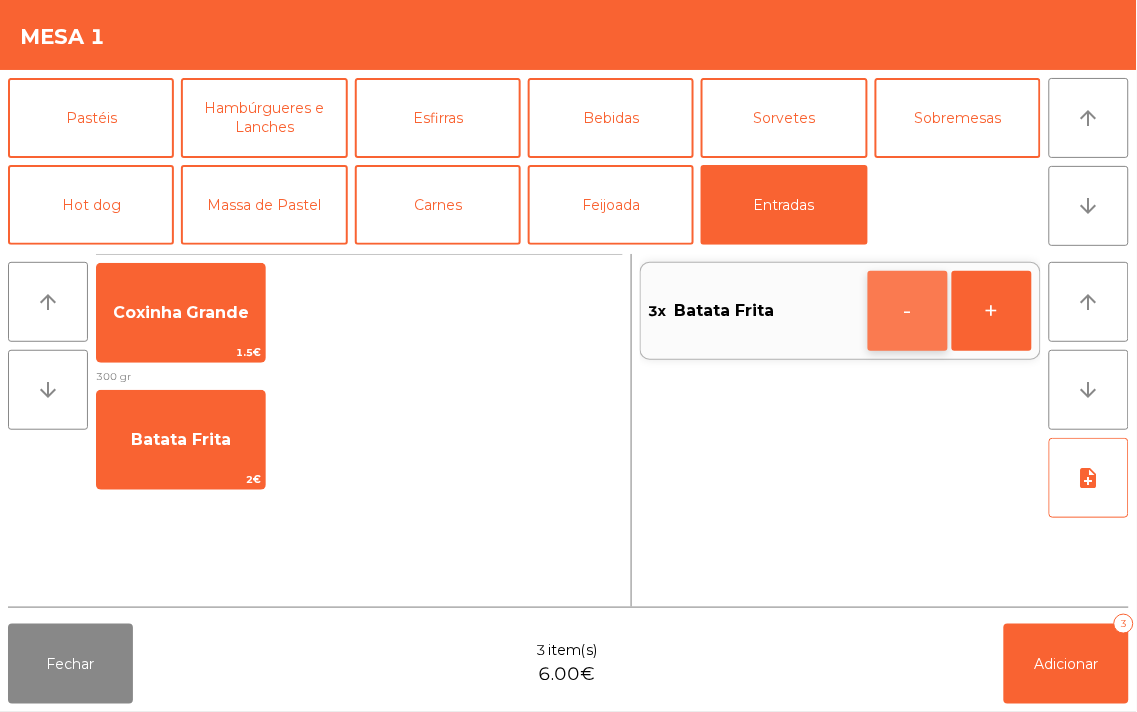 click on "-" 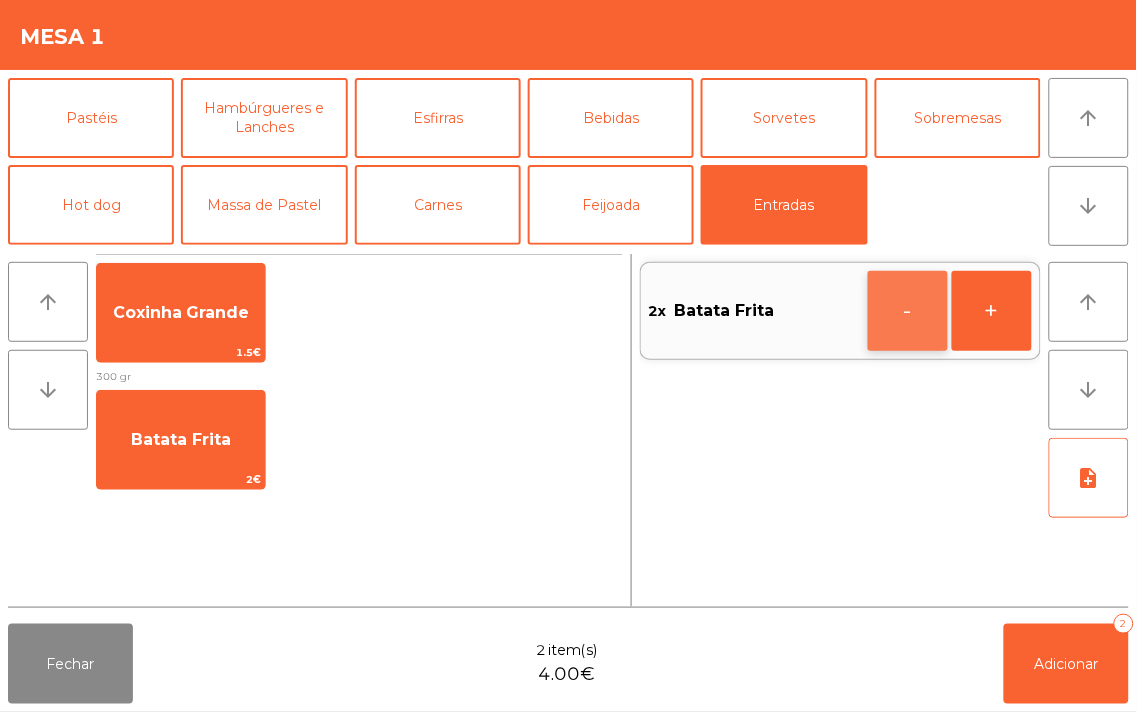 click on "-" 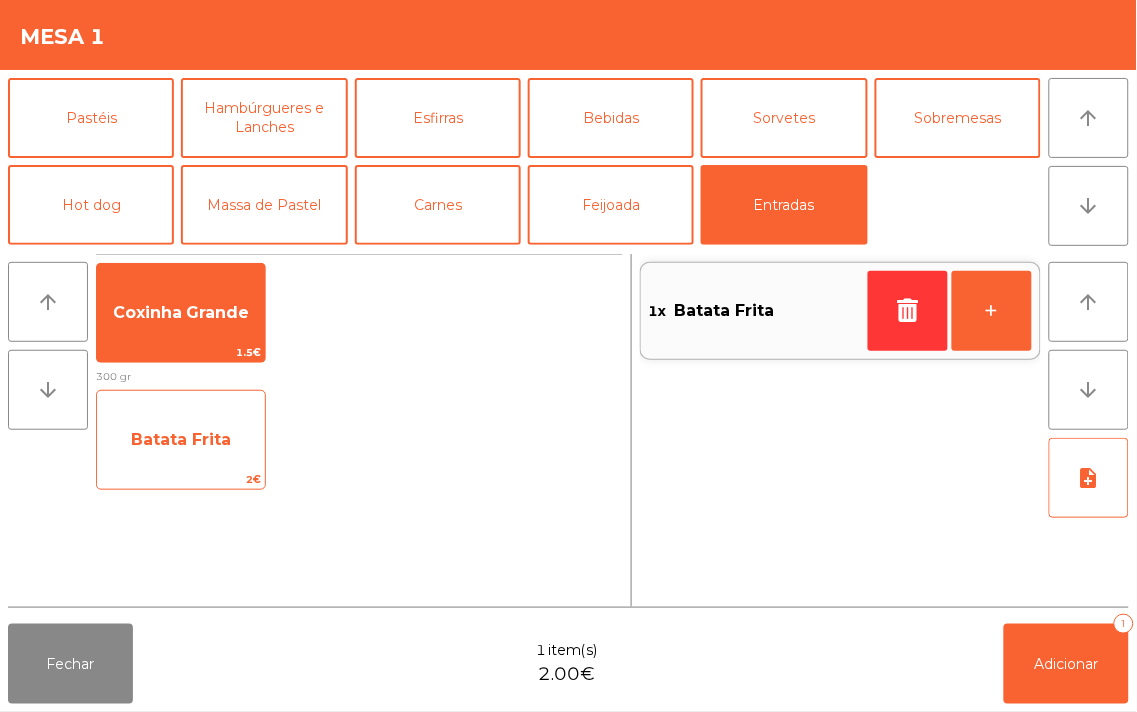 click on "Batata Frita" 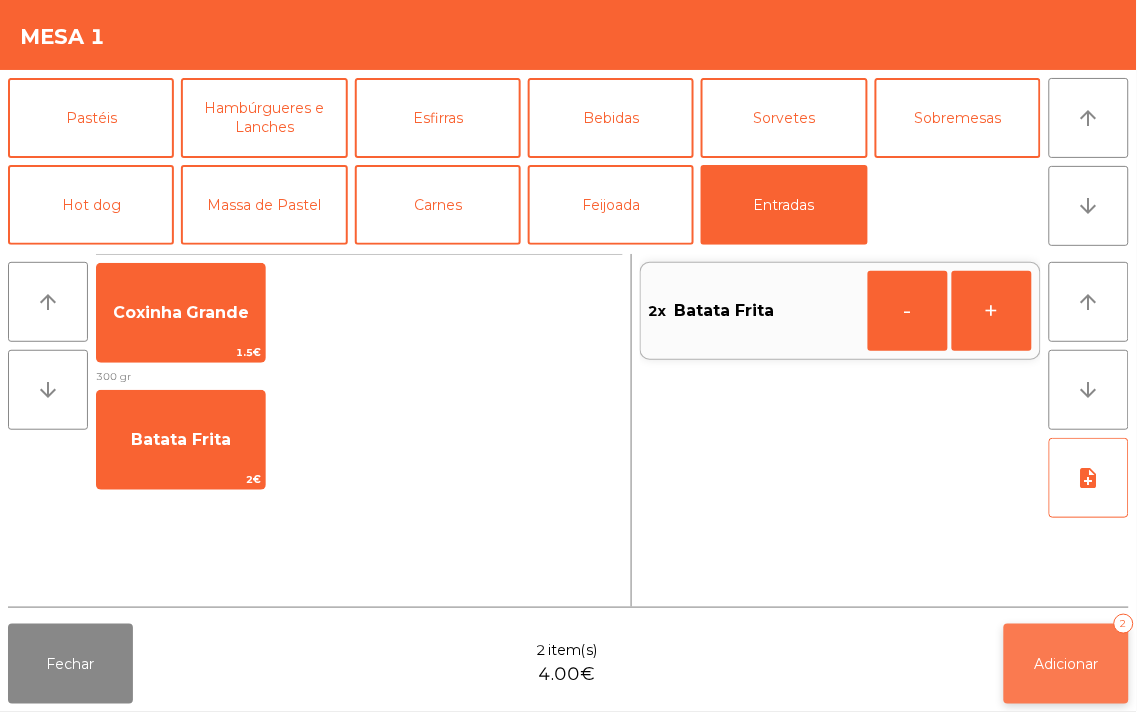 click on "Adicionar   2" 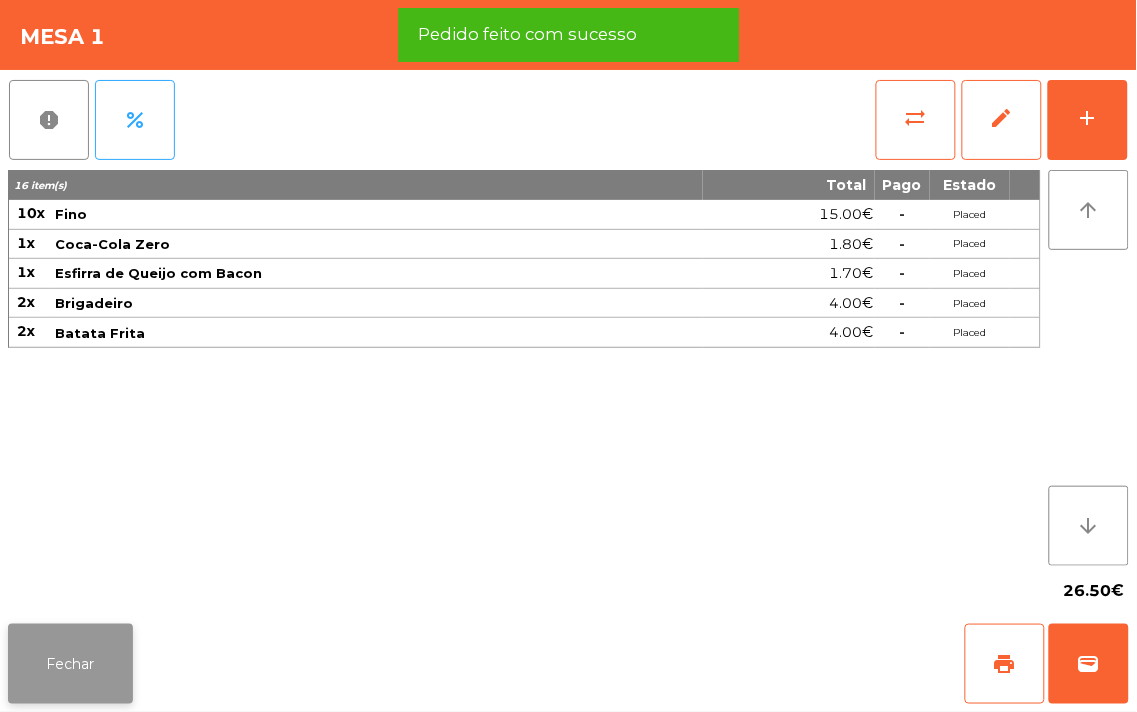 click on "Fechar" 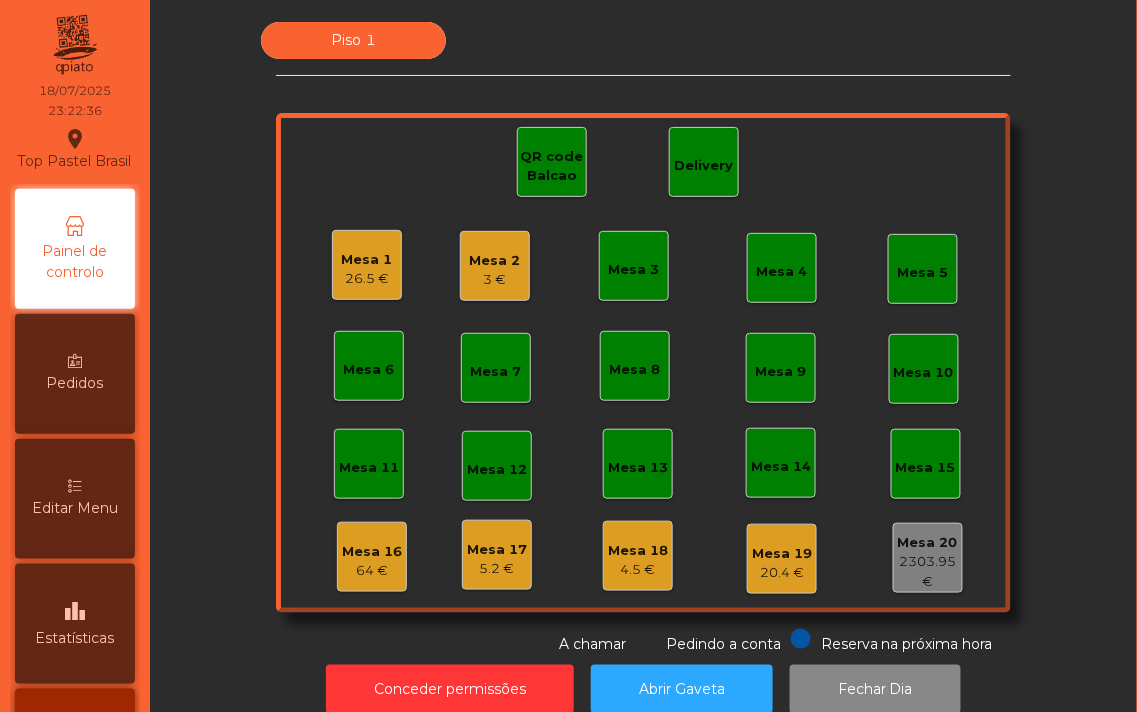 click on "Mesa 1   26.5 €" 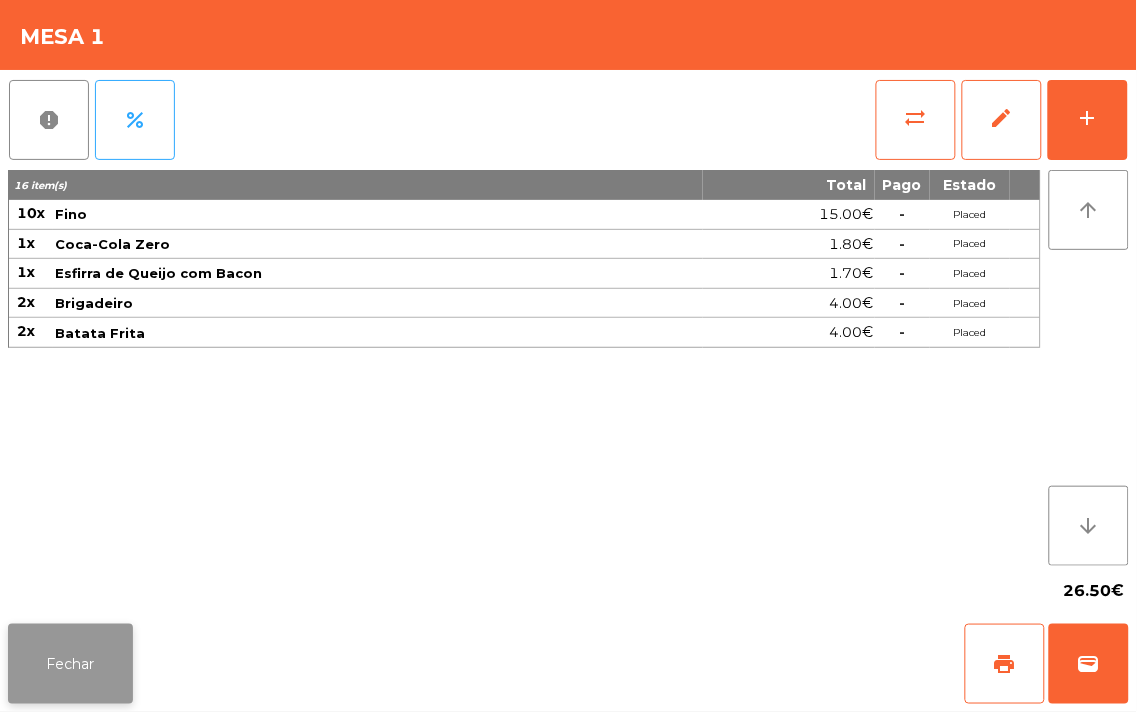 click on "Fechar" 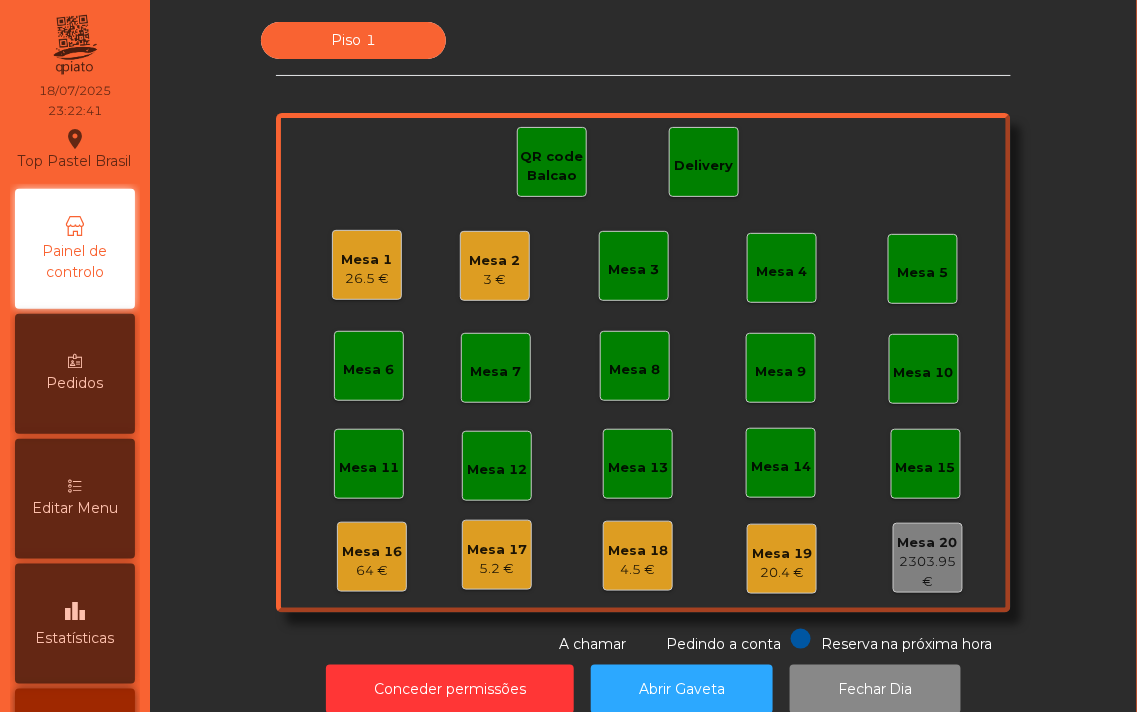 click on "Mesa 1" 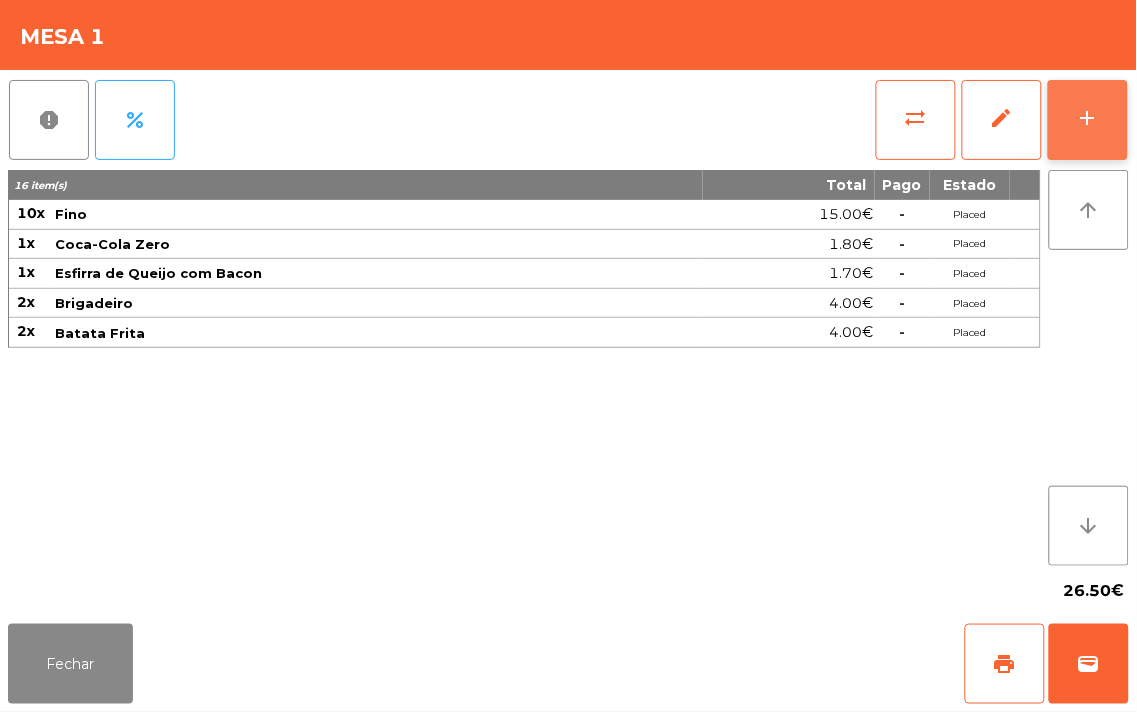click on "add" 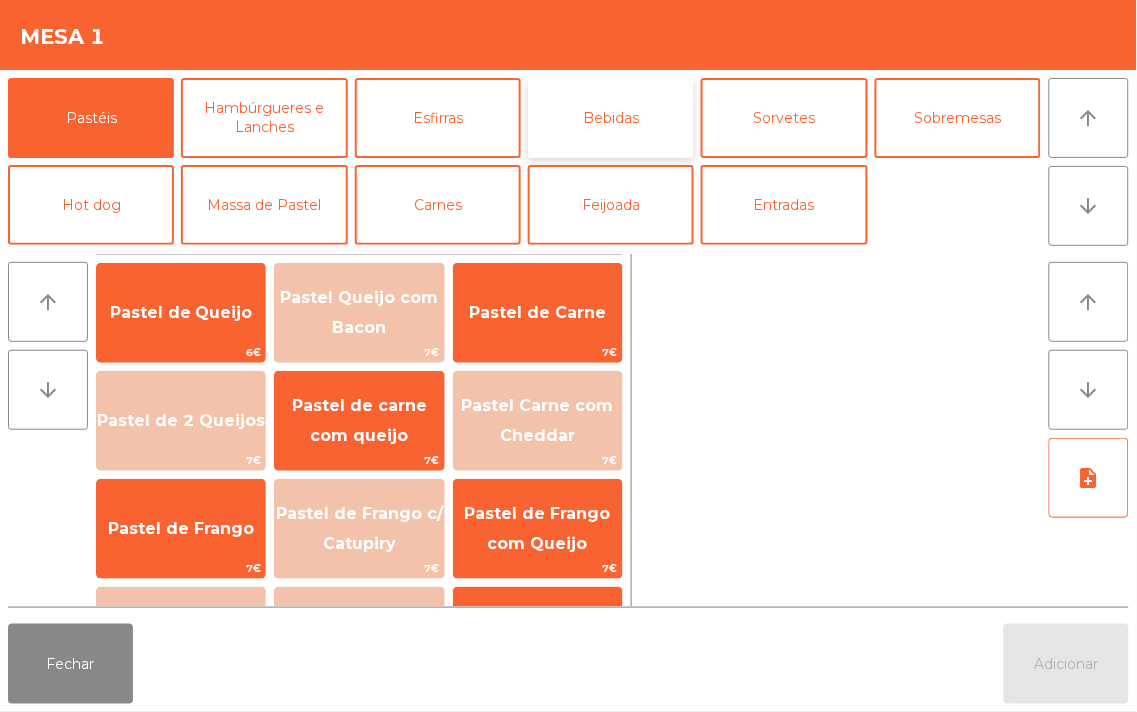 click on "Bebidas" 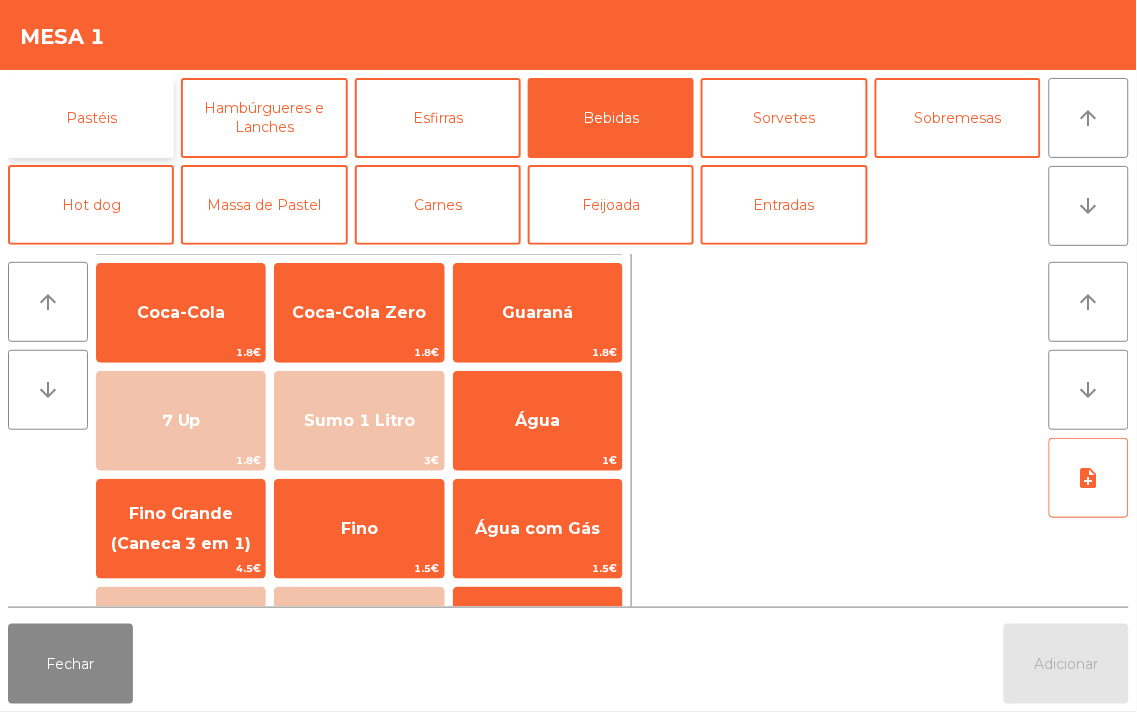 click on "Pastéis" 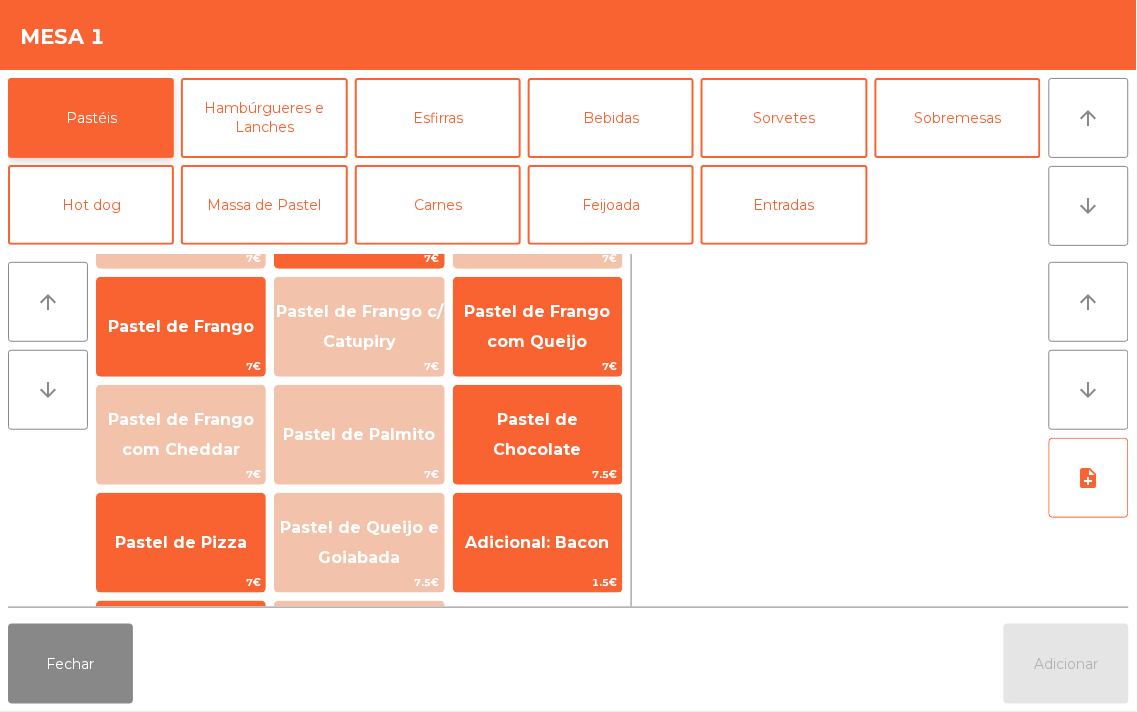 scroll, scrollTop: 303, scrollLeft: 0, axis: vertical 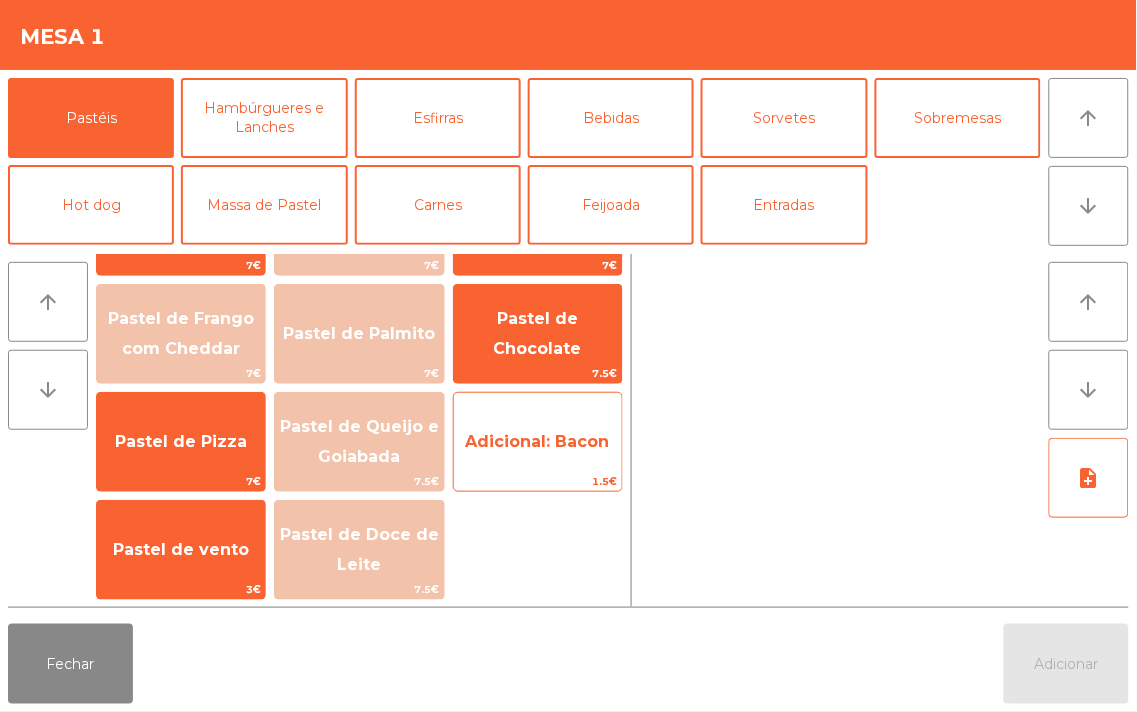 click on "Adicional: Bacon" 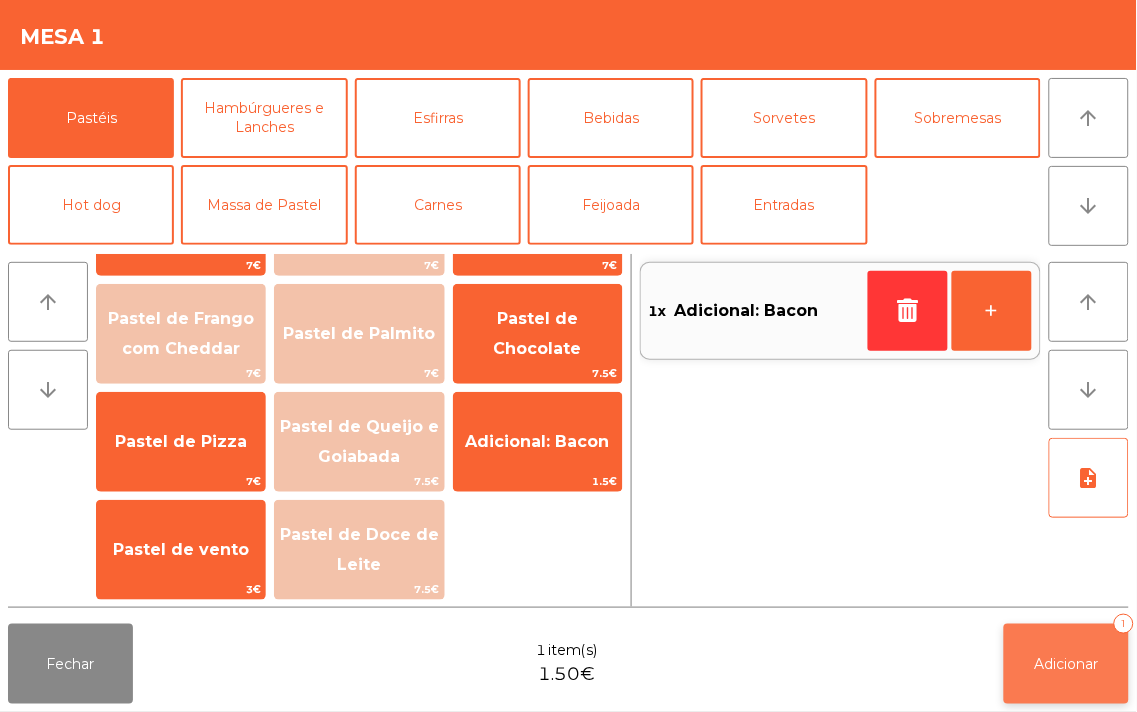 click on "Adicionar   1" 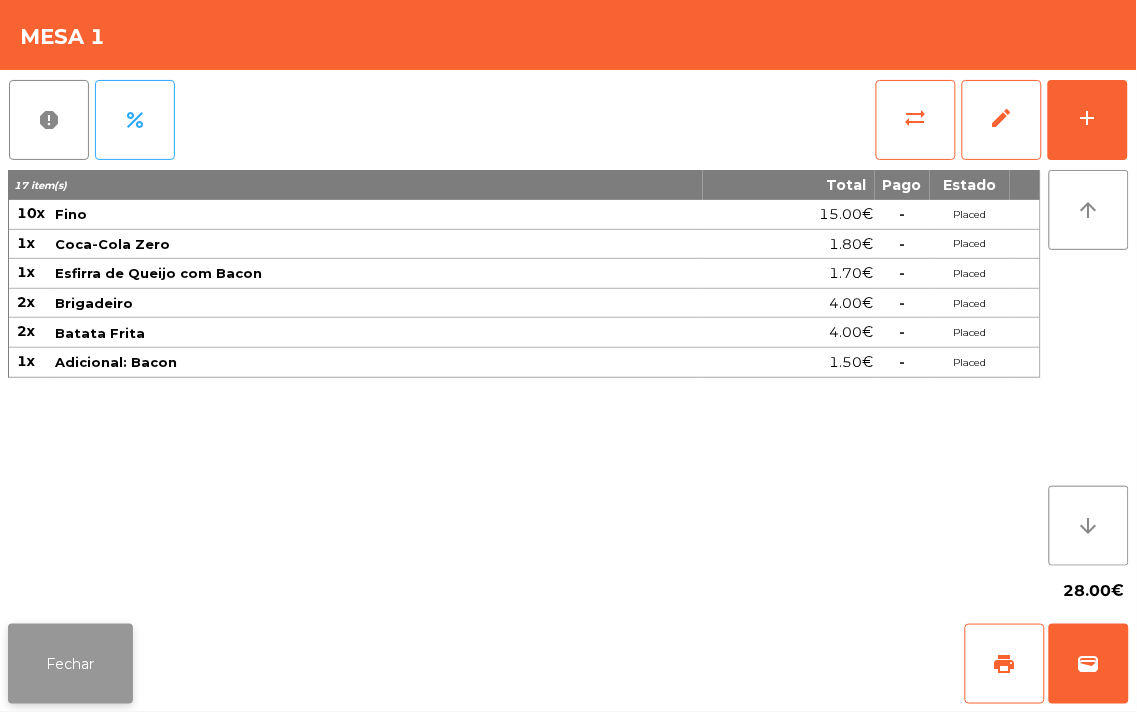 click on "Fechar" 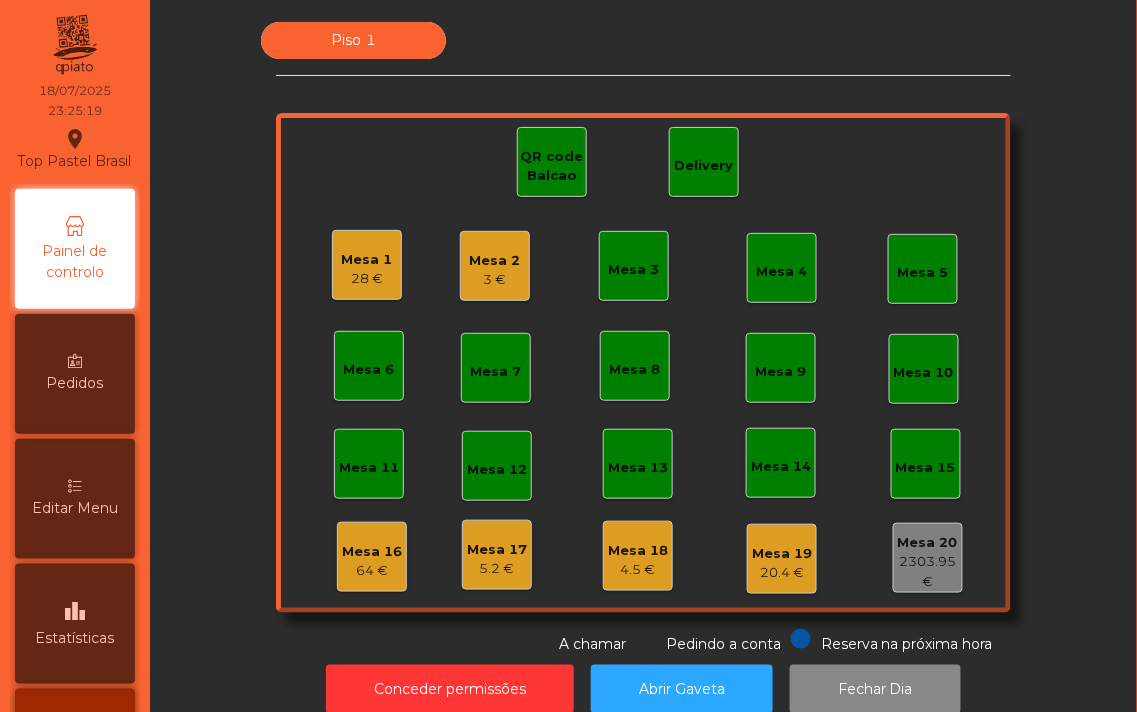 click on "64 €" 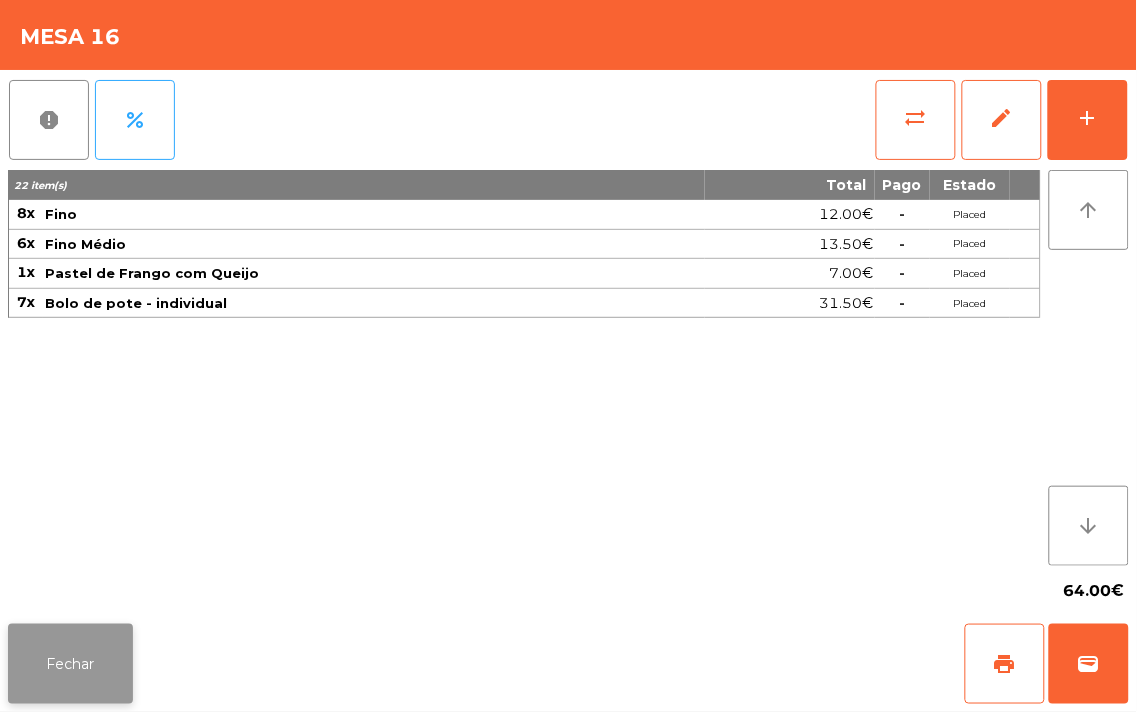 click on "Fechar" 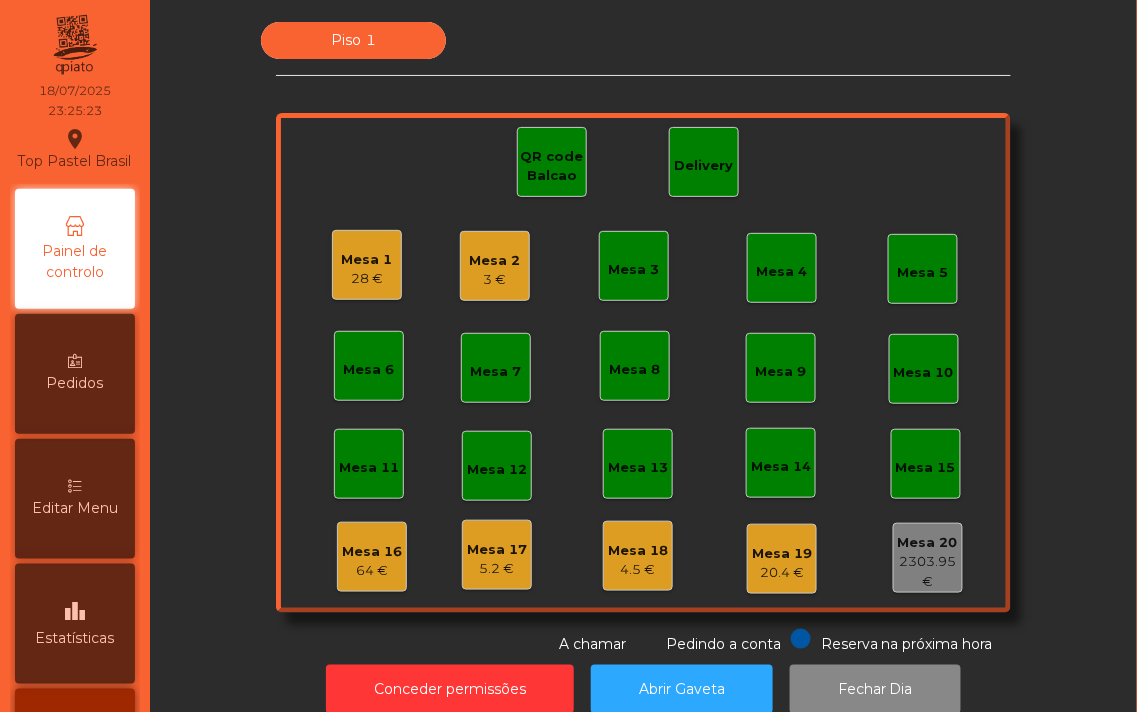click on "64 €" 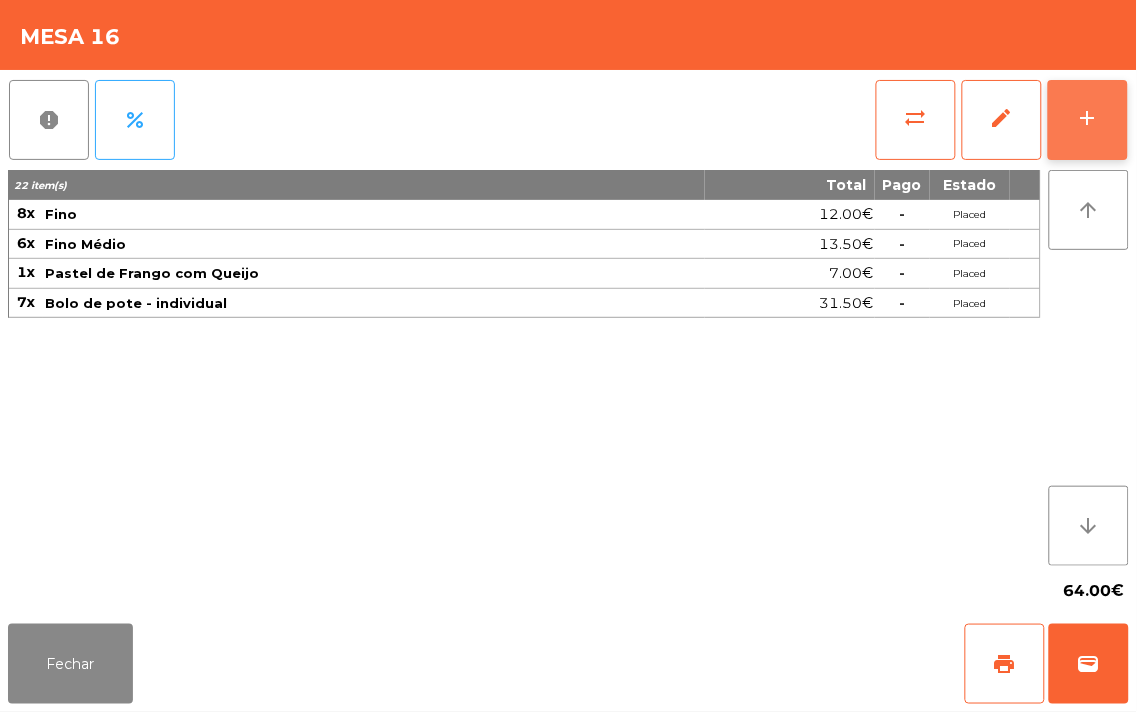 click on "add" 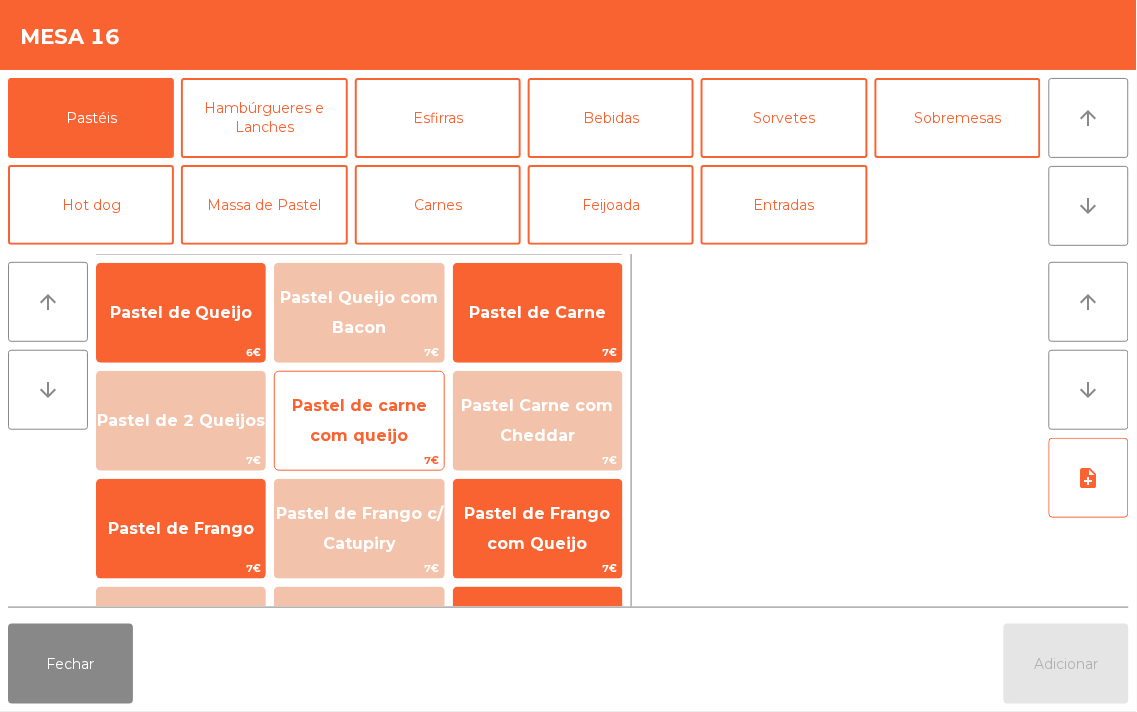 click on "Pastel de carne com queijo" 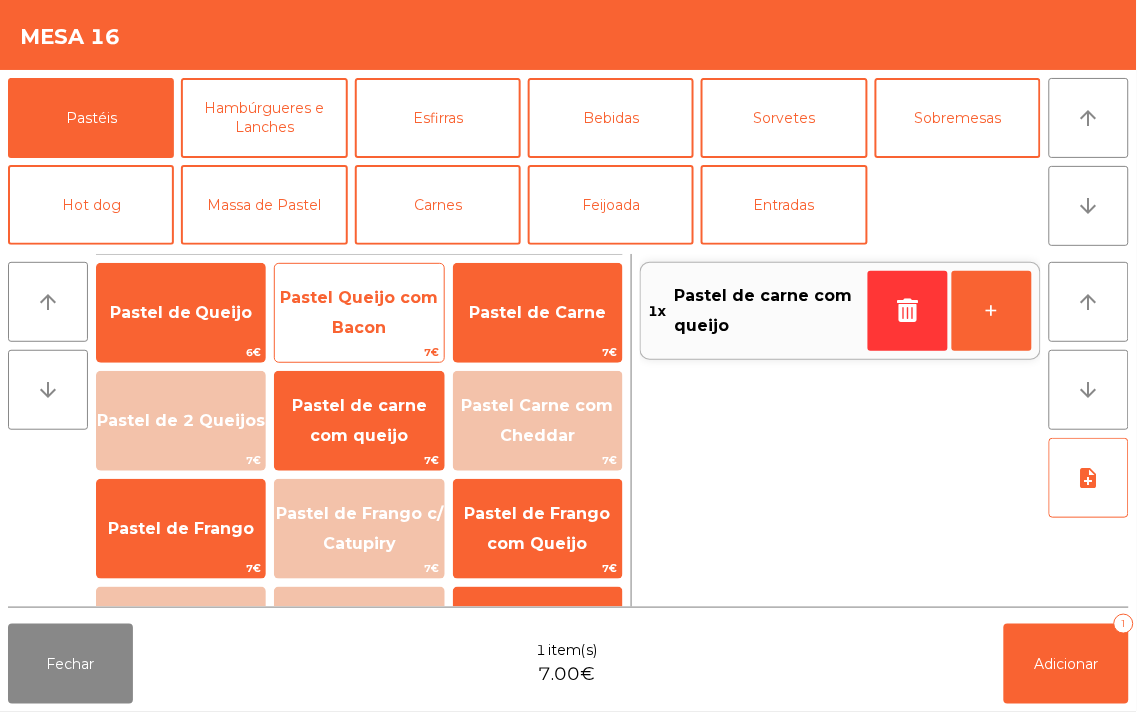 click on "Pastel Queijo com Bacon" 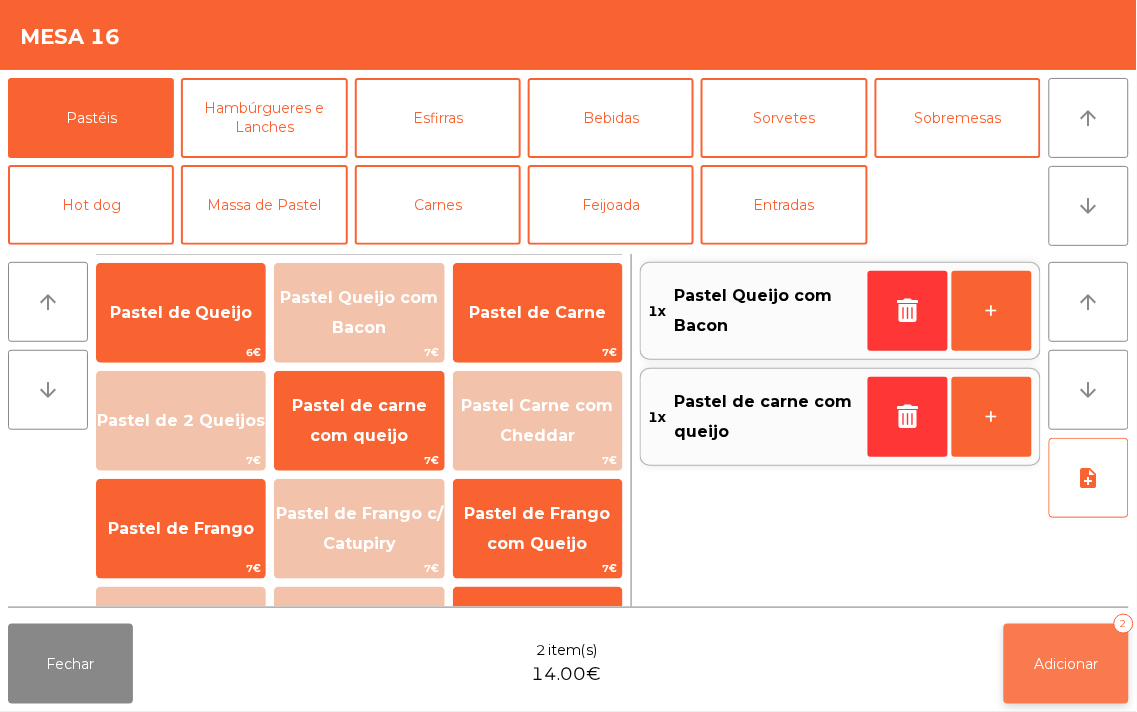 click on "Adicionar   2" 